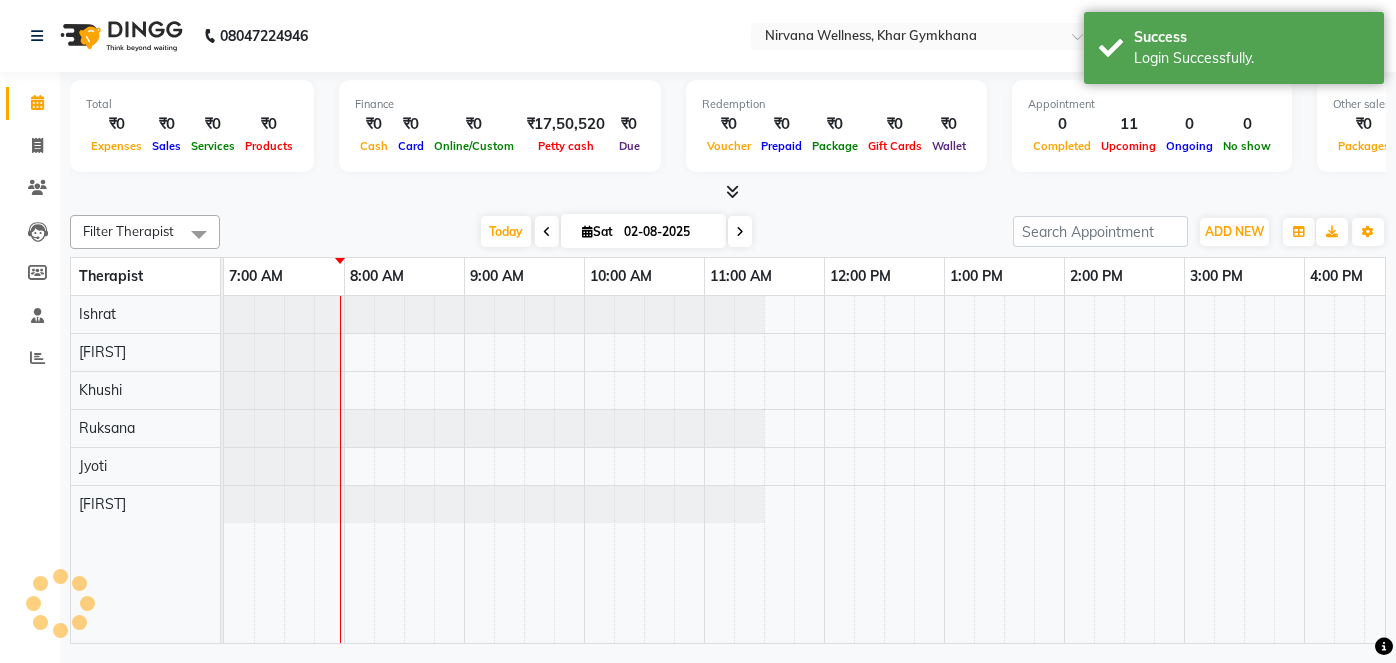 scroll, scrollTop: 0, scrollLeft: 0, axis: both 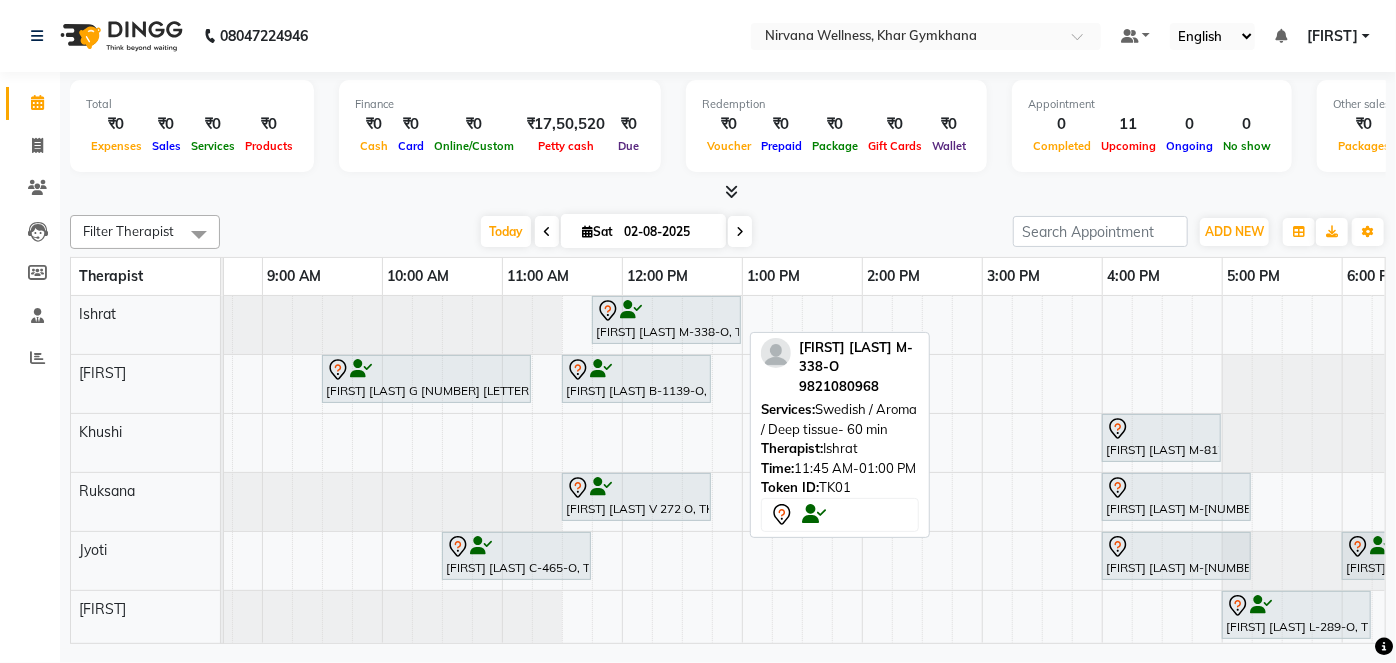 click on "[FIRST] [LAST] M-338-O, TK01, 11:45 AM-01:00 PM, Swedish / Aroma / Deep tissue- 60 min" at bounding box center [666, 320] 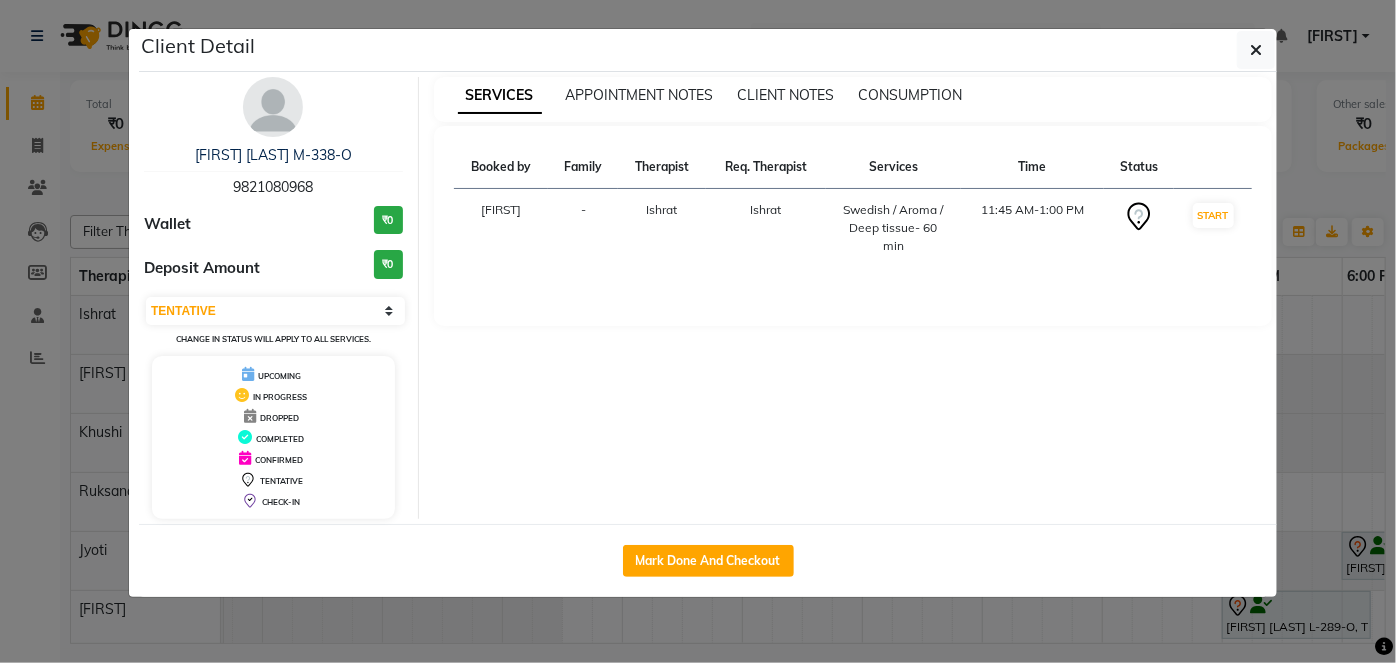 click on "Client Detail  [FIRST] [LAST] M-338-O   [PHONE] Wallet ₹0 Deposit Amount  ₹0  Select IN SERVICE CONFIRMED TENTATIVE CHECK IN MARK DONE DROPPED UPCOMING Change in status will apply to all services. UPCOMING IN PROGRESS DROPPED COMPLETED CONFIRMED TENTATIVE CHECK-IN SERVICES APPOINTMENT NOTES CLIENT NOTES CONSUMPTION Booked by Family Therapist Req. Therapist Services Time Status  [FIRST]  - [FIRST] [FIRST]  Swedish / Aroma / Deep tissue- 60 min   11:45 AM-1:00 PM   START   Mark Done And Checkout" 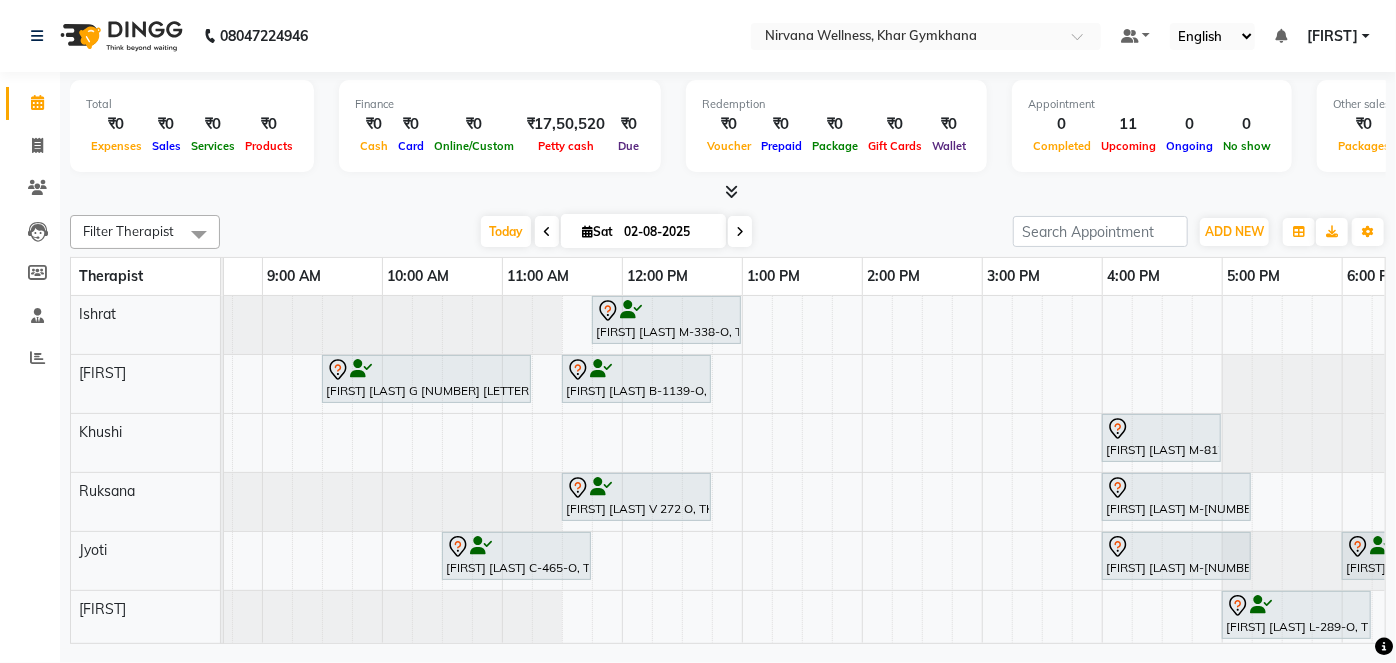 scroll, scrollTop: 0, scrollLeft: 152, axis: horizontal 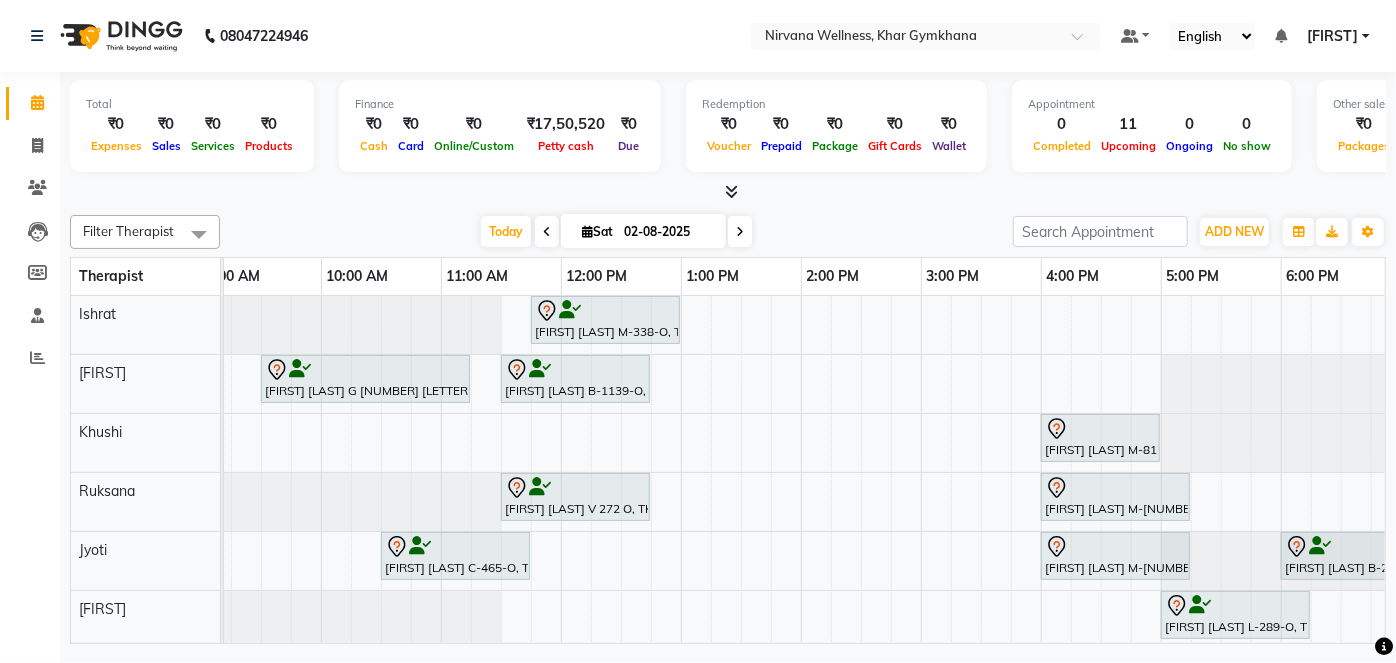 click at bounding box center [547, 231] 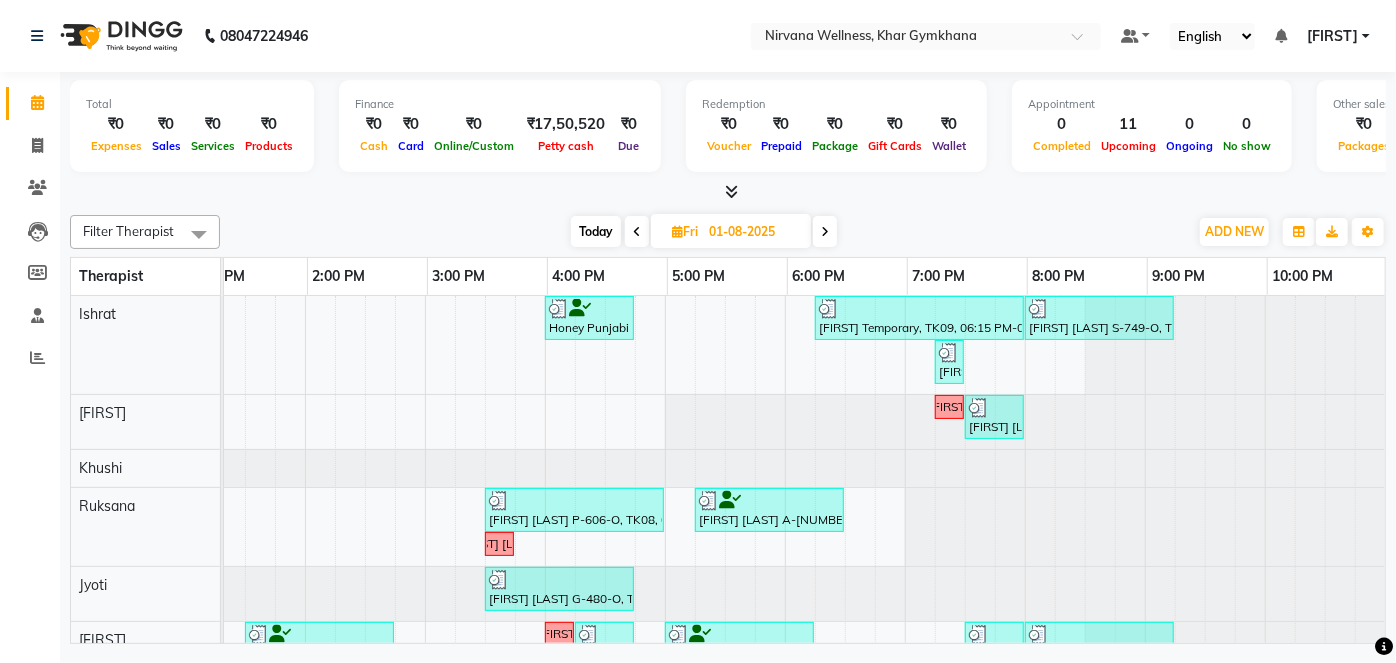 scroll, scrollTop: 24, scrollLeft: 771, axis: both 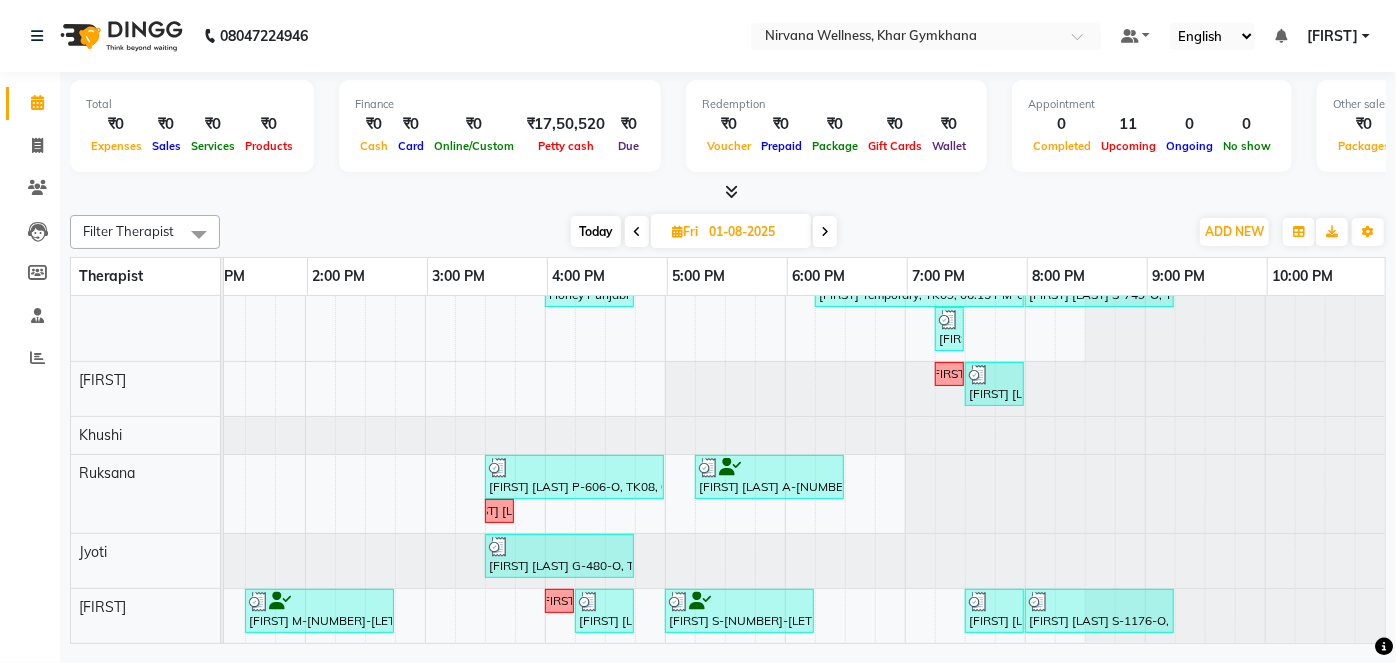 click on "Today" at bounding box center (596, 231) 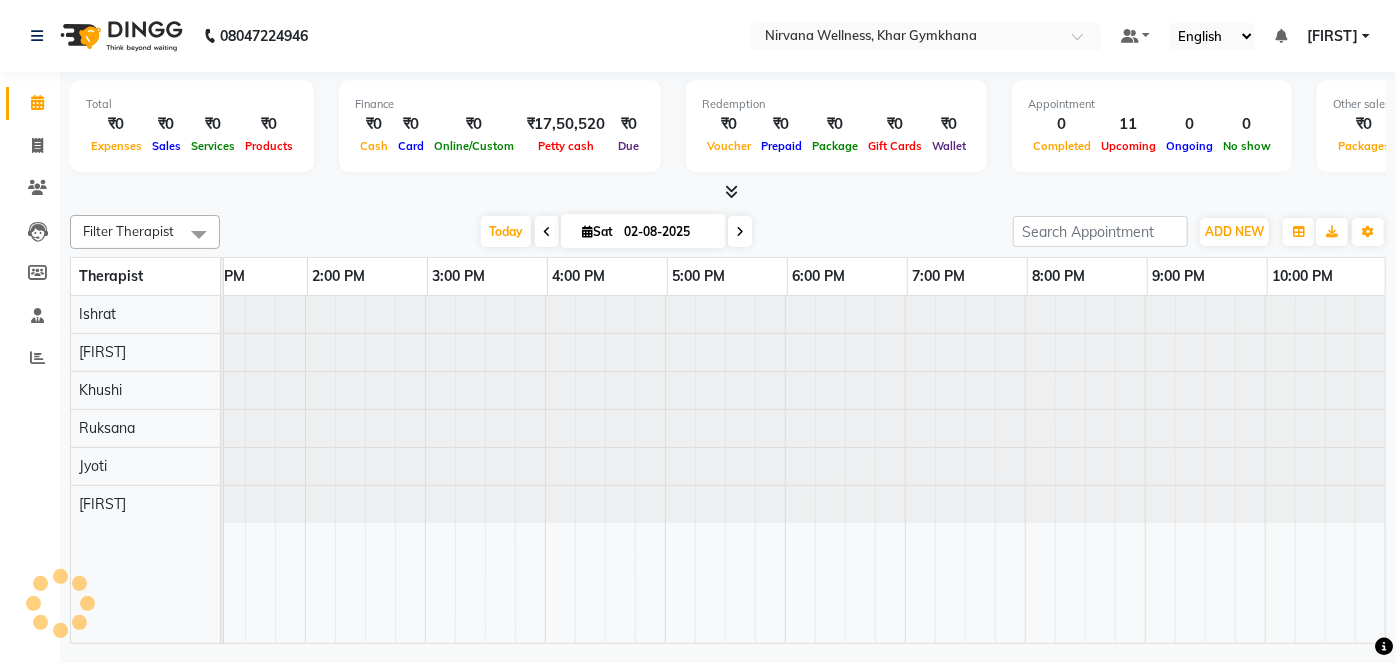 scroll, scrollTop: 0, scrollLeft: 120, axis: horizontal 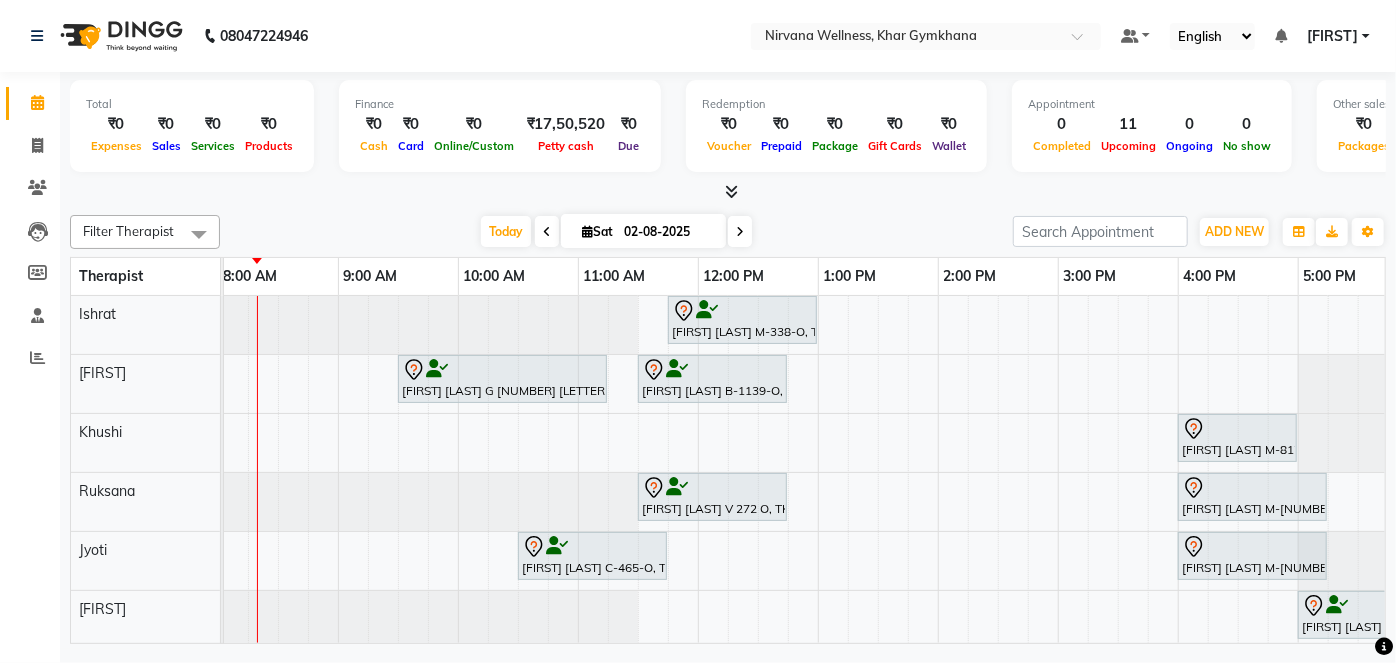 click at bounding box center [587, 231] 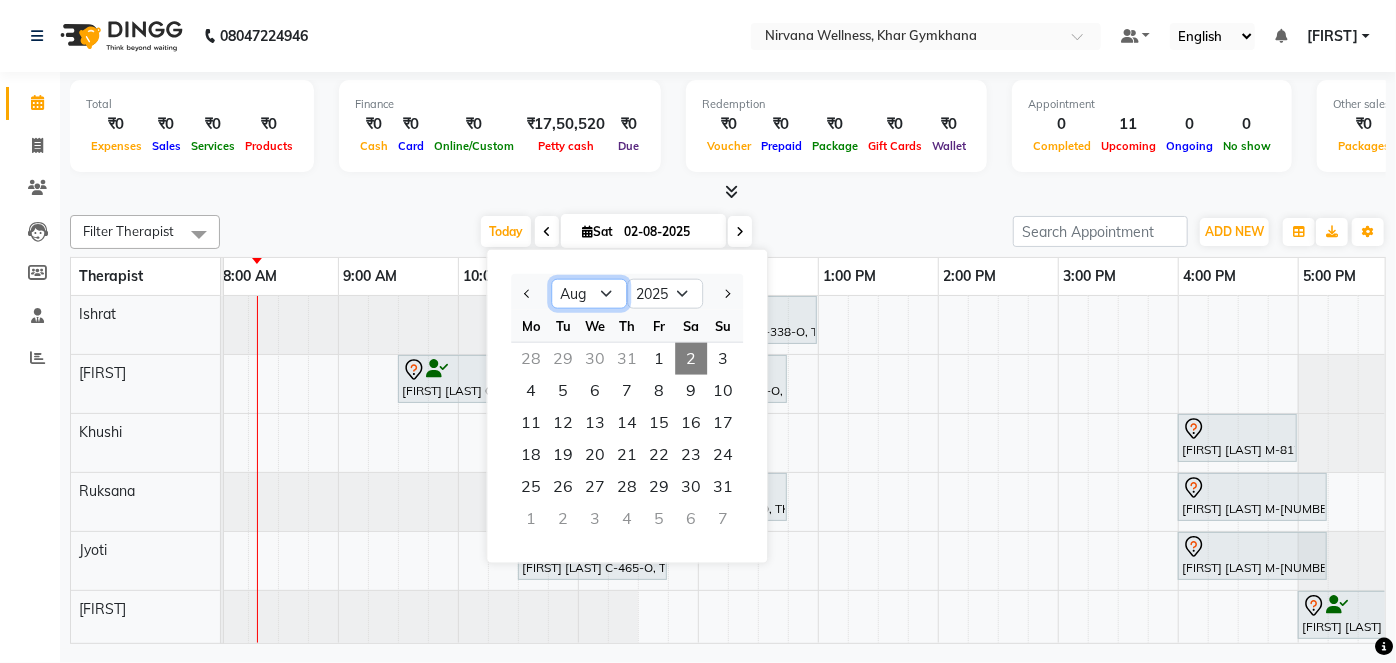 click on "Jan Feb Mar Apr May Jun Jul Aug Sep Oct Nov Dec" at bounding box center [589, 294] 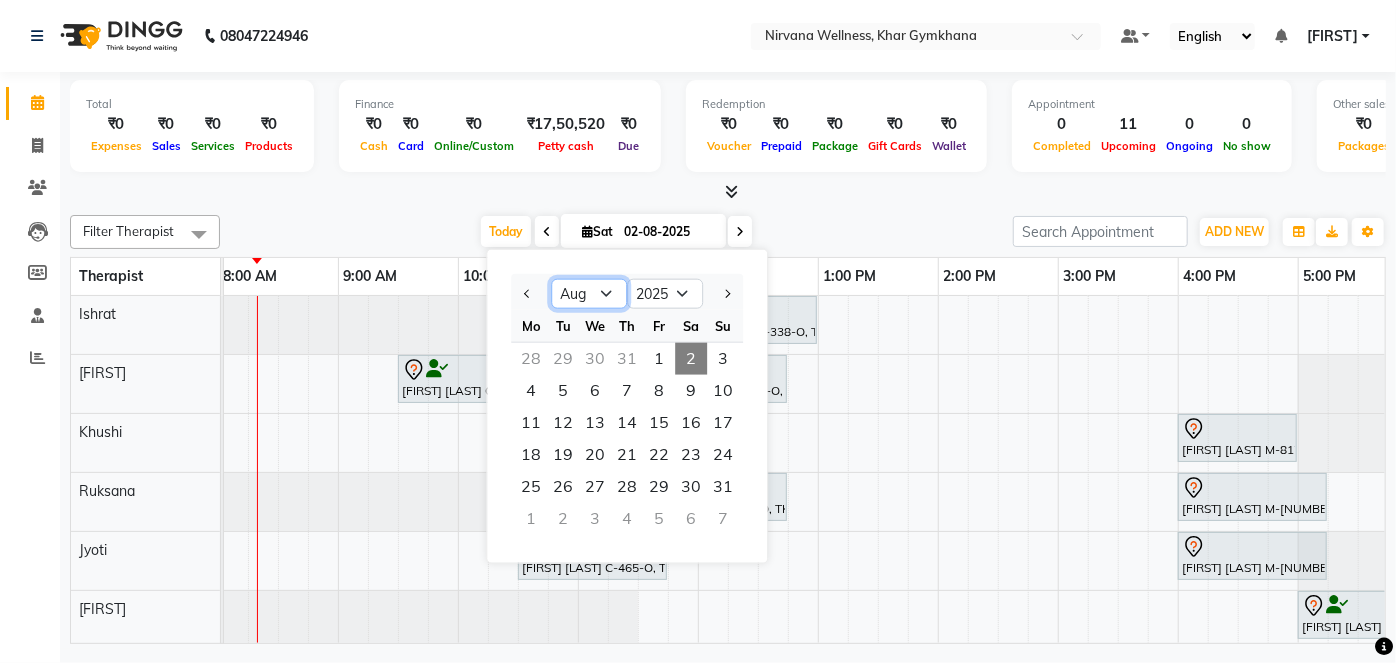 select on "7" 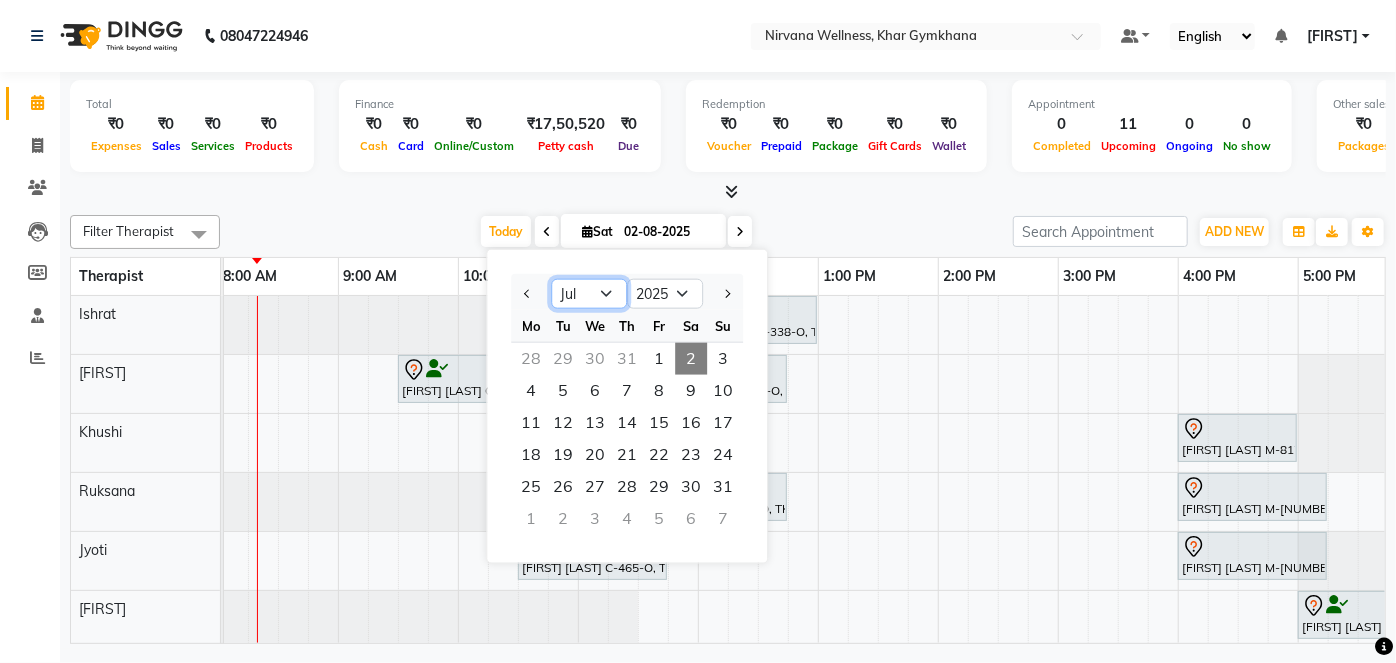 click on "Jan Feb Mar Apr May Jun Jul Aug Sep Oct Nov Dec" at bounding box center [589, 294] 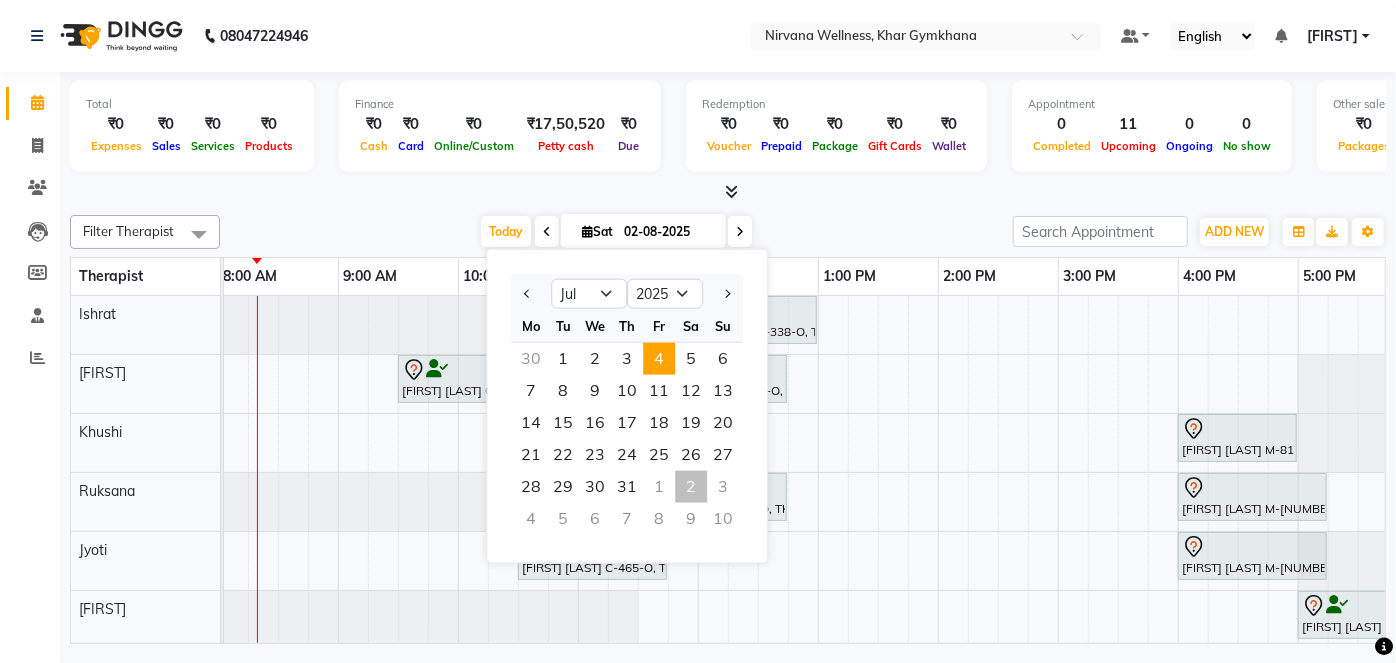 click on "4" at bounding box center [659, 359] 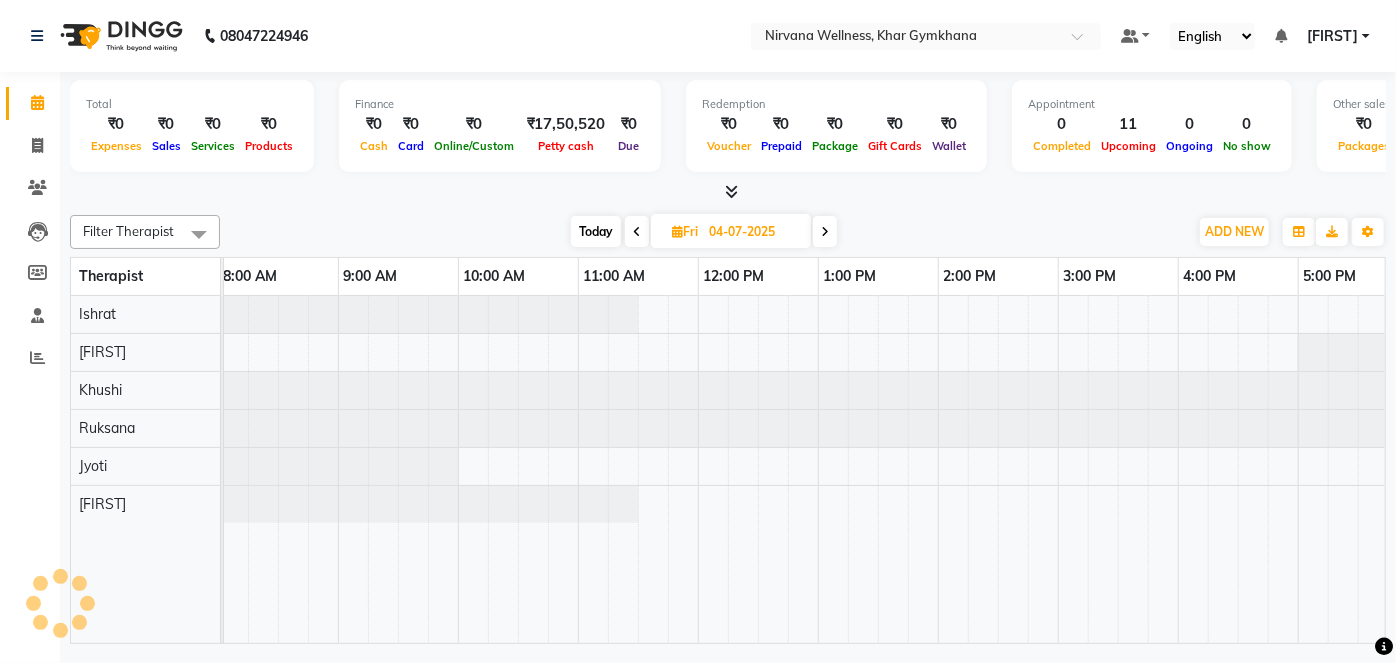 scroll, scrollTop: 0, scrollLeft: 120, axis: horizontal 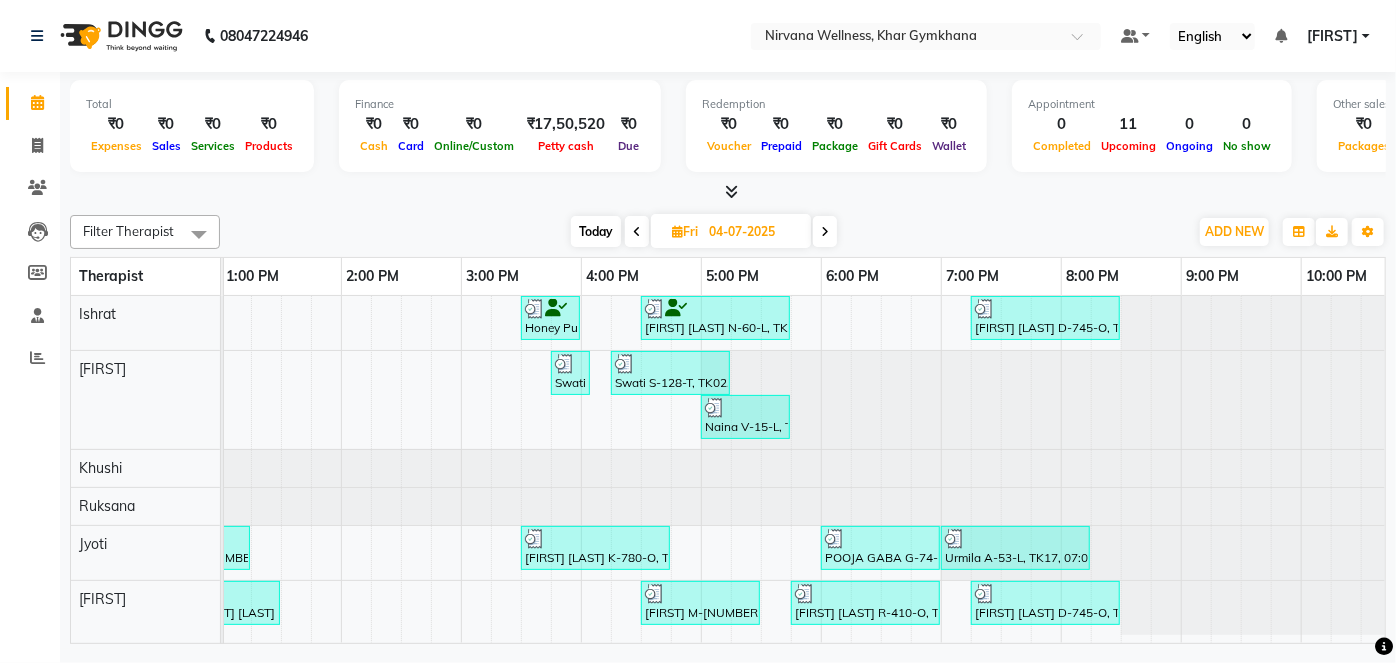 click on "Fri" at bounding box center [685, 231] 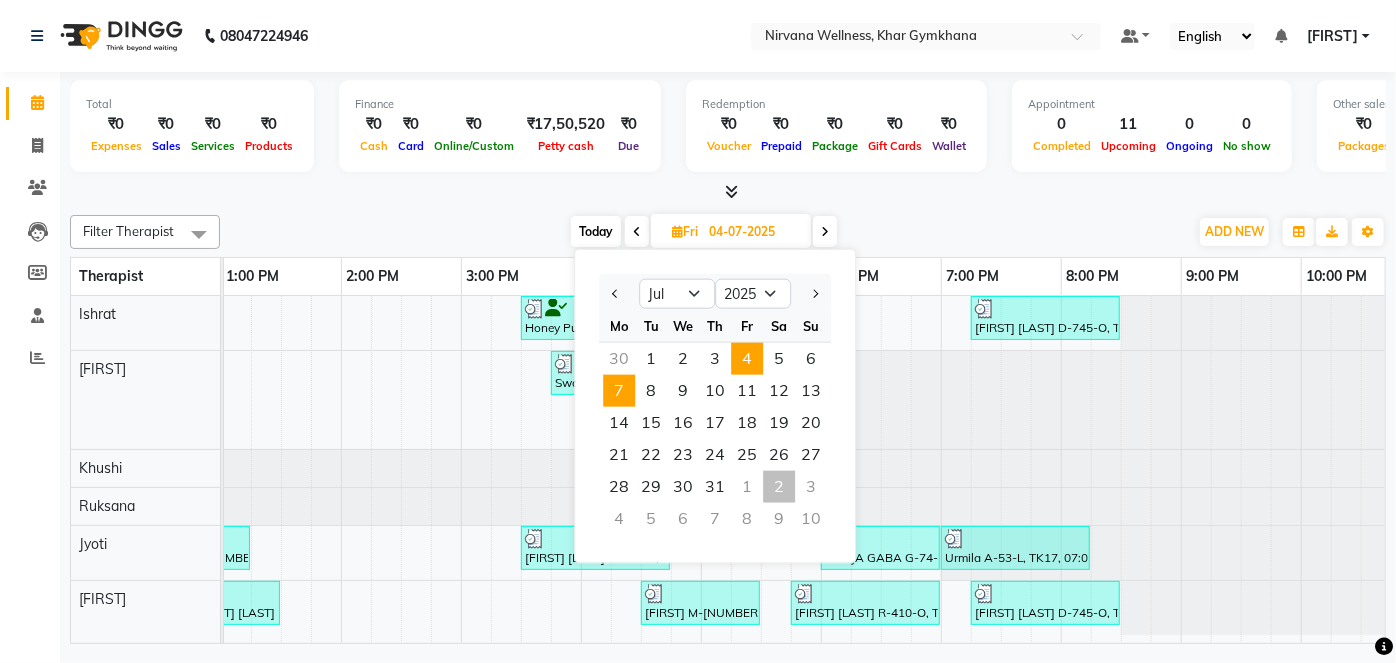 click on "7" at bounding box center [619, 391] 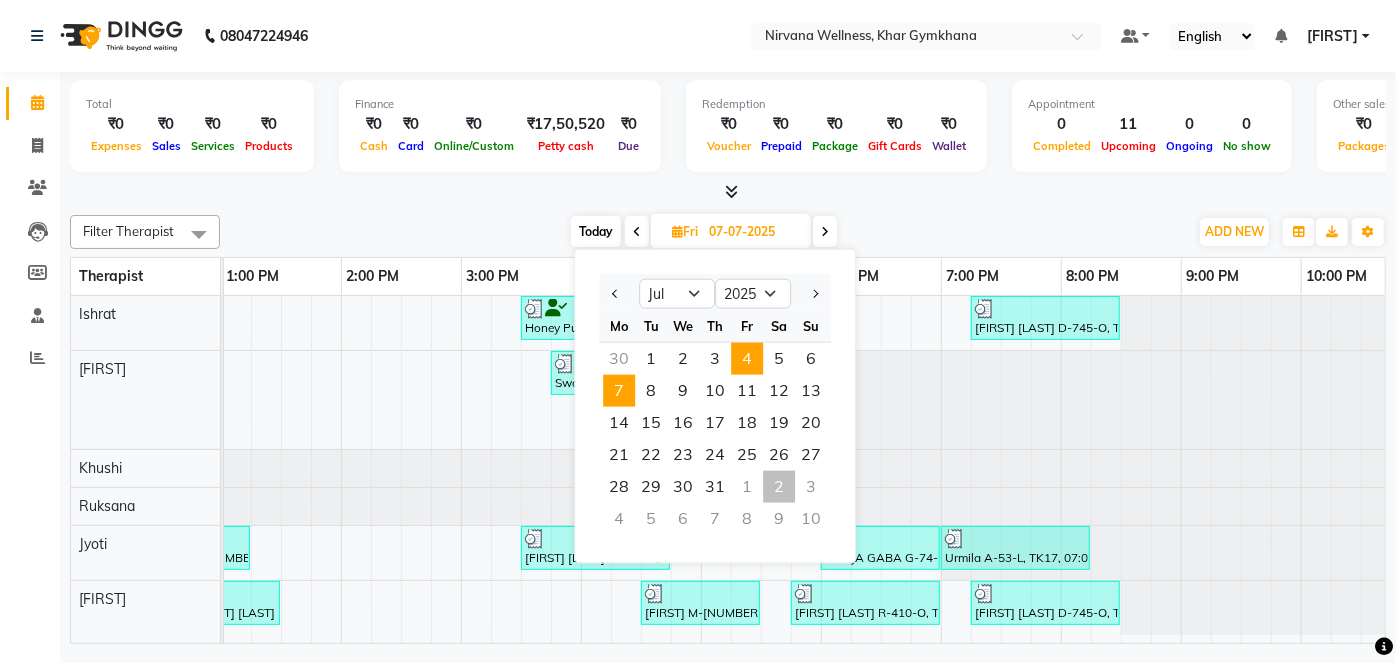 scroll, scrollTop: 0, scrollLeft: 120, axis: horizontal 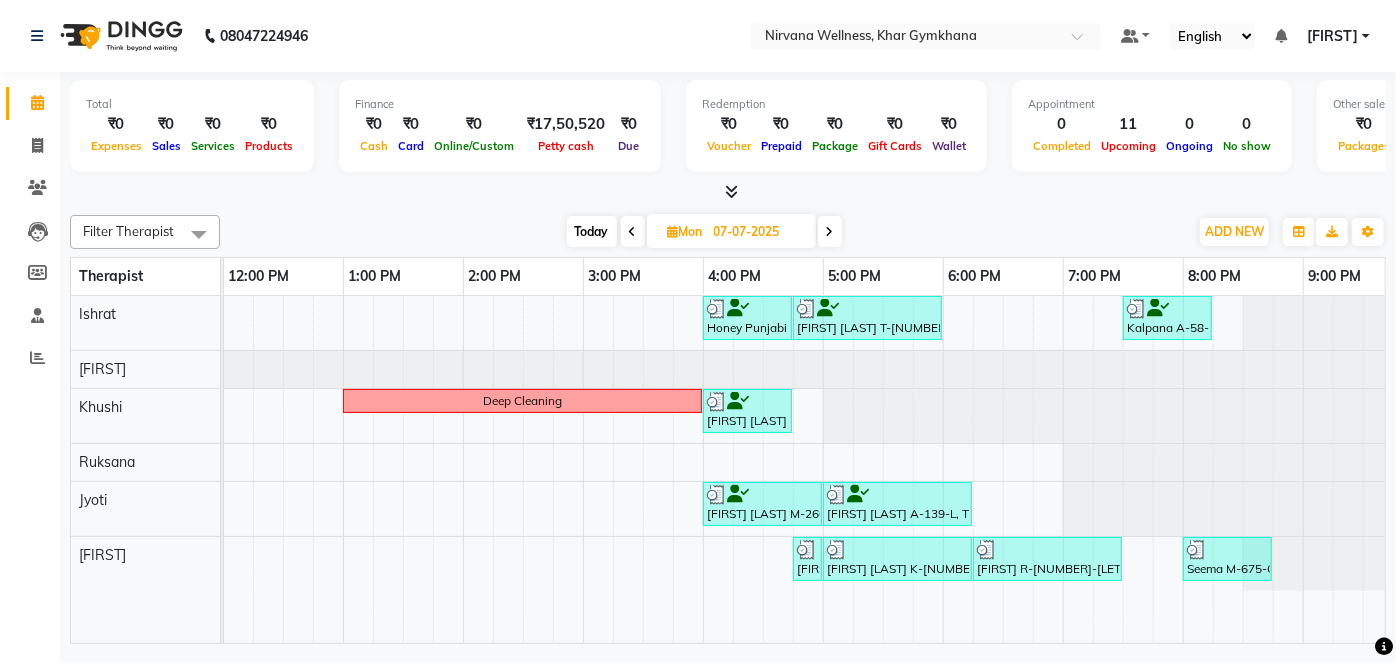 click on "Mon" at bounding box center [685, 231] 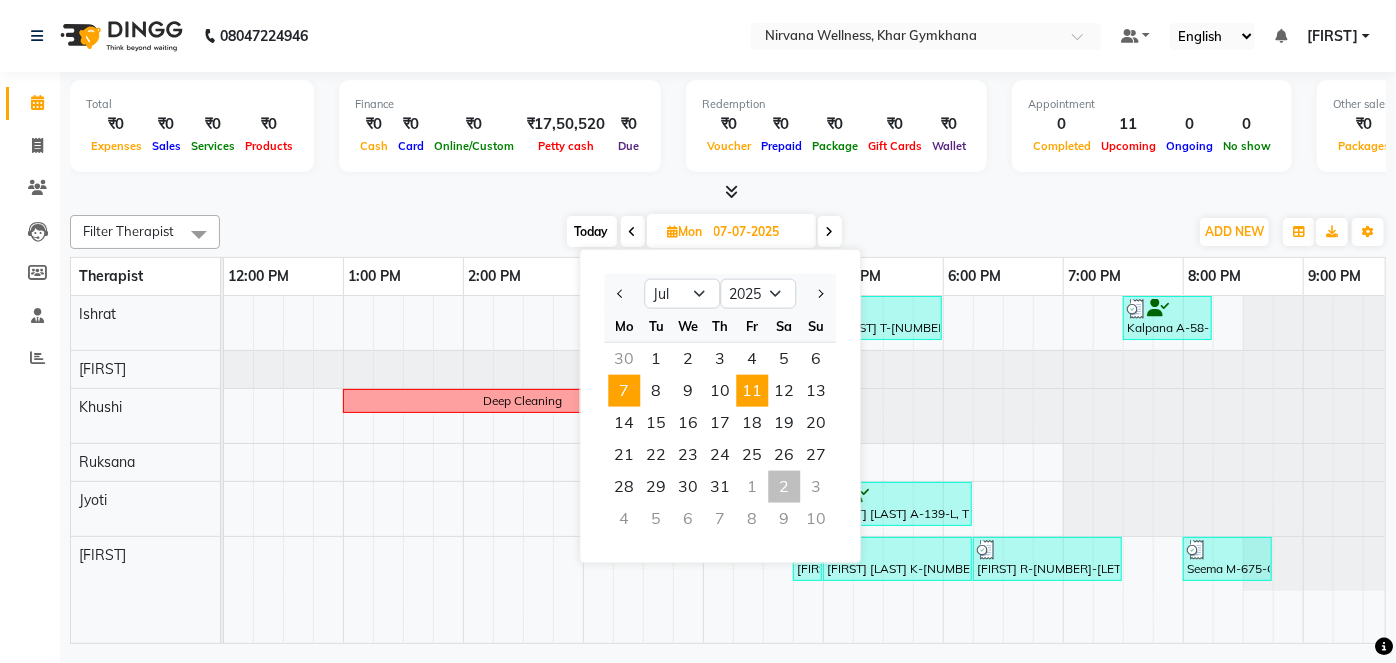 click on "11" at bounding box center (752, 391) 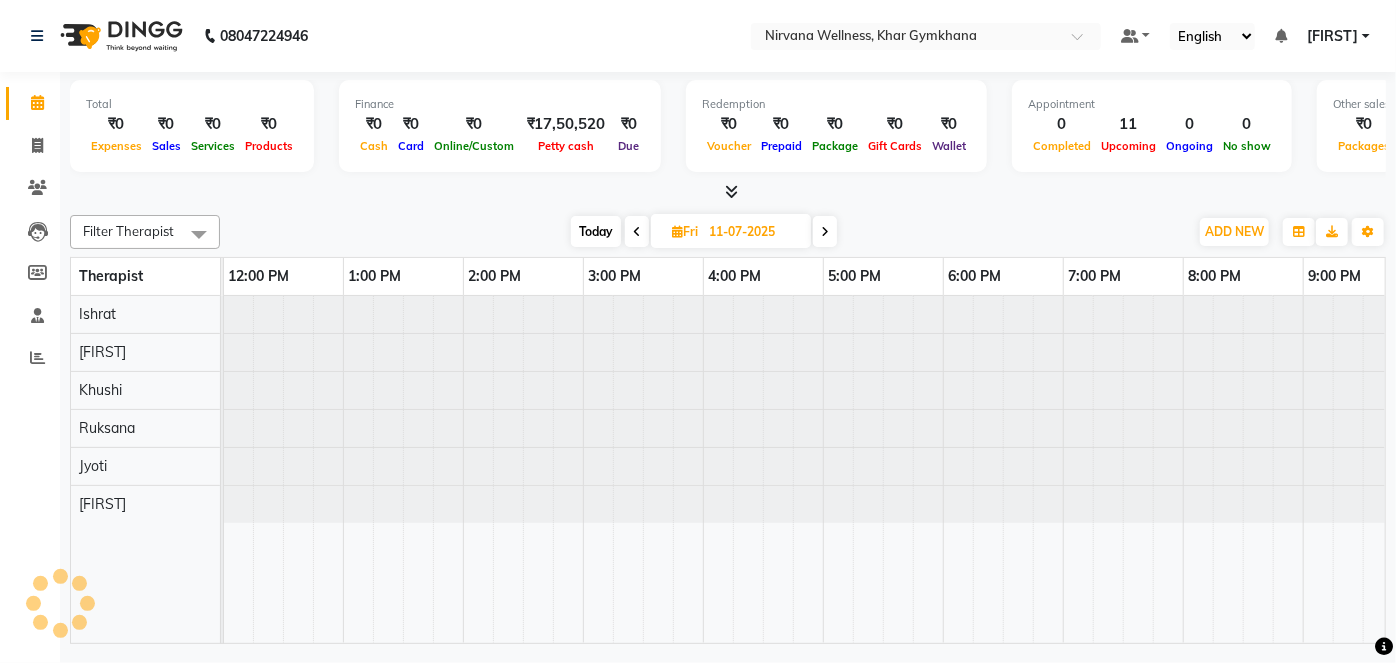 scroll, scrollTop: 0, scrollLeft: 120, axis: horizontal 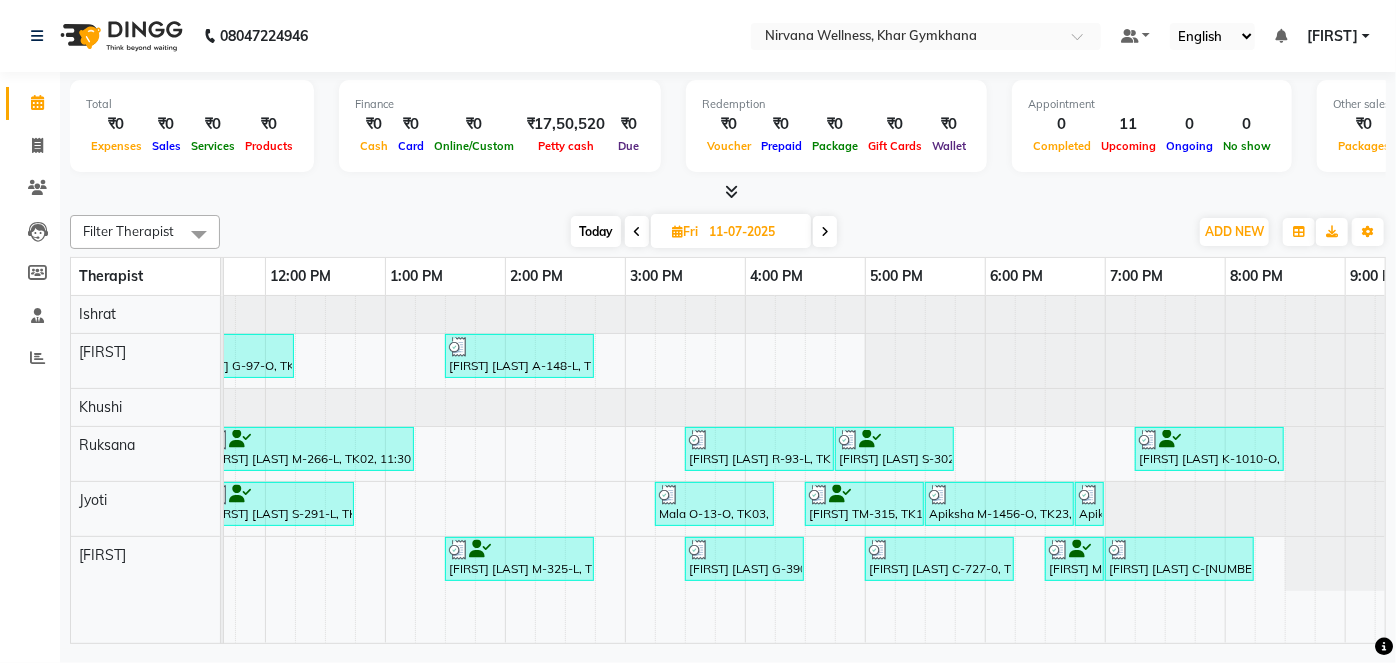 click at bounding box center (825, 232) 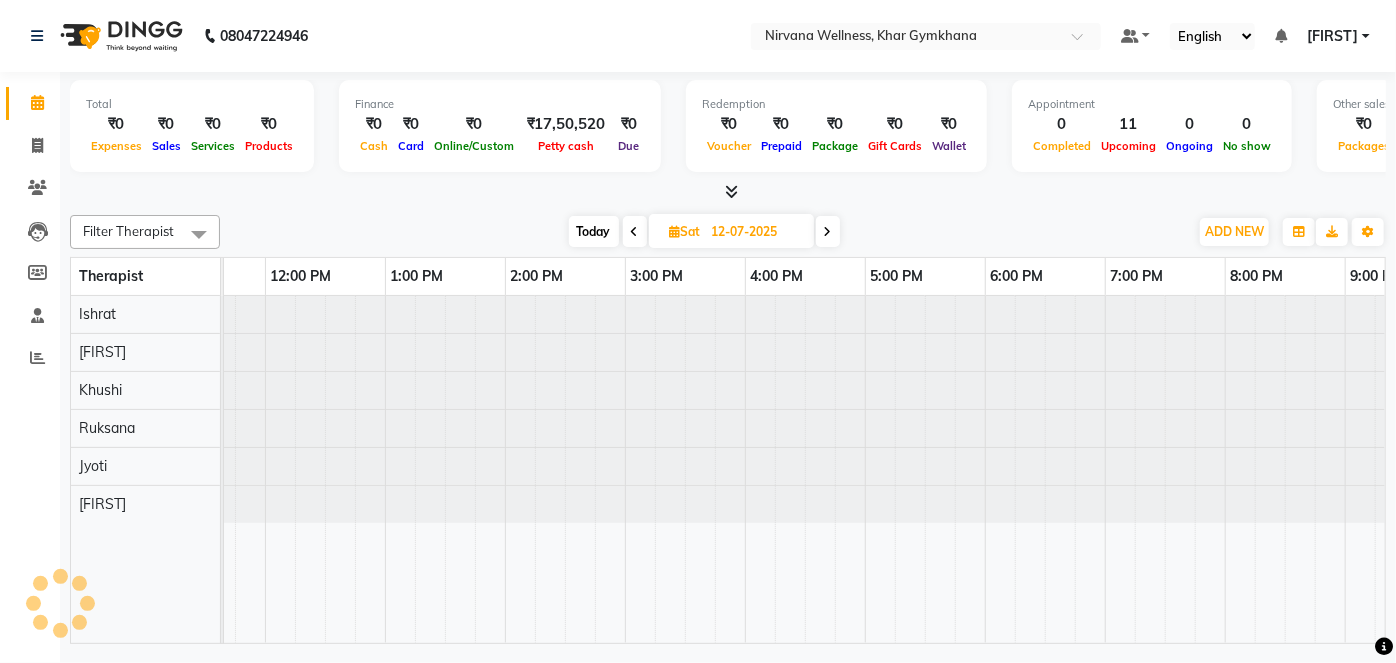 scroll, scrollTop: 0, scrollLeft: 120, axis: horizontal 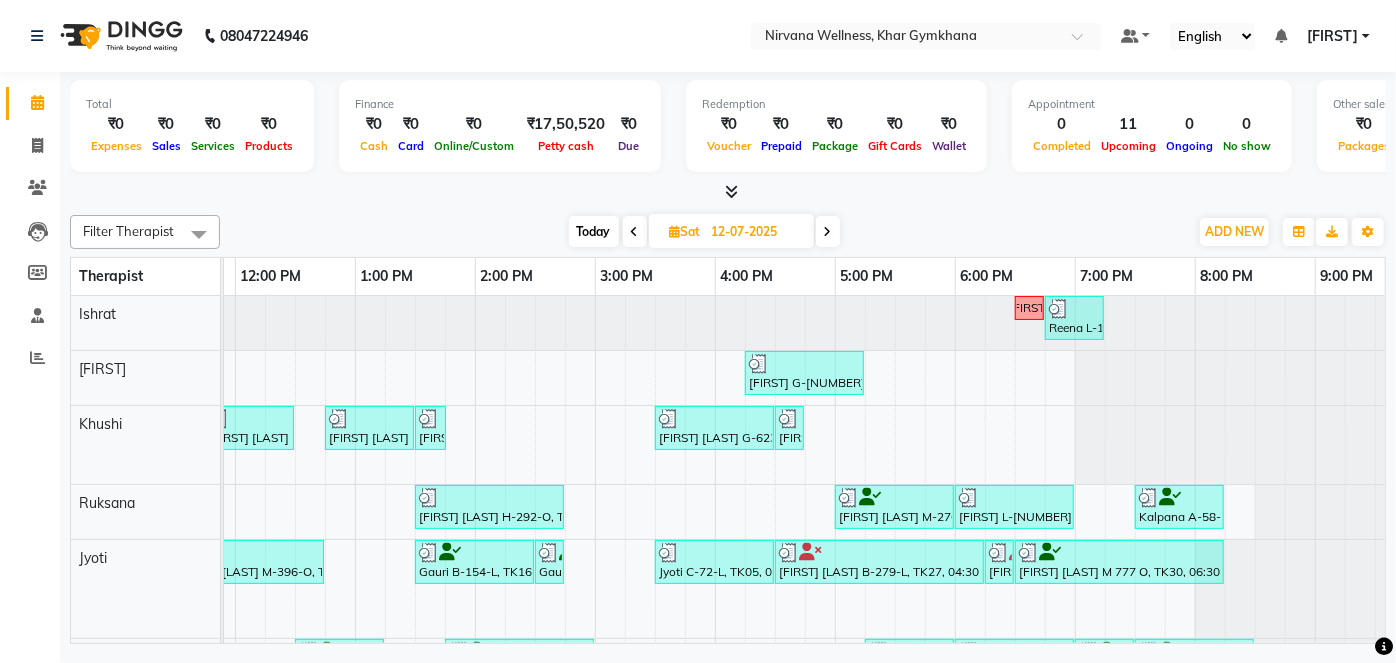 click on "Today" at bounding box center (594, 231) 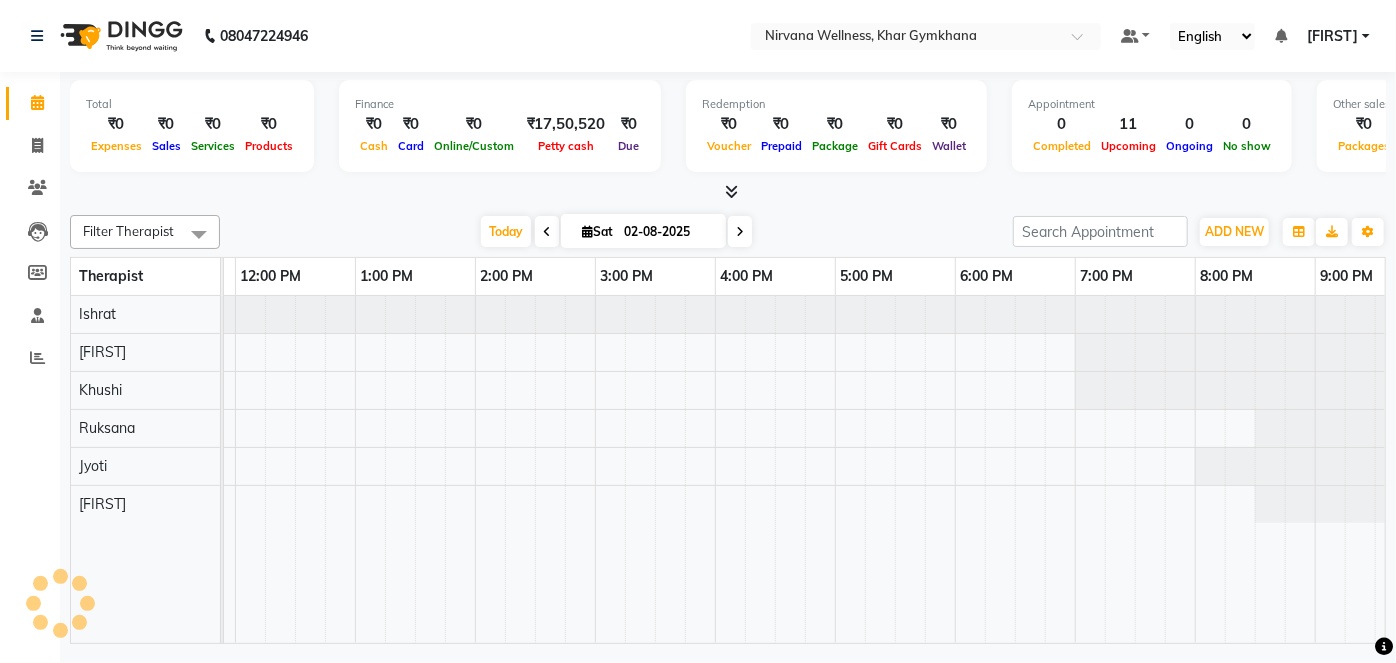 scroll, scrollTop: 0, scrollLeft: 120, axis: horizontal 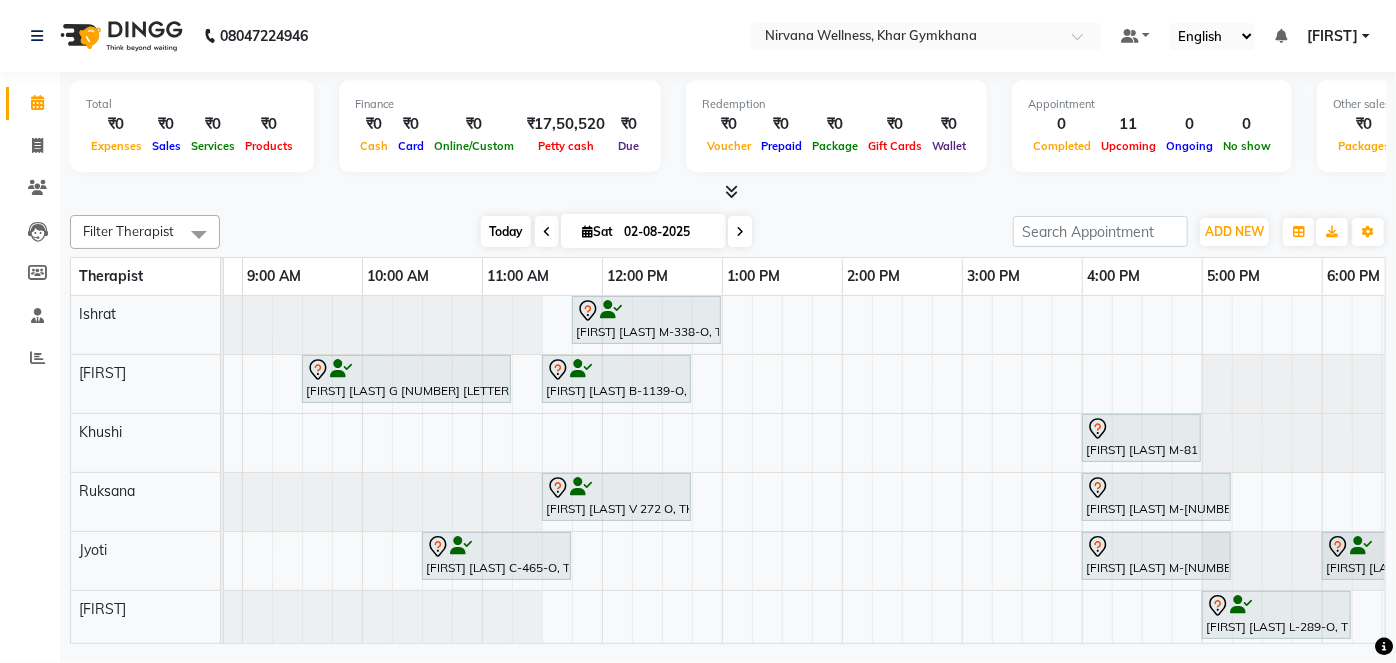 click on "Today" at bounding box center [506, 231] 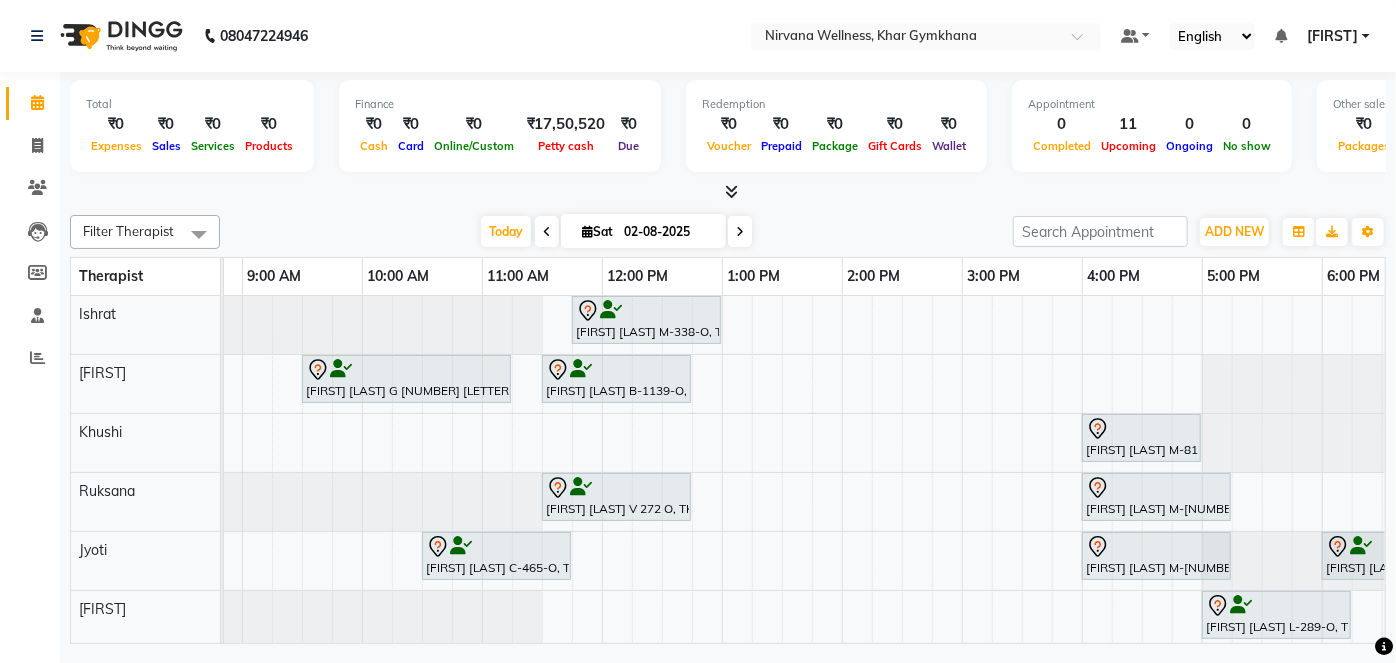 scroll, scrollTop: 0, scrollLeft: 120, axis: horizontal 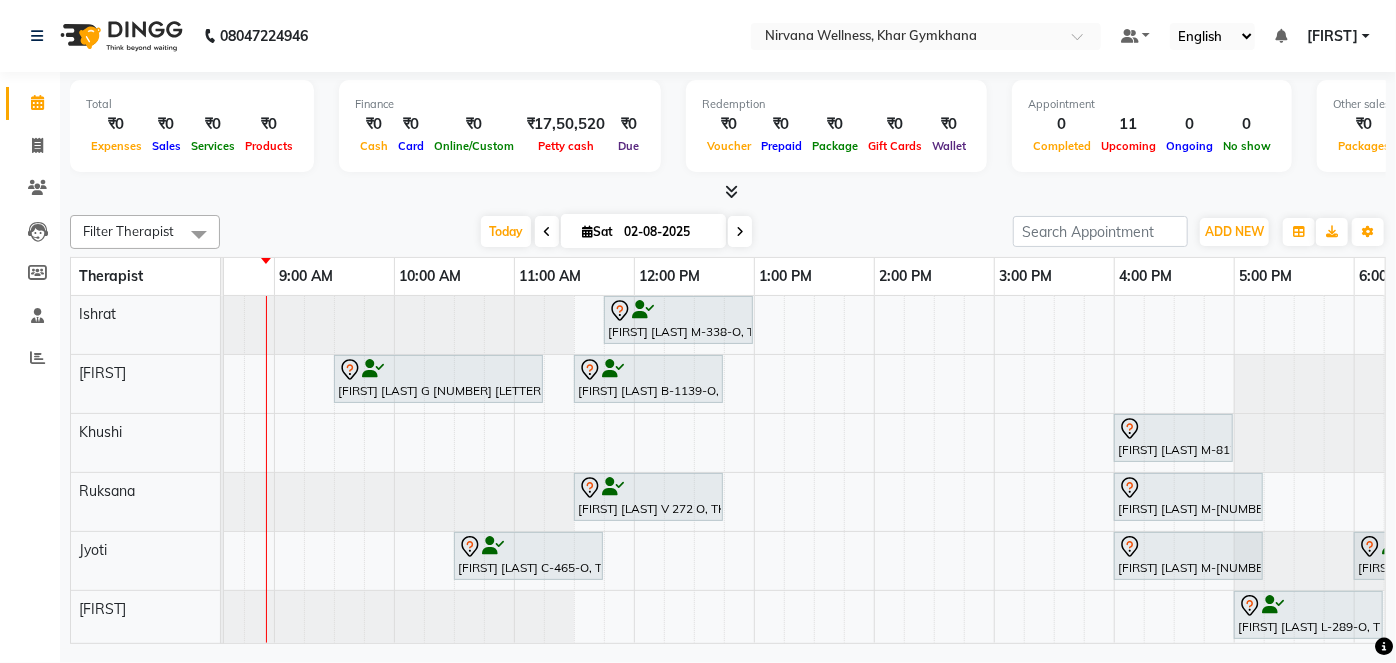 click on "Sat" at bounding box center [597, 231] 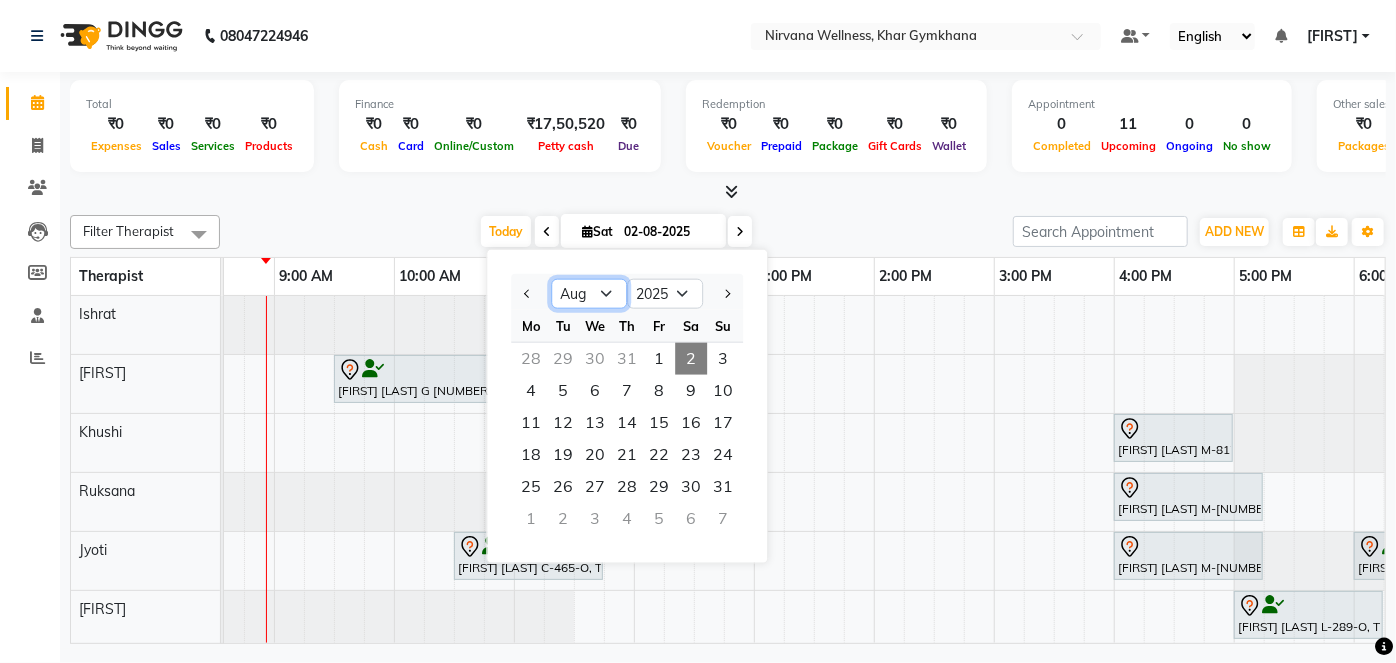 click on "Jan Feb Mar Apr May Jun Jul Aug Sep Oct Nov Dec" at bounding box center (589, 294) 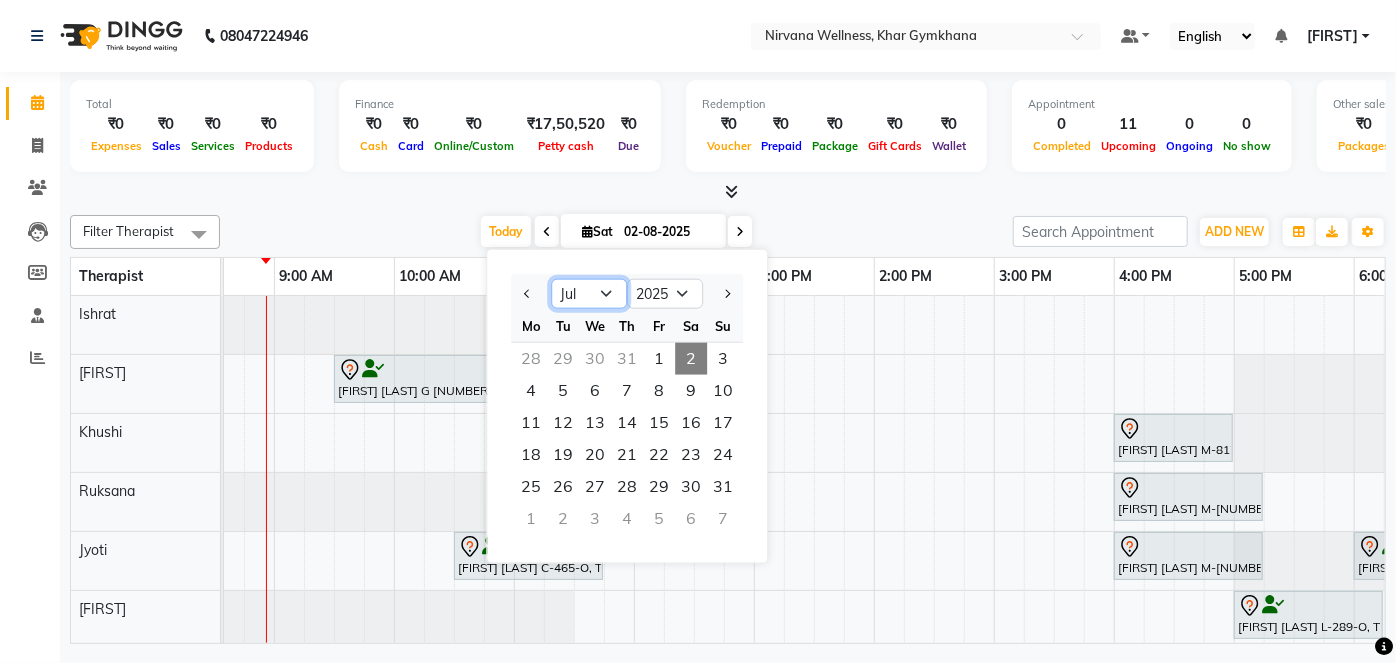 click on "Jan Feb Mar Apr May Jun Jul Aug Sep Oct Nov Dec" at bounding box center [589, 294] 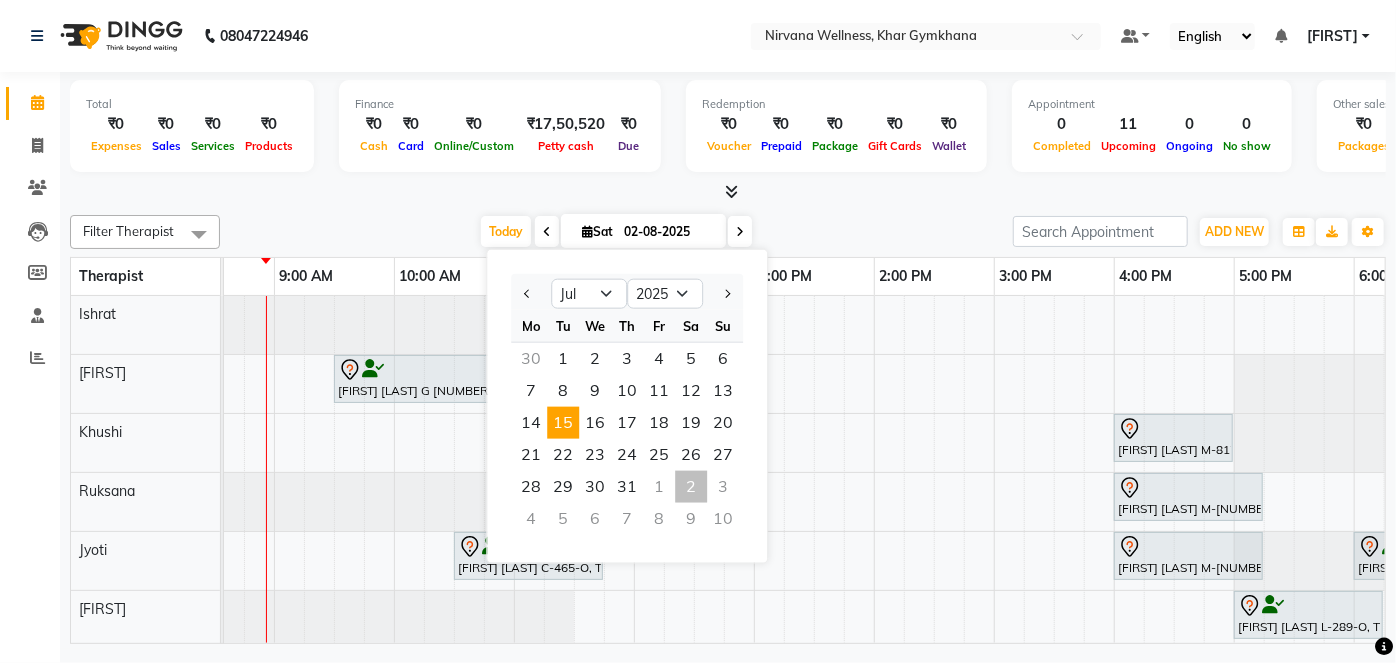 click on "15" at bounding box center (563, 423) 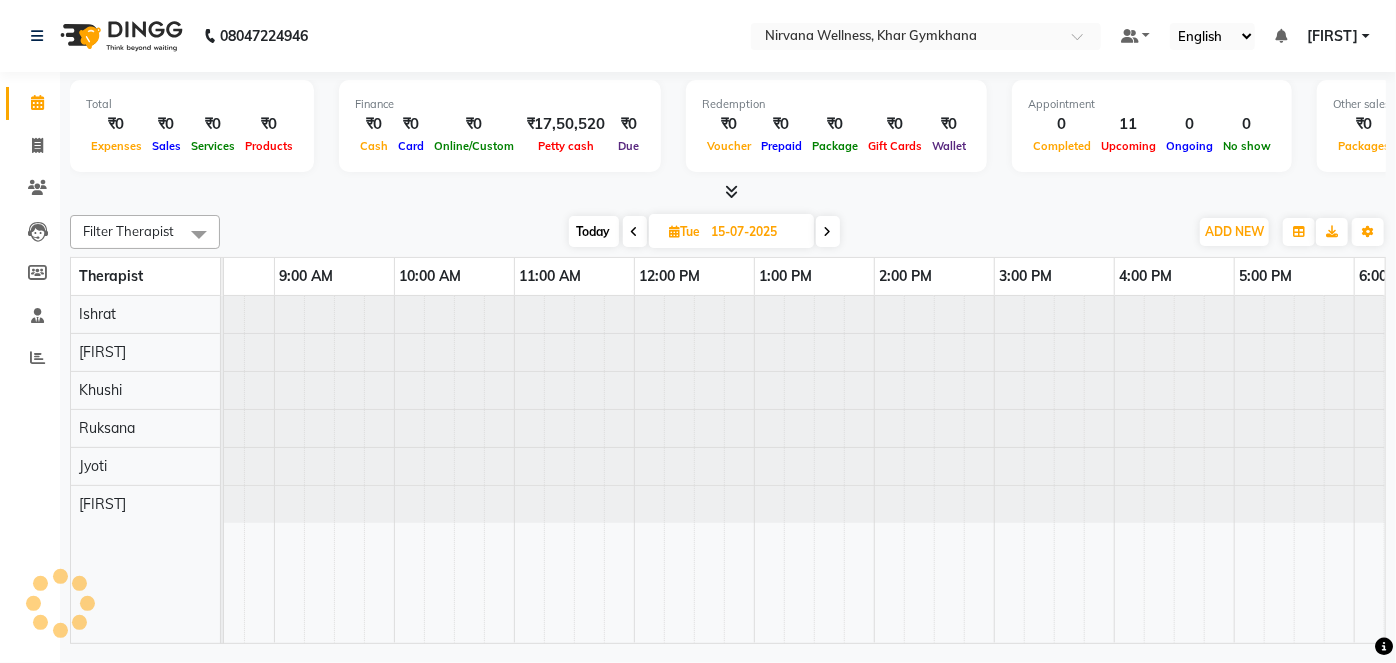 scroll, scrollTop: 0, scrollLeft: 0, axis: both 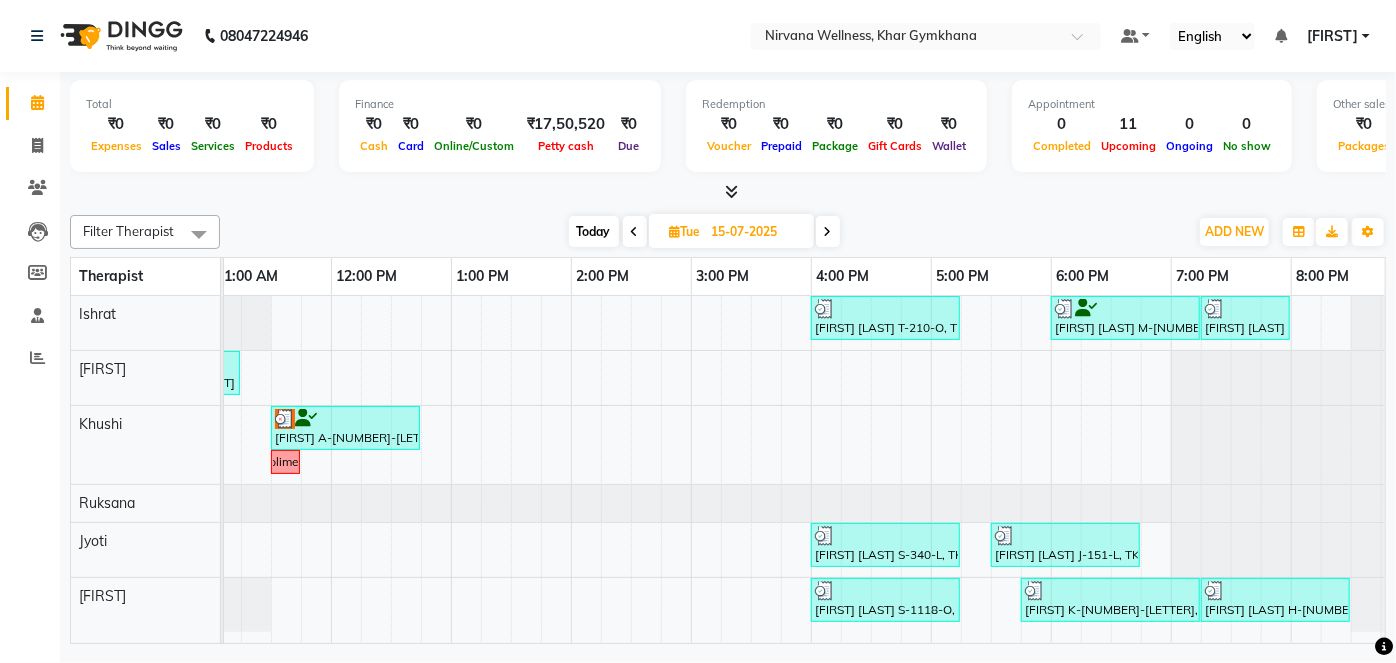 click on "Today" at bounding box center [594, 231] 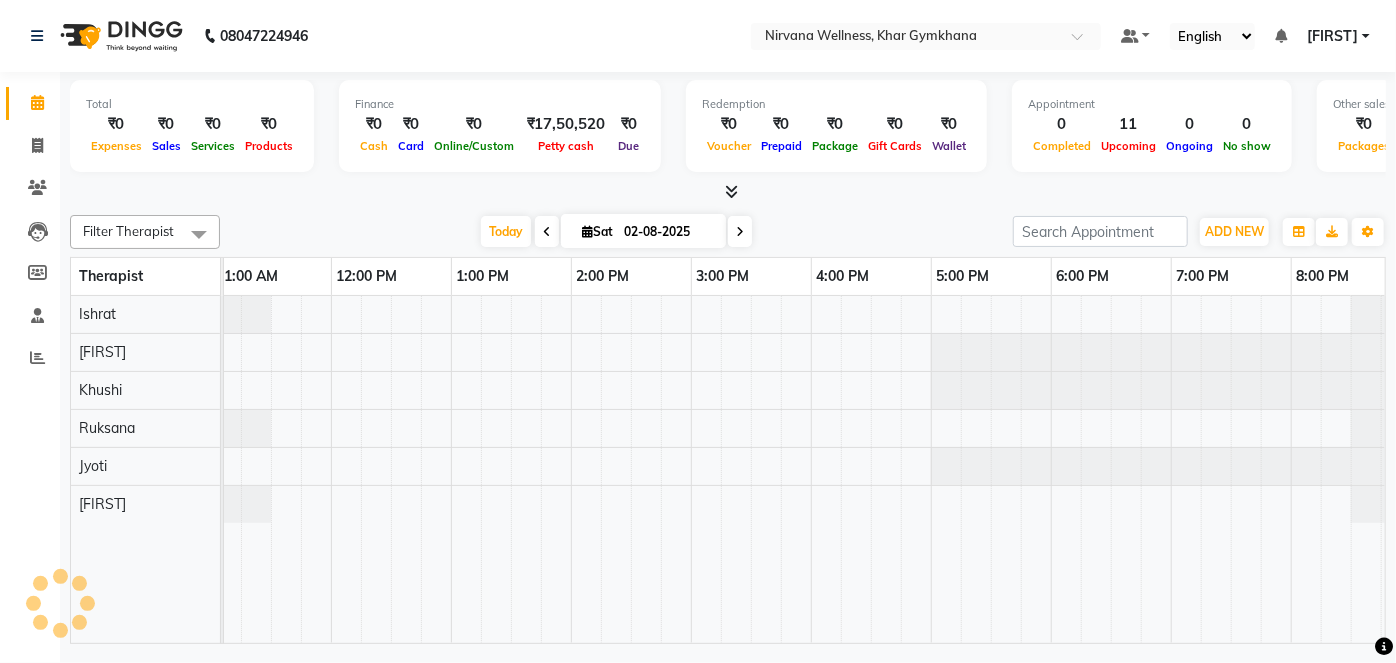 scroll, scrollTop: 0, scrollLeft: 240, axis: horizontal 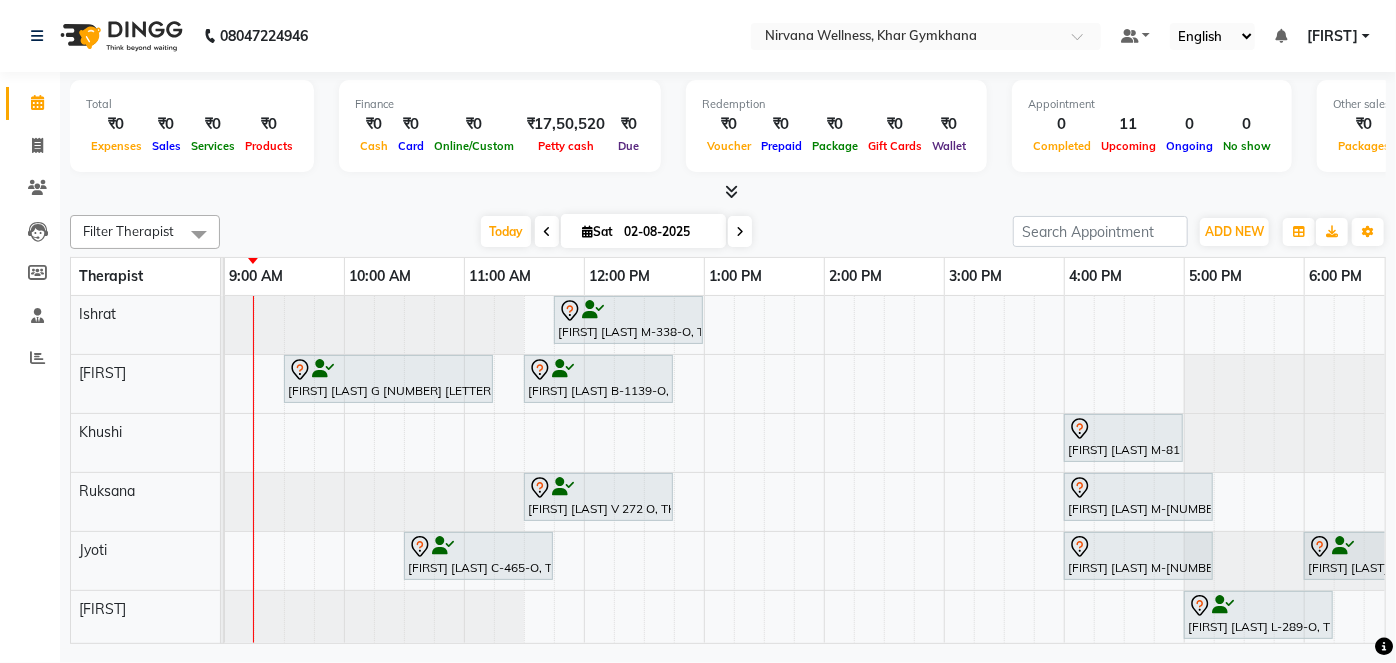 click at bounding box center (740, 232) 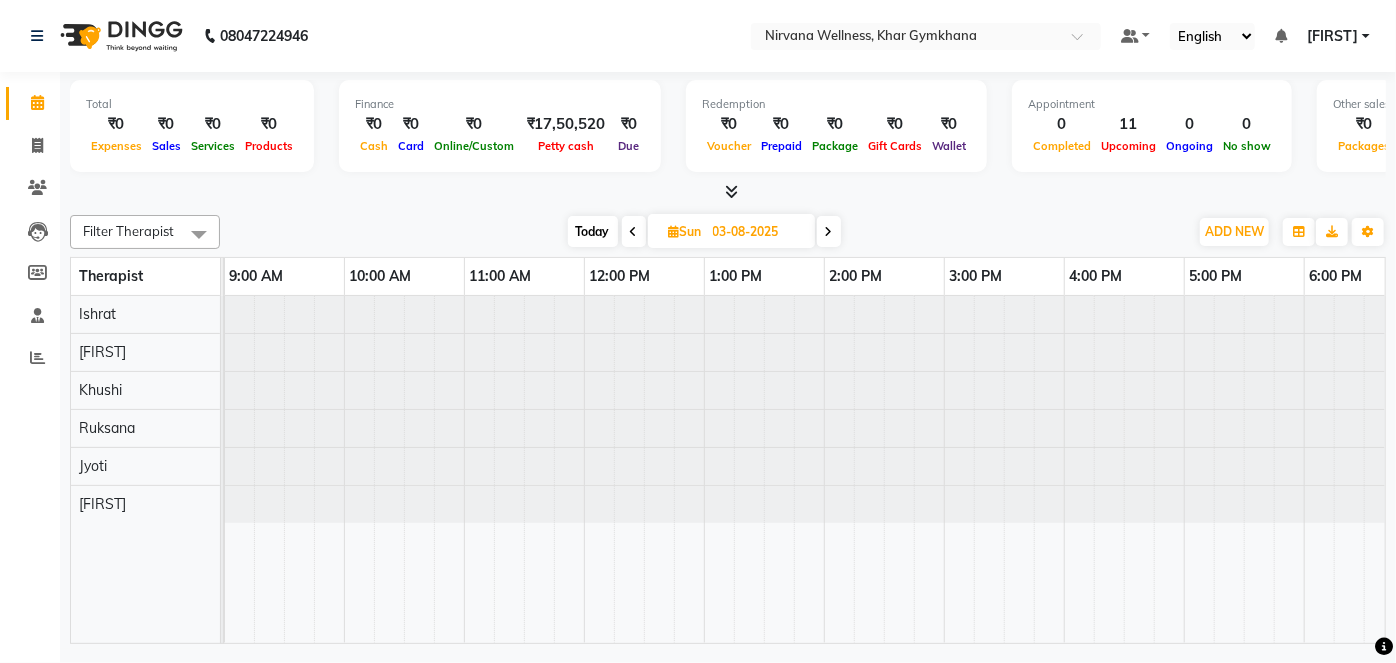 scroll, scrollTop: 0, scrollLeft: 240, axis: horizontal 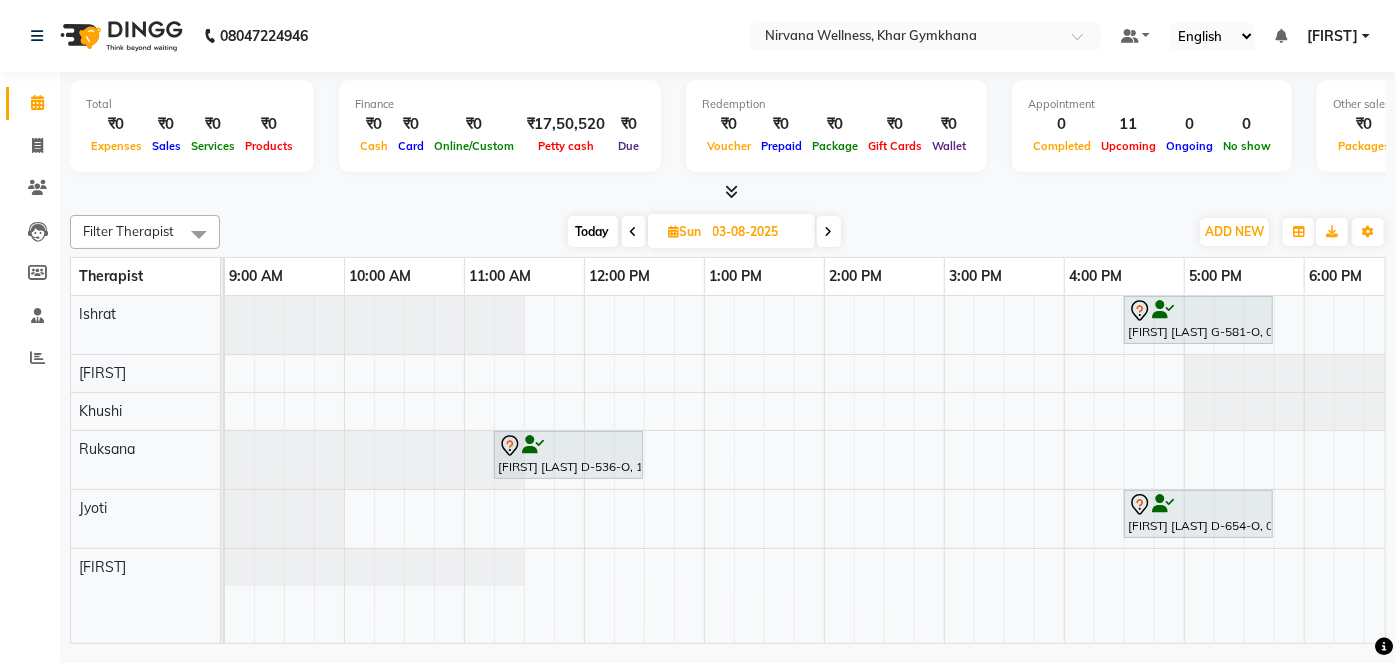 click at bounding box center [829, 232] 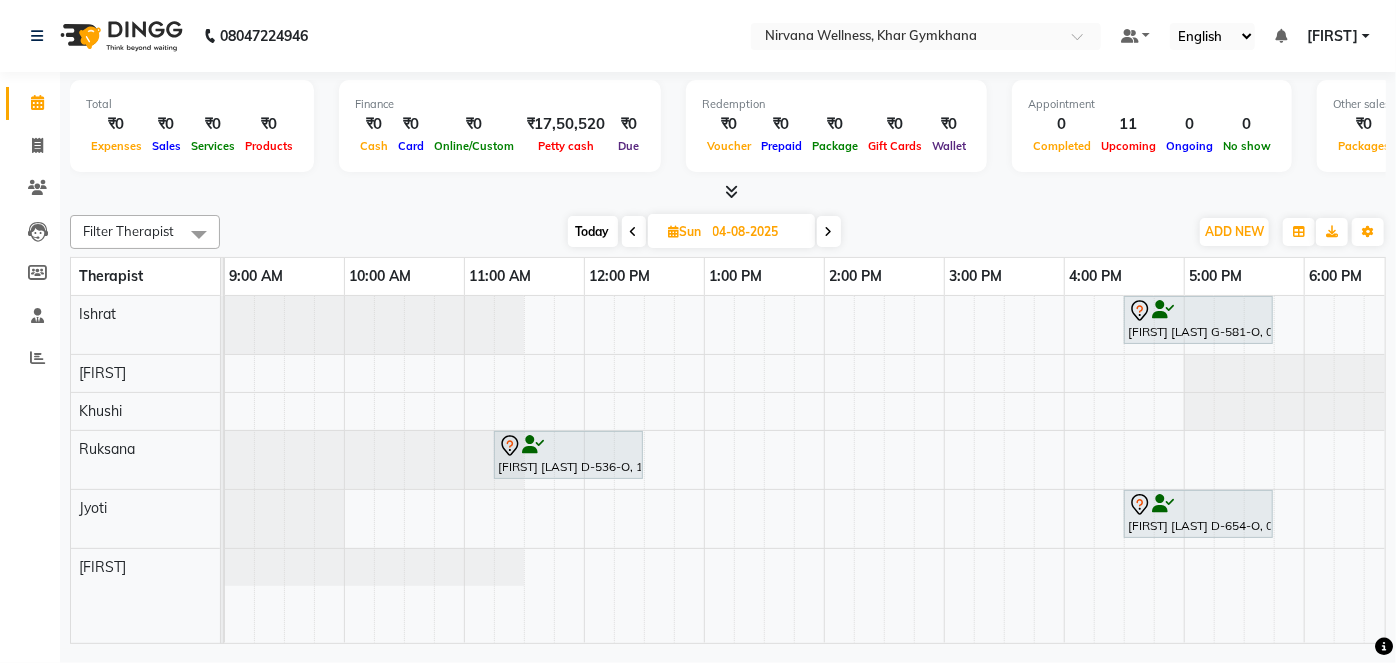 scroll, scrollTop: 0, scrollLeft: 240, axis: horizontal 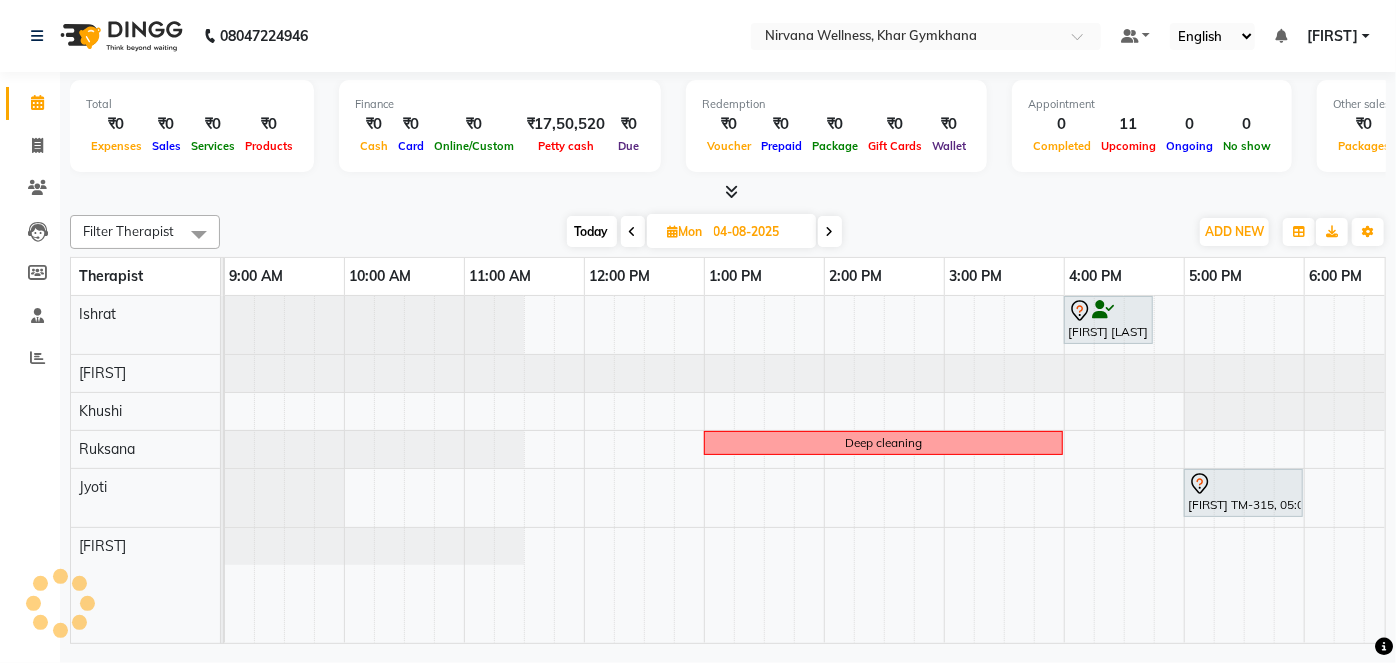 click at bounding box center (830, 232) 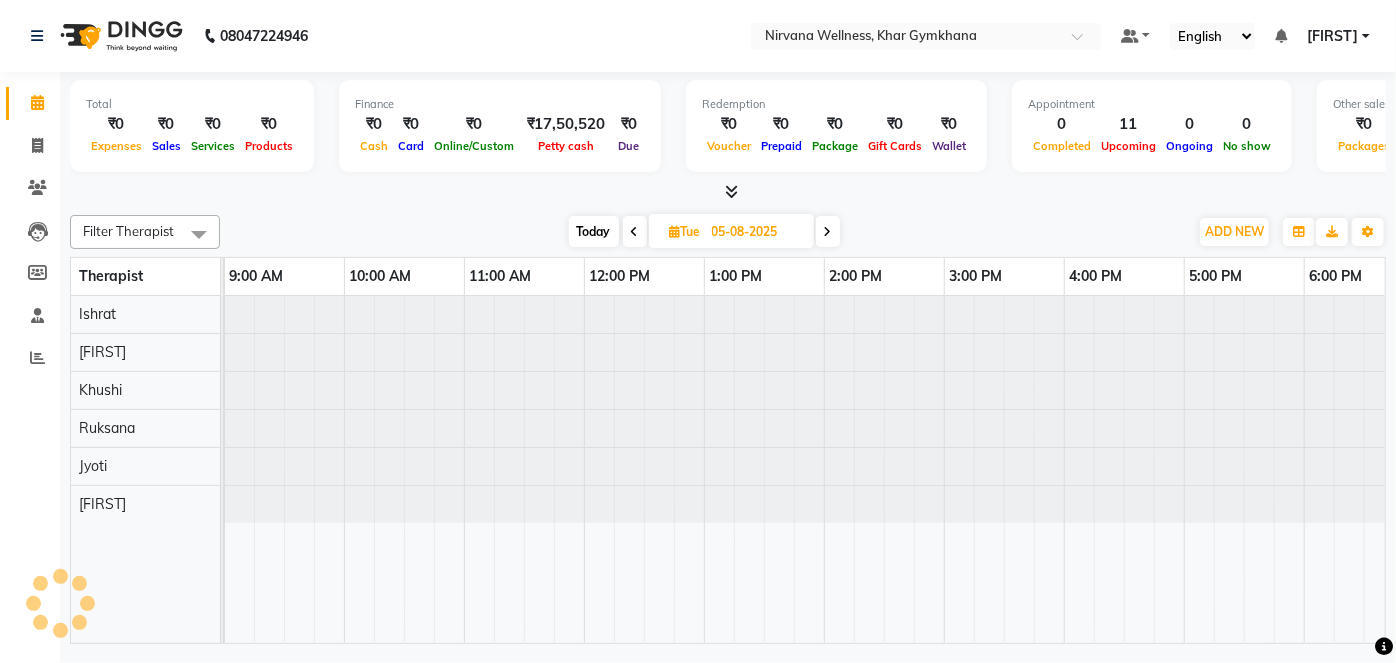 scroll, scrollTop: 0, scrollLeft: 240, axis: horizontal 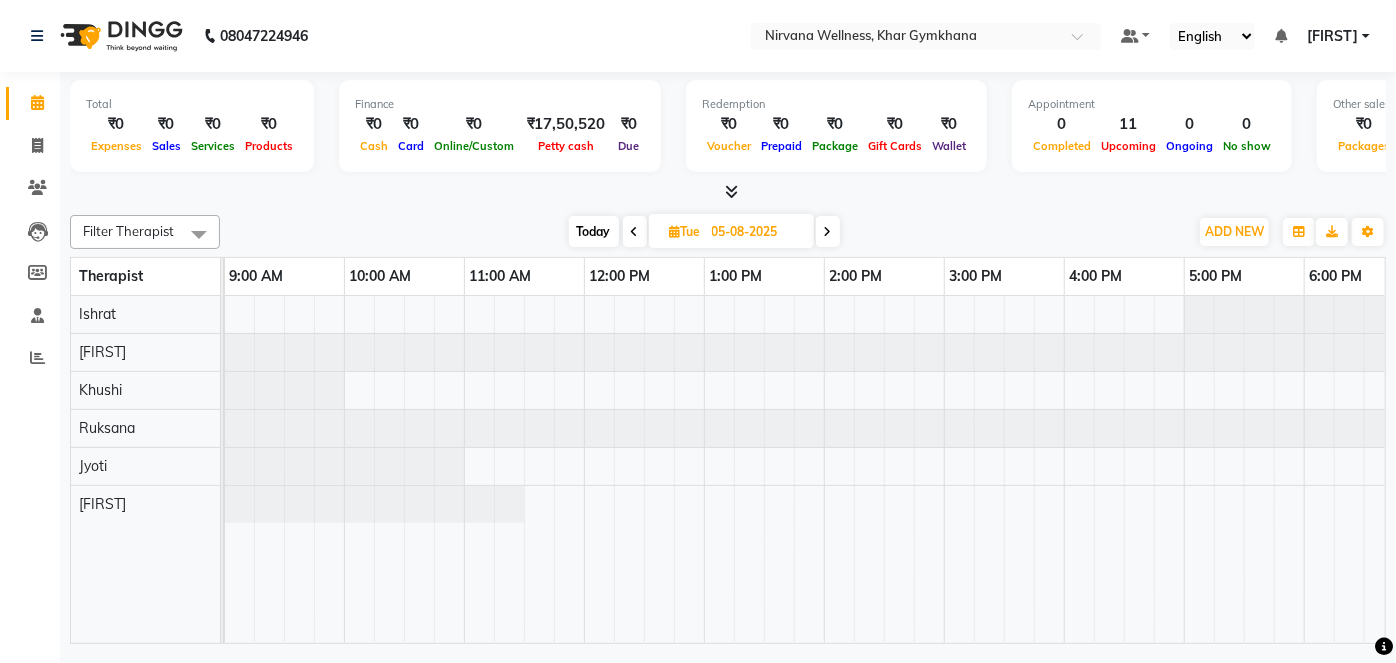 click at bounding box center [635, 232] 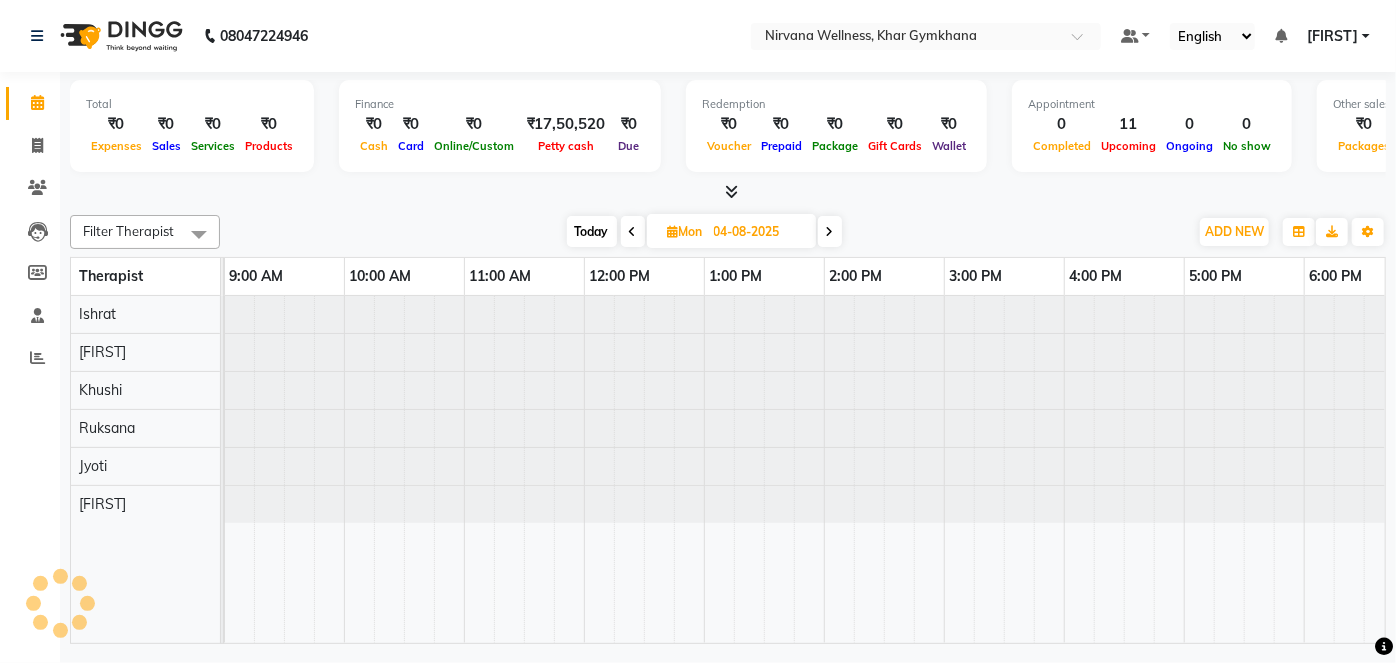 scroll, scrollTop: 0, scrollLeft: 240, axis: horizontal 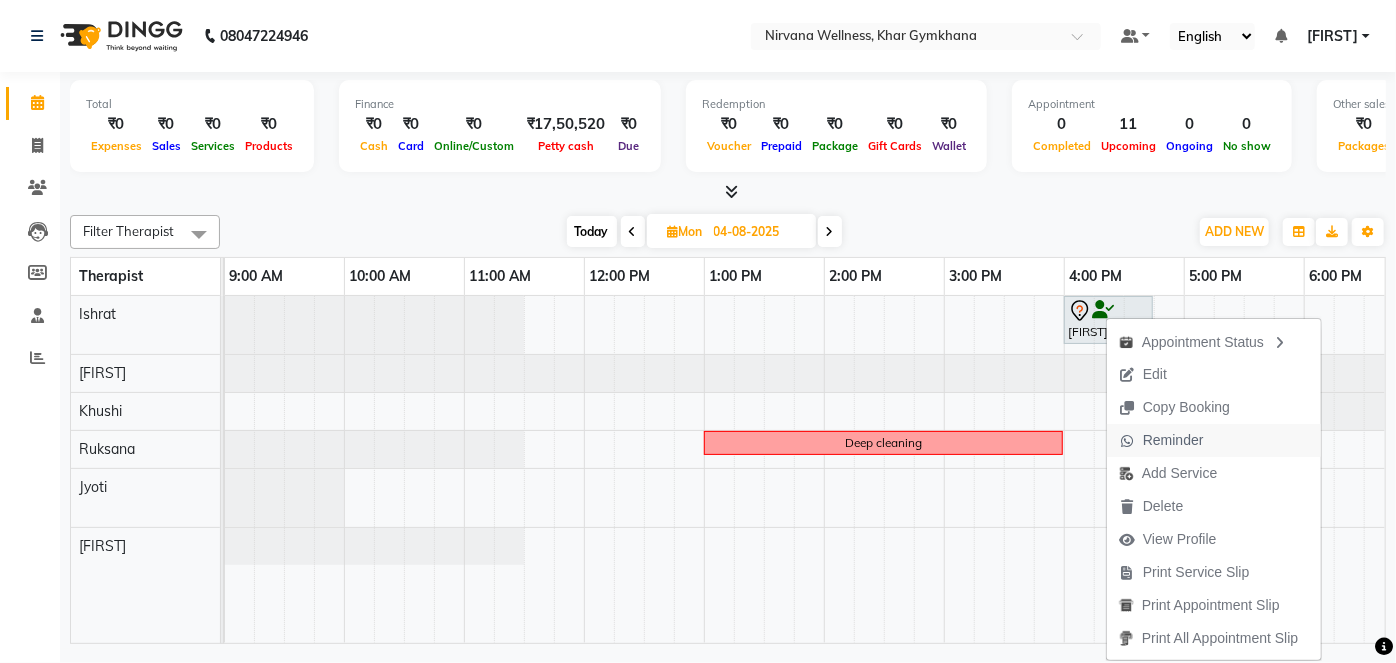 click on "Reminder" at bounding box center (1161, 440) 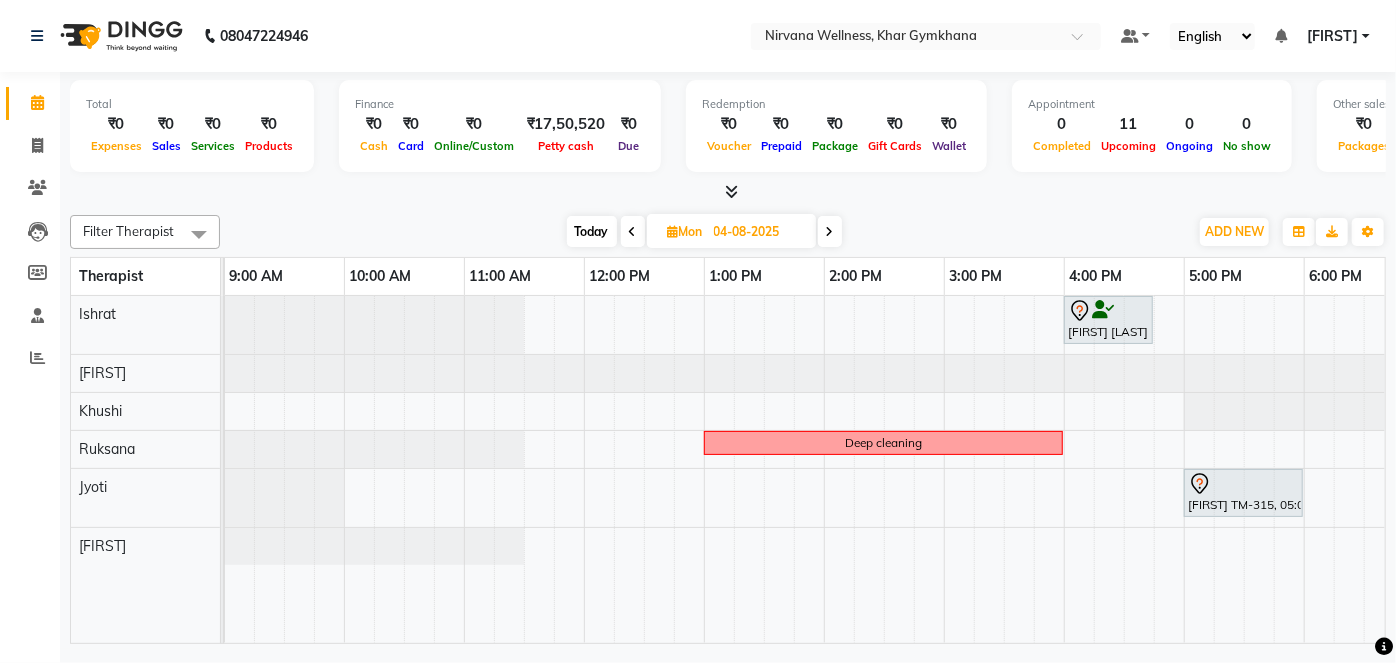click on "Today" at bounding box center [592, 231] 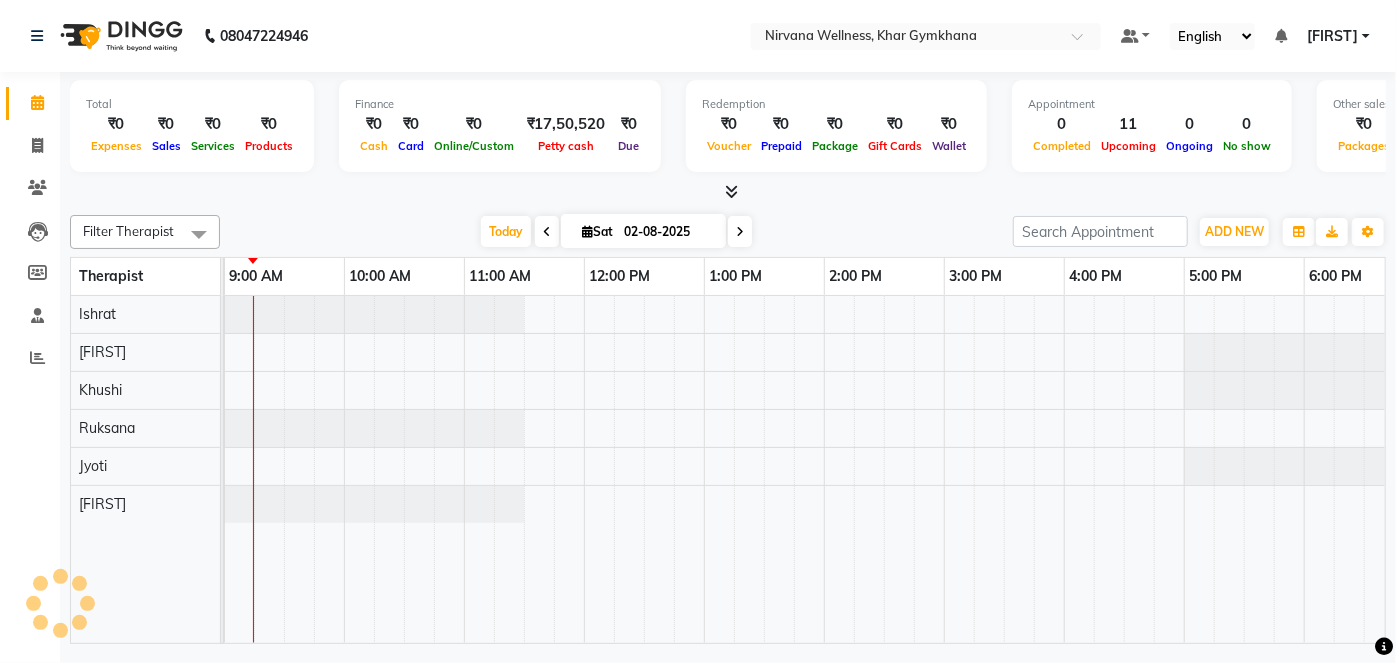 scroll, scrollTop: 0, scrollLeft: 240, axis: horizontal 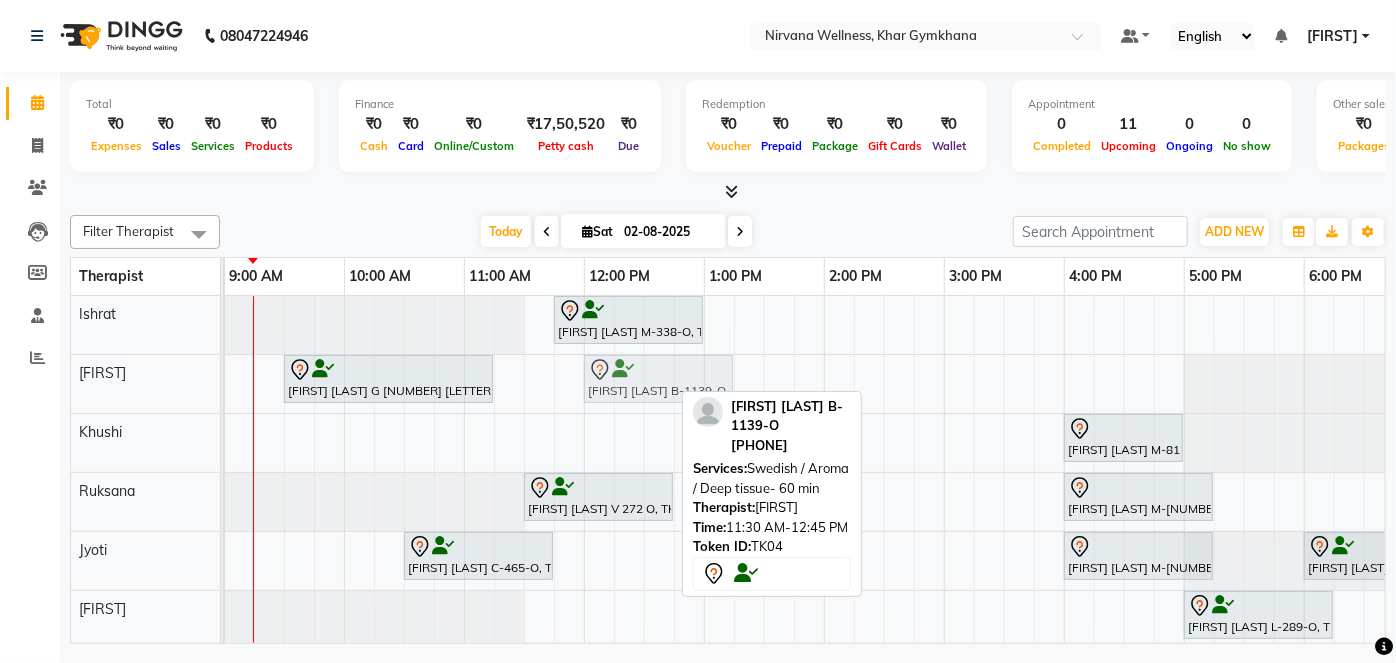 drag, startPoint x: 562, startPoint y: 374, endPoint x: 611, endPoint y: 378, distance: 49.162994 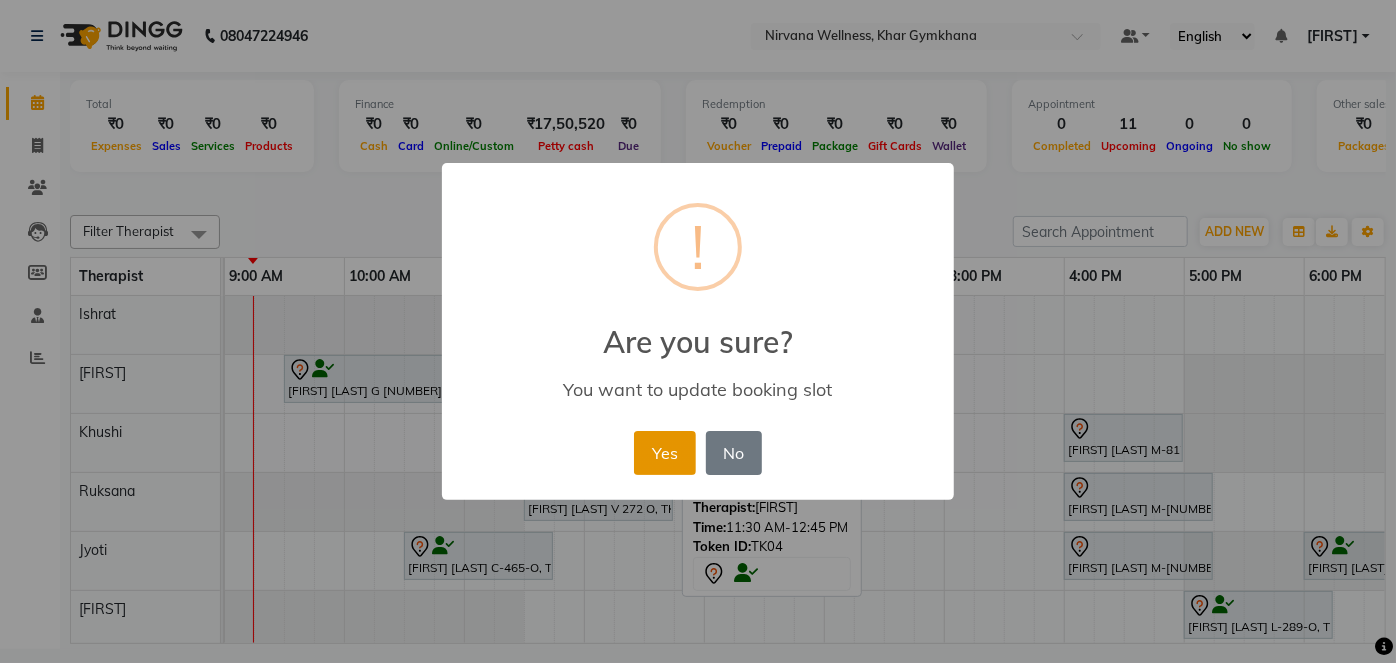 click on "Yes" at bounding box center (664, 453) 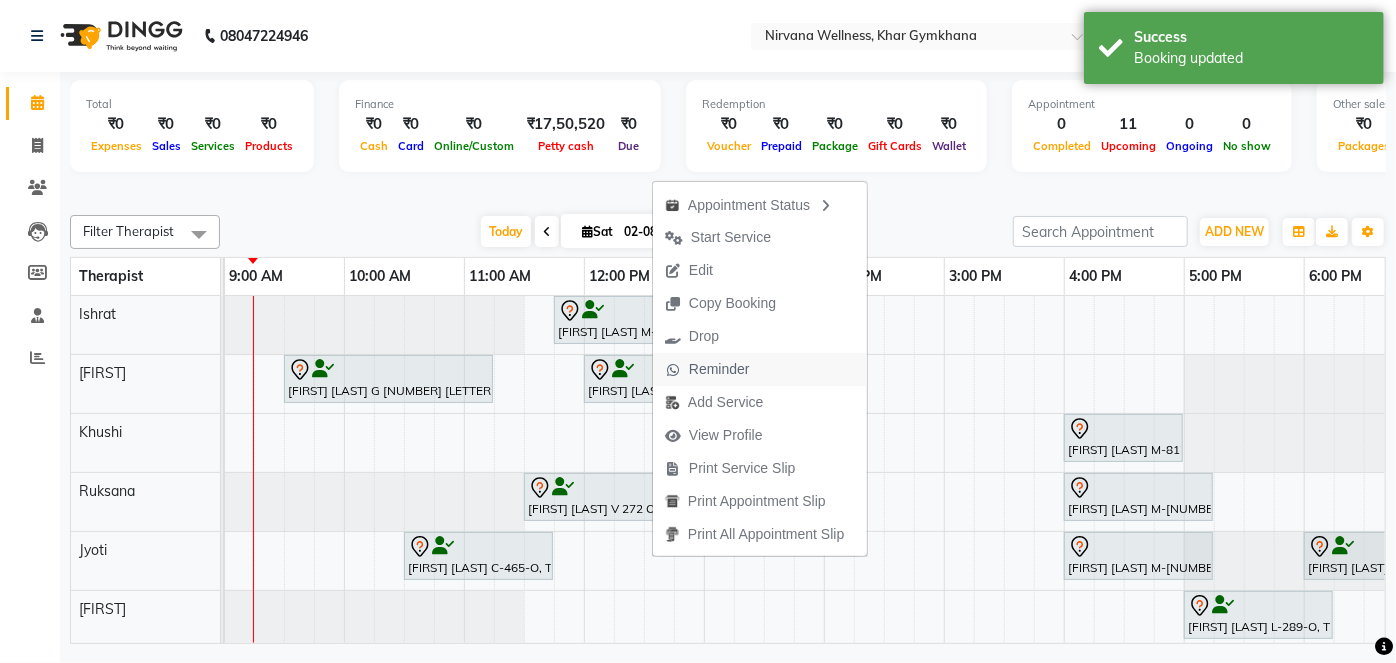 click on "Reminder" at bounding box center [719, 369] 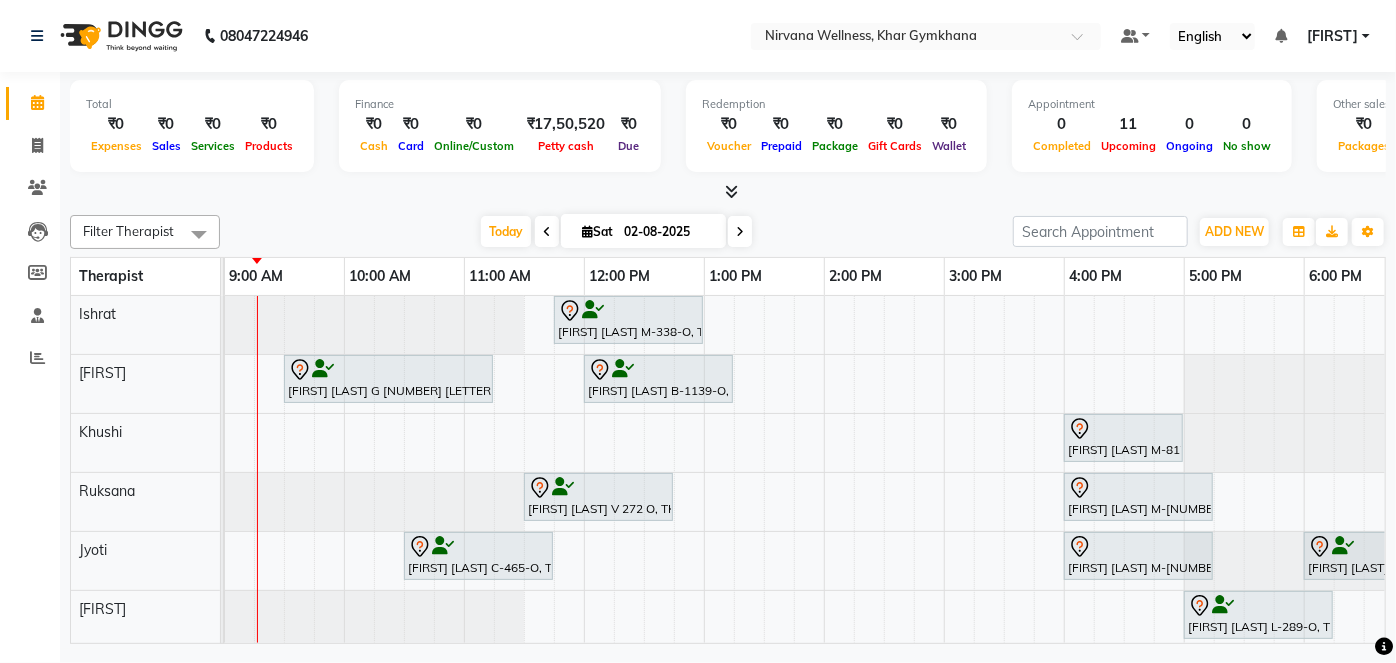 click on "02-08-2025" at bounding box center (668, 232) 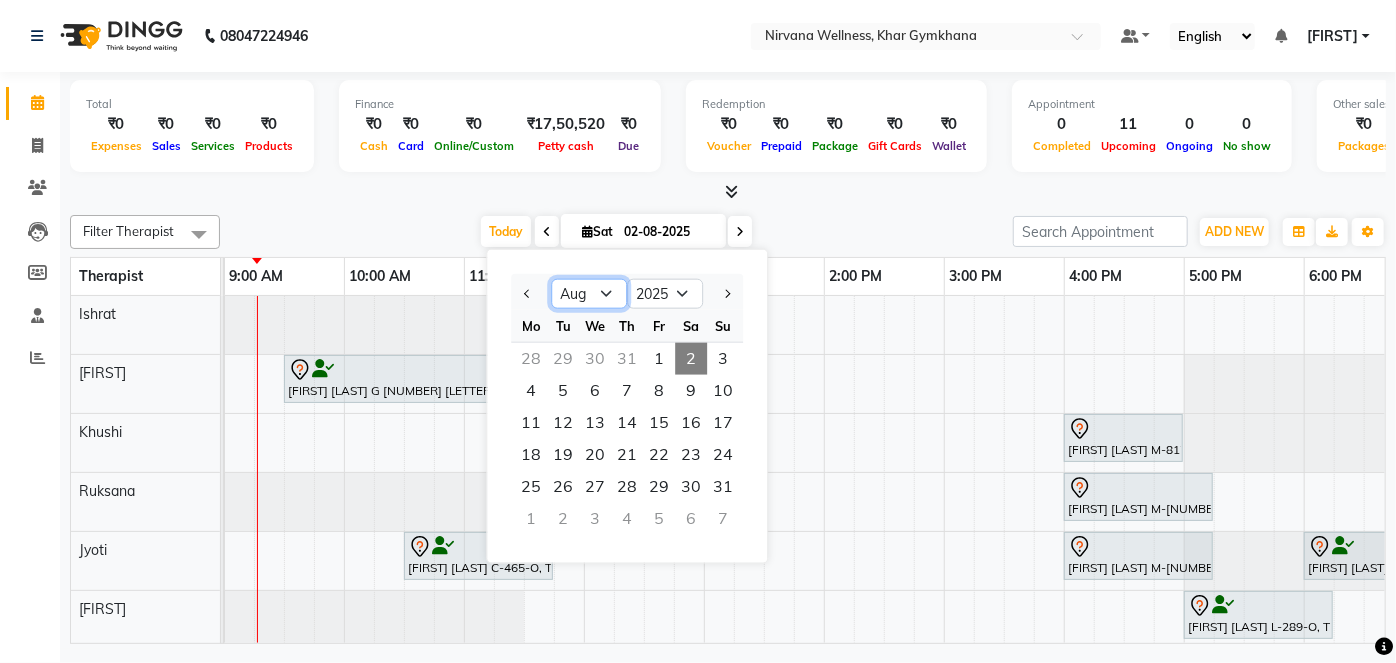 click on "Jan Feb Mar Apr May Jun Jul Aug Sep Oct Nov Dec" at bounding box center [589, 294] 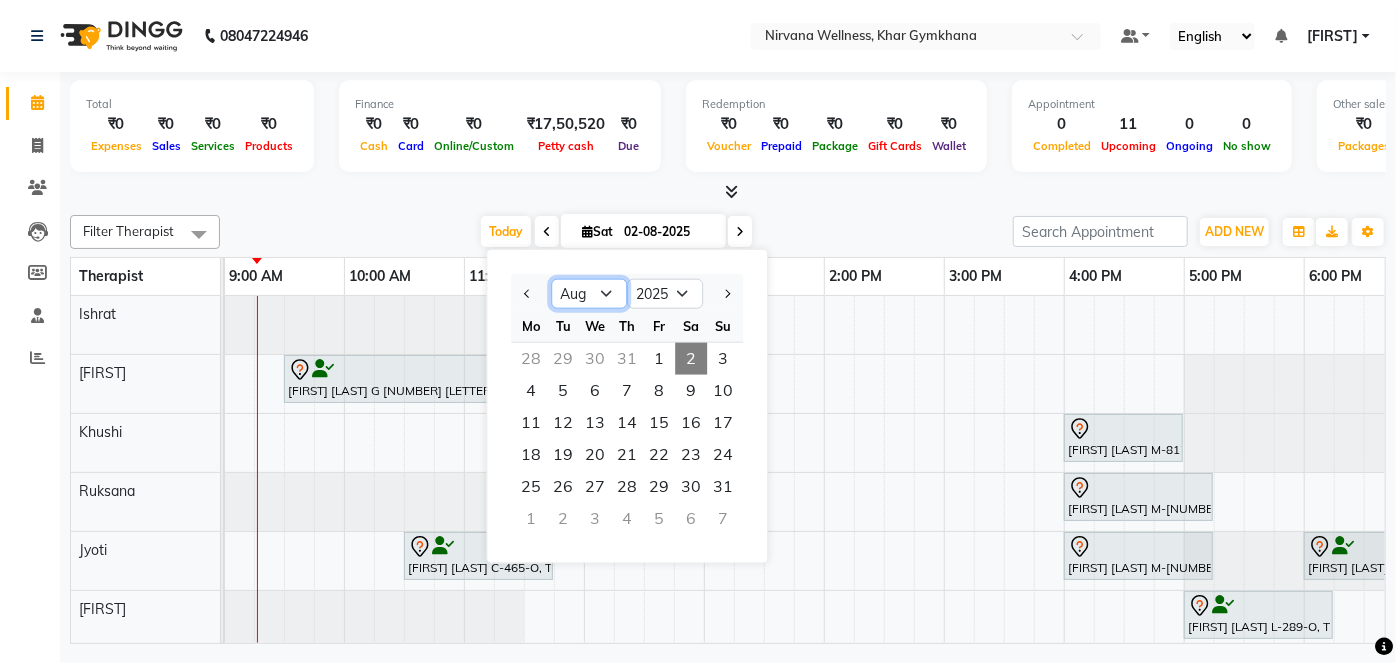 select on "7" 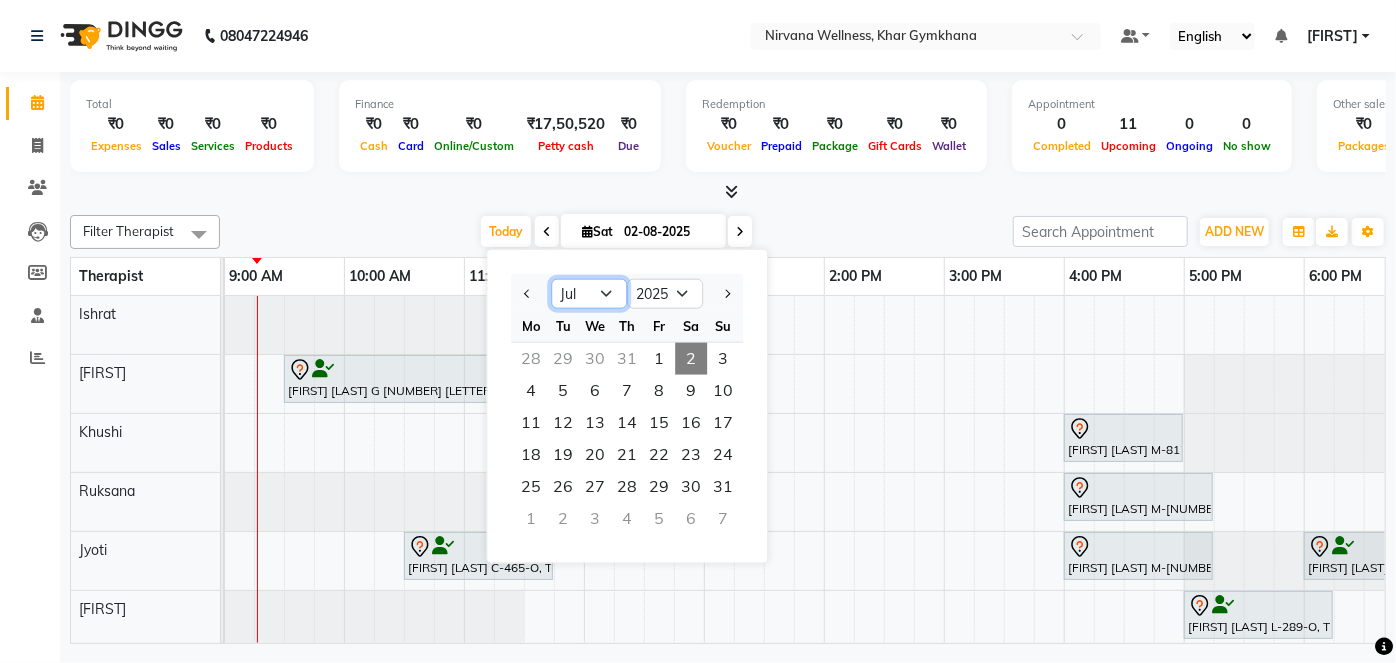 click on "Jan Feb Mar Apr May Jun Jul Aug Sep Oct Nov Dec" at bounding box center [589, 294] 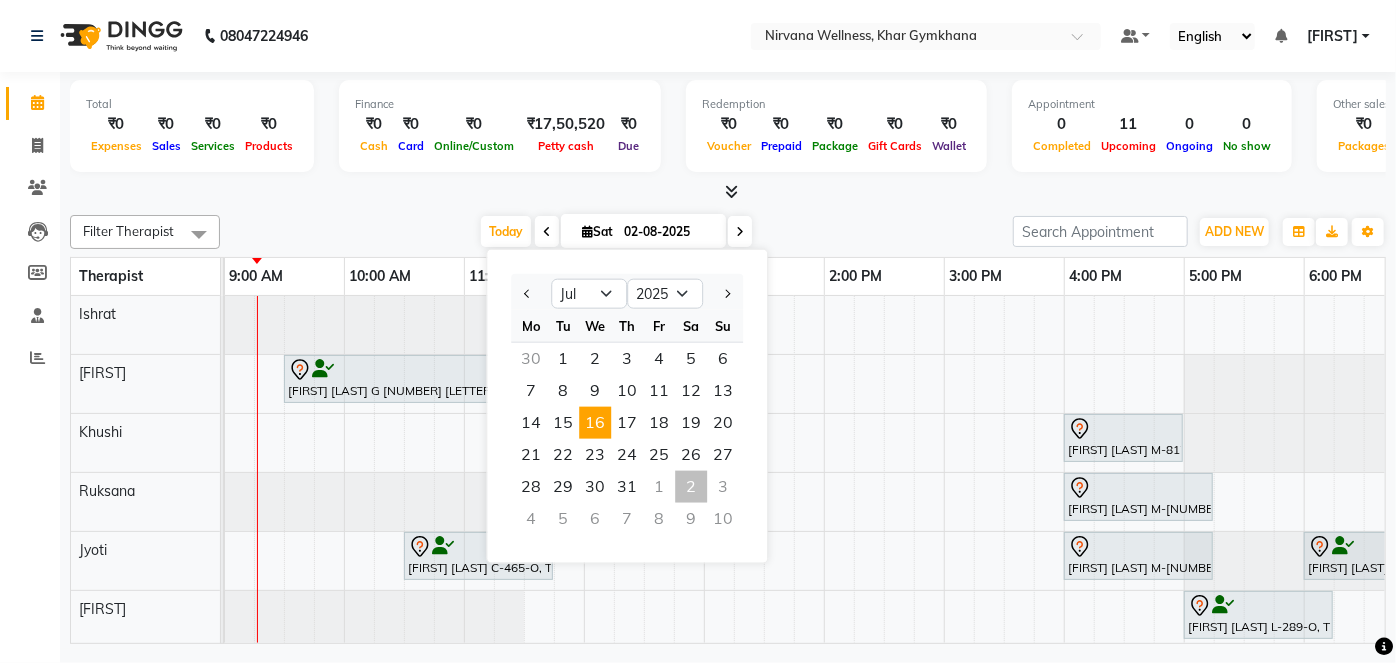 click on "16" at bounding box center [595, 423] 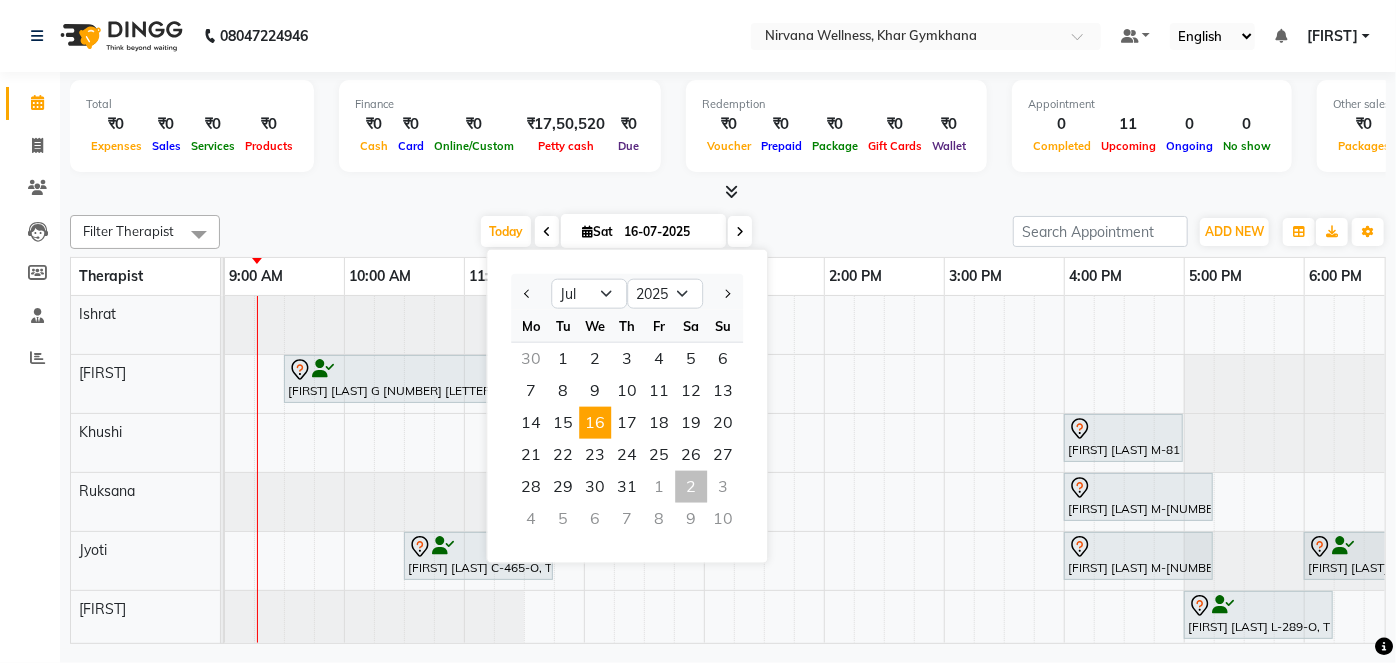 scroll, scrollTop: 0, scrollLeft: 240, axis: horizontal 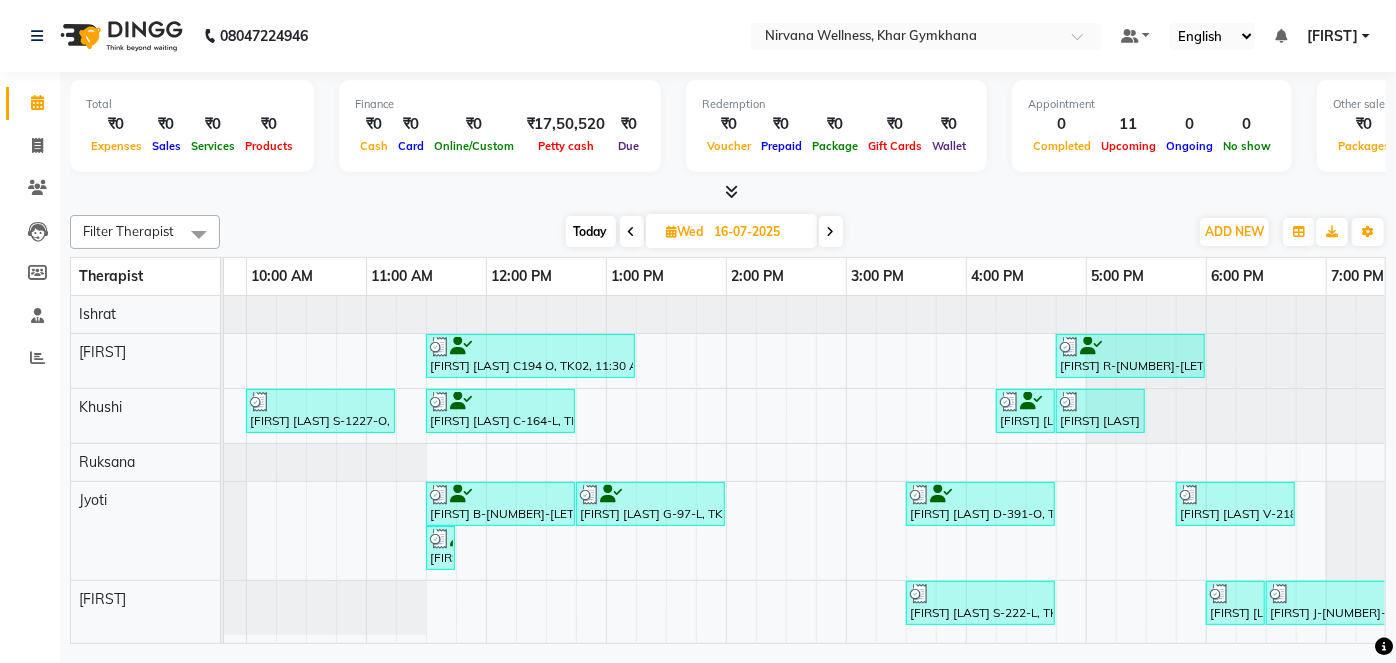 click on "Today" at bounding box center (591, 231) 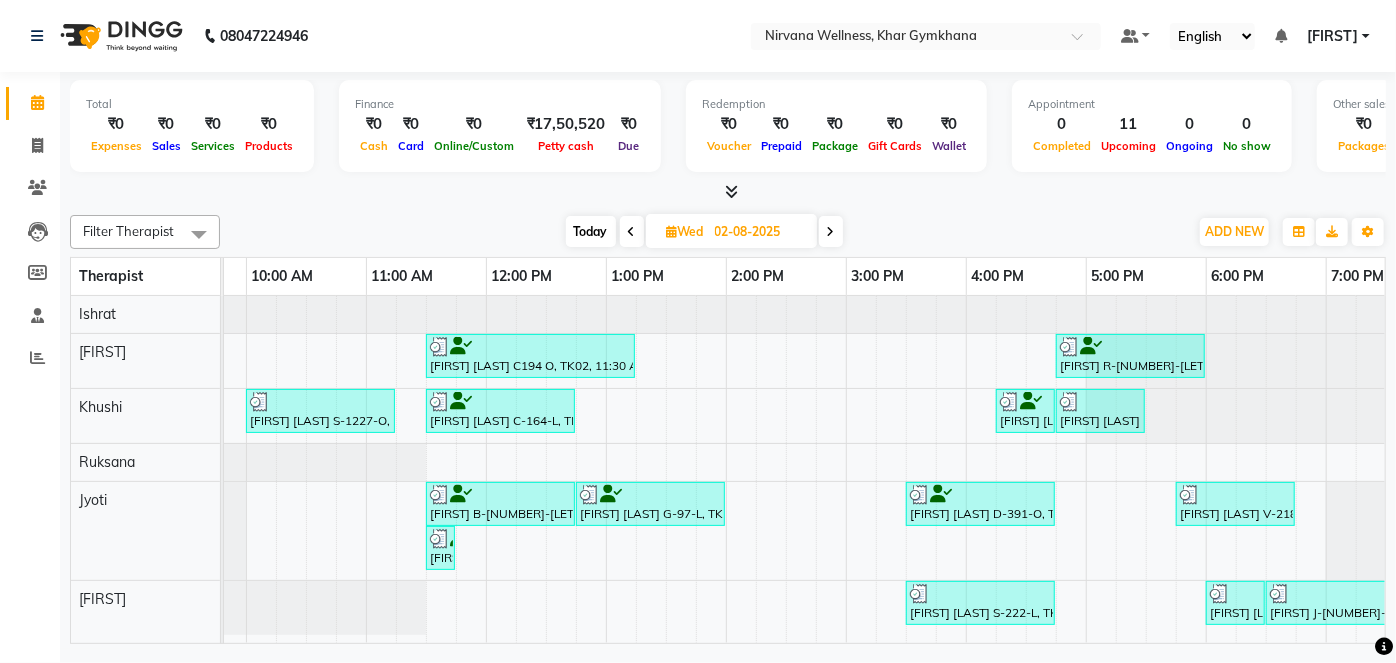 scroll, scrollTop: 0, scrollLeft: 240, axis: horizontal 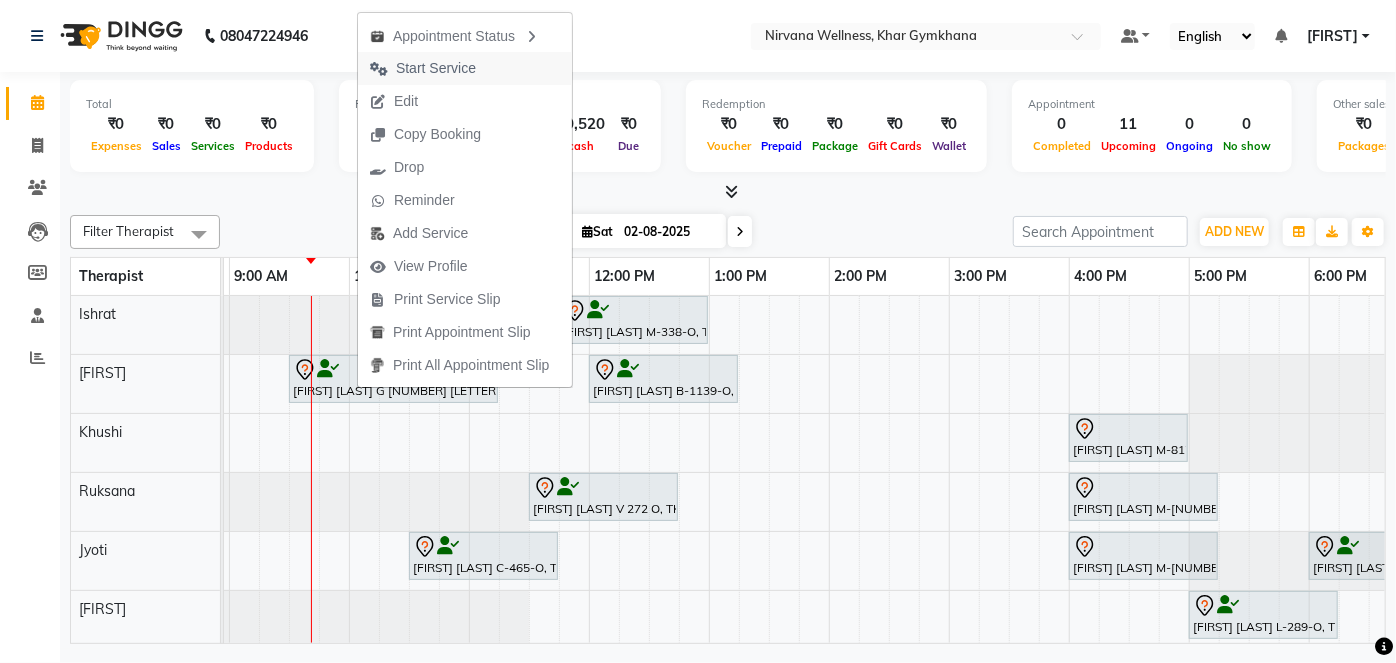 click on "Start Service" at bounding box center [436, 68] 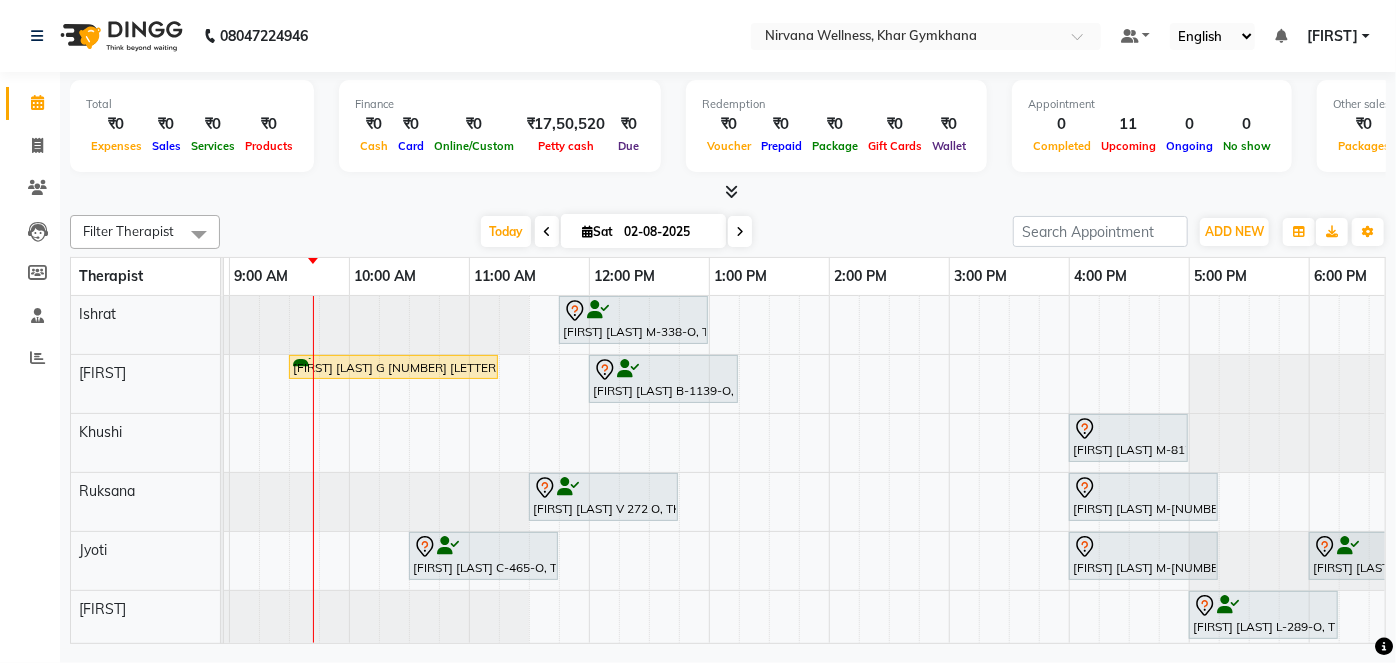 scroll, scrollTop: 0, scrollLeft: 207, axis: horizontal 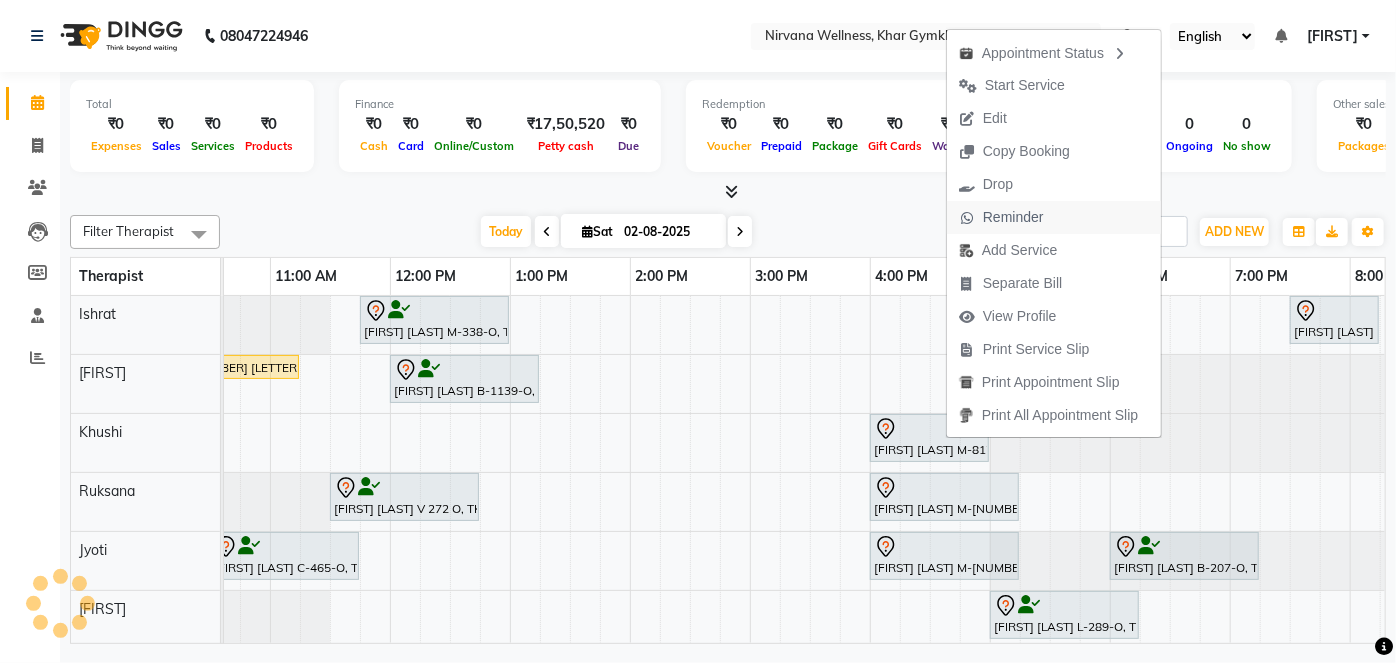 click on "Reminder" at bounding box center [1001, 217] 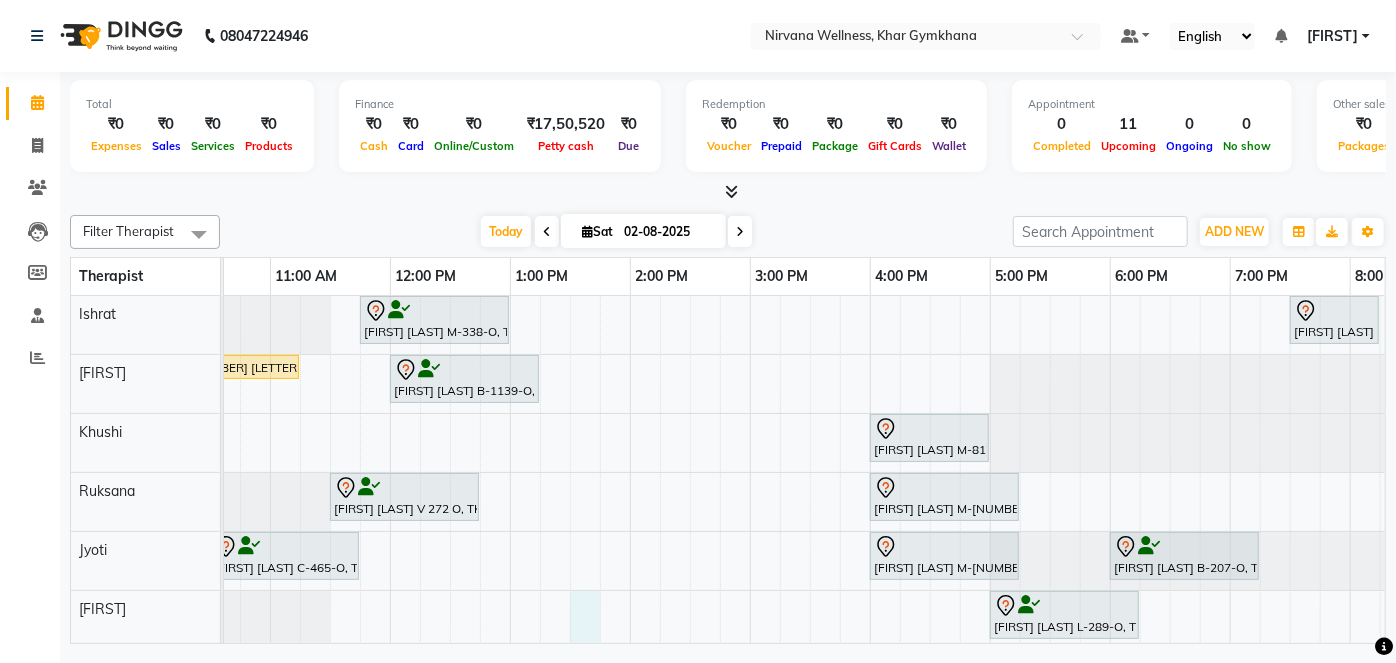 scroll, scrollTop: 18, scrollLeft: 434, axis: both 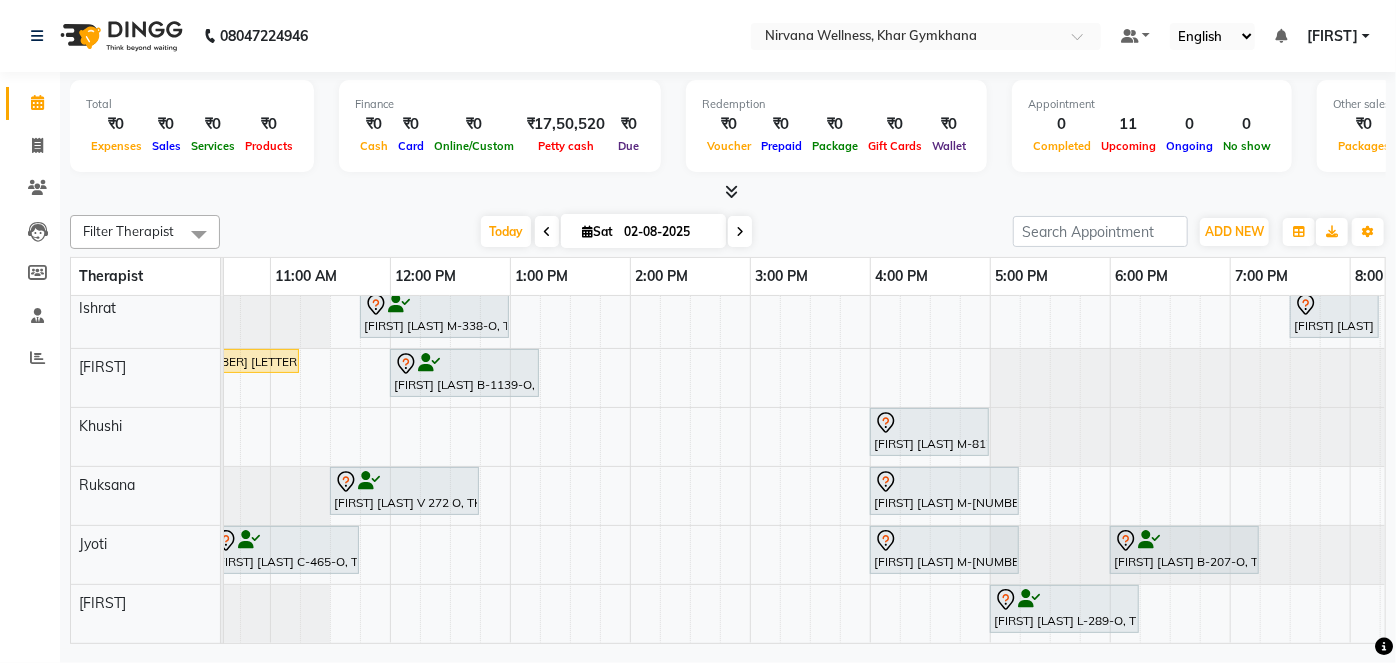 drag, startPoint x: 597, startPoint y: 624, endPoint x: 638, endPoint y: 629, distance: 41.303753 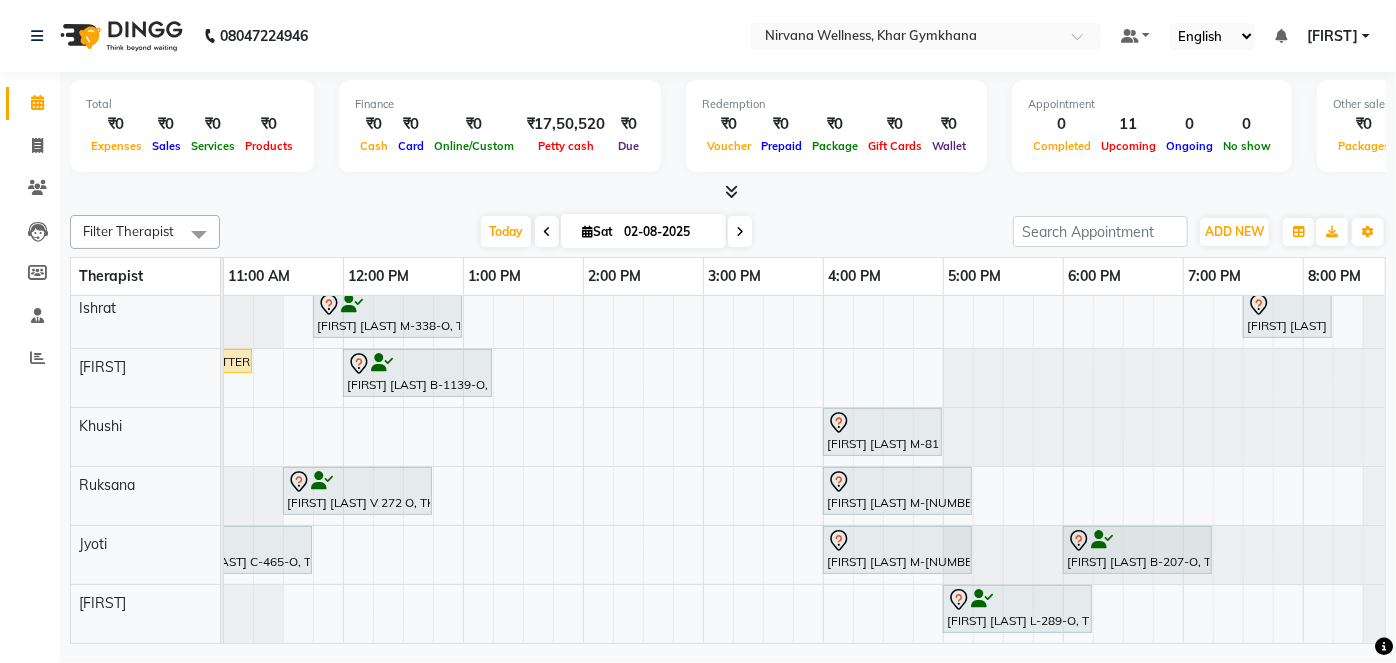 scroll, scrollTop: 17, scrollLeft: 593, axis: both 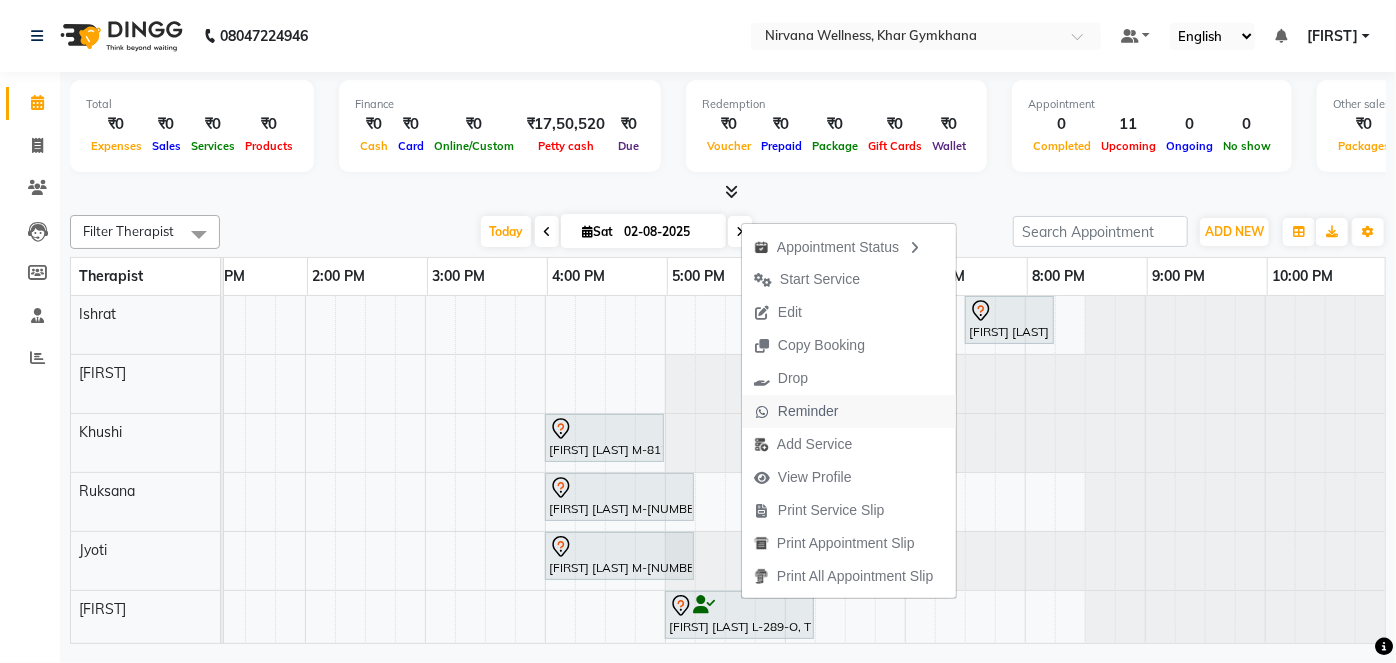 click on "Reminder" at bounding box center (808, 411) 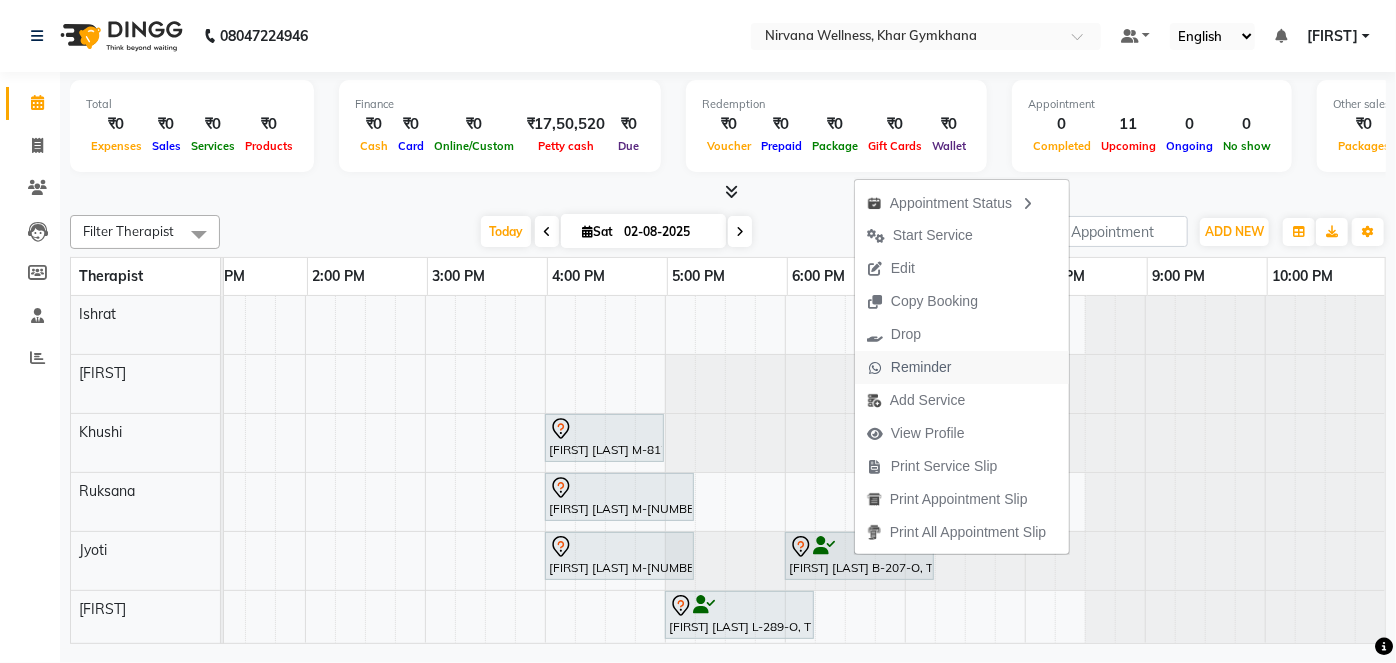 click on "Reminder" at bounding box center [921, 367] 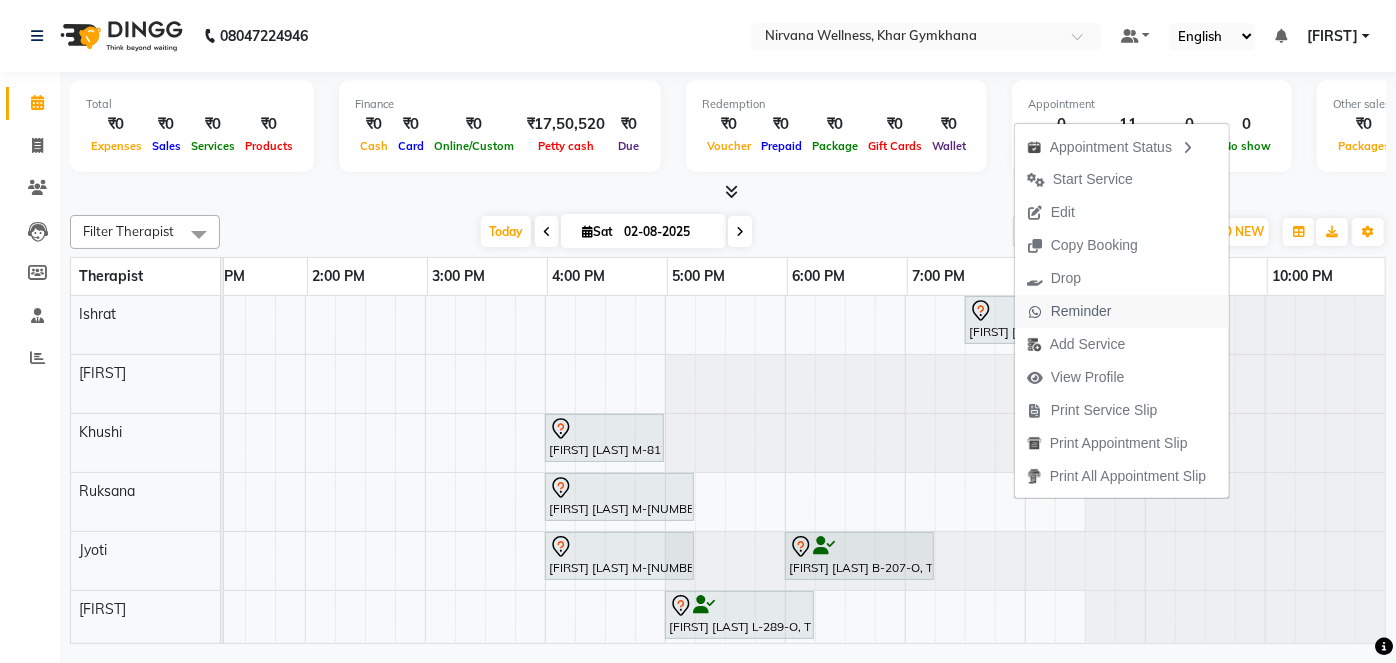 click on "Reminder" at bounding box center (1081, 311) 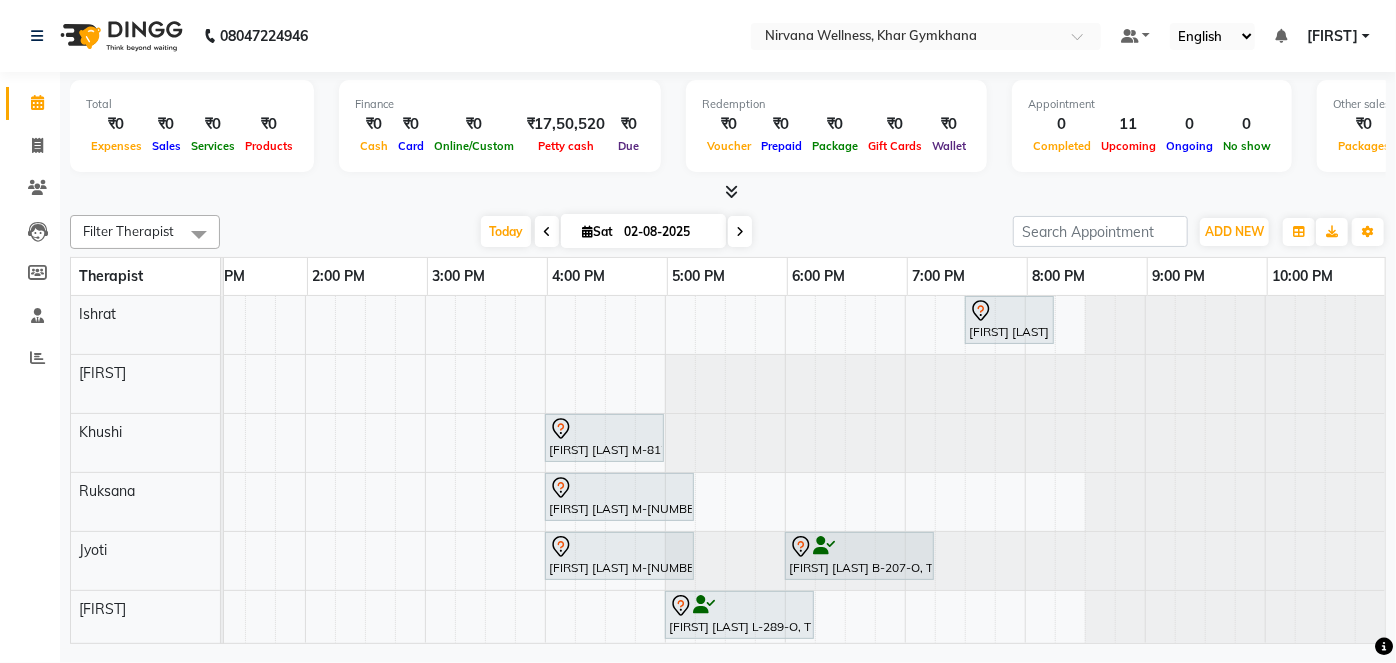 scroll, scrollTop: 12, scrollLeft: 771, axis: both 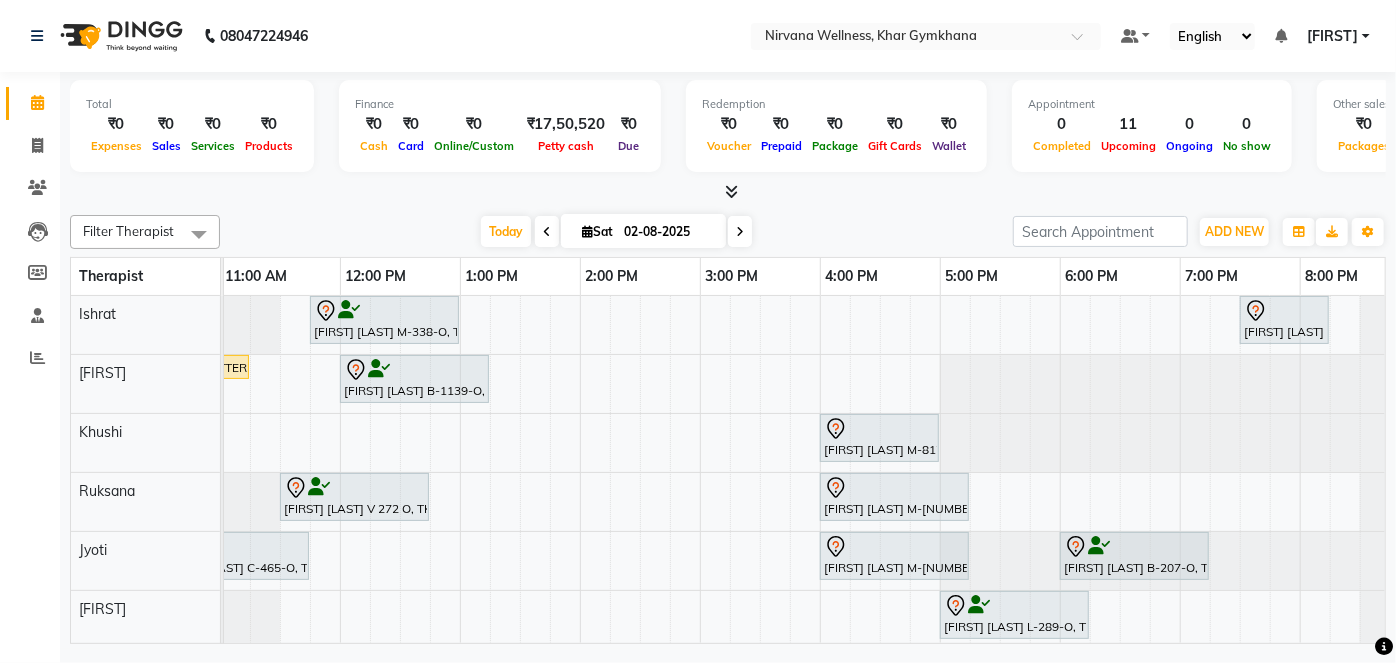click on "[FIRST] [LAST] M-338-O, TK01, 11:45 AM-01:00 PM, Swedish / Aroma / Deep tissue- 60 min             [FIRST] [LAST] A-58-L, TK02, 07:30 PM-08:15 PM, Head Neck & Shoulder     [FIRST] [LAST] G 97 L, TK03, 09:30 AM-11:15 AM, Swedish / Aroma / Deep tissue- 90 min             [FIRST] [LAST] B-1139-O, TK04, 12:00 PM-01:15 PM, Swedish / Aroma / Deep tissue- 60 min             [FIRST] [LAST] M-817-O, TK05, 04:00 PM-05:00 PM, Swedish / Aroma / Deep tissue- 60 min             [FIRST] [LAST] V 272 O, TK06, 11:30 AM-12:45 PM, Swedish / Aroma / Deep tissue- 60 min             [FIRST] [LAST] M-817-O, TK05, 04:00 PM-05:15 PM, Swedish / Aroma / Deep tissue- 60 min             [FIRST] [LAST] C-465-O, TK07, 10:30 AM-11:45 AM, Swedish / Aroma / Deep tissue- 60 min             [FIRST] [LAST] M-817-O, TK05, 04:00 PM-05:15 PM, Swedish / Aroma / Deep tissue- 60 min             [FIRST] [LAST] B-207-O, TK08, 06:00 PM-07:15 PM, Swedish / Aroma / Deep tissue- 60 min" at bounding box center [700, 472] 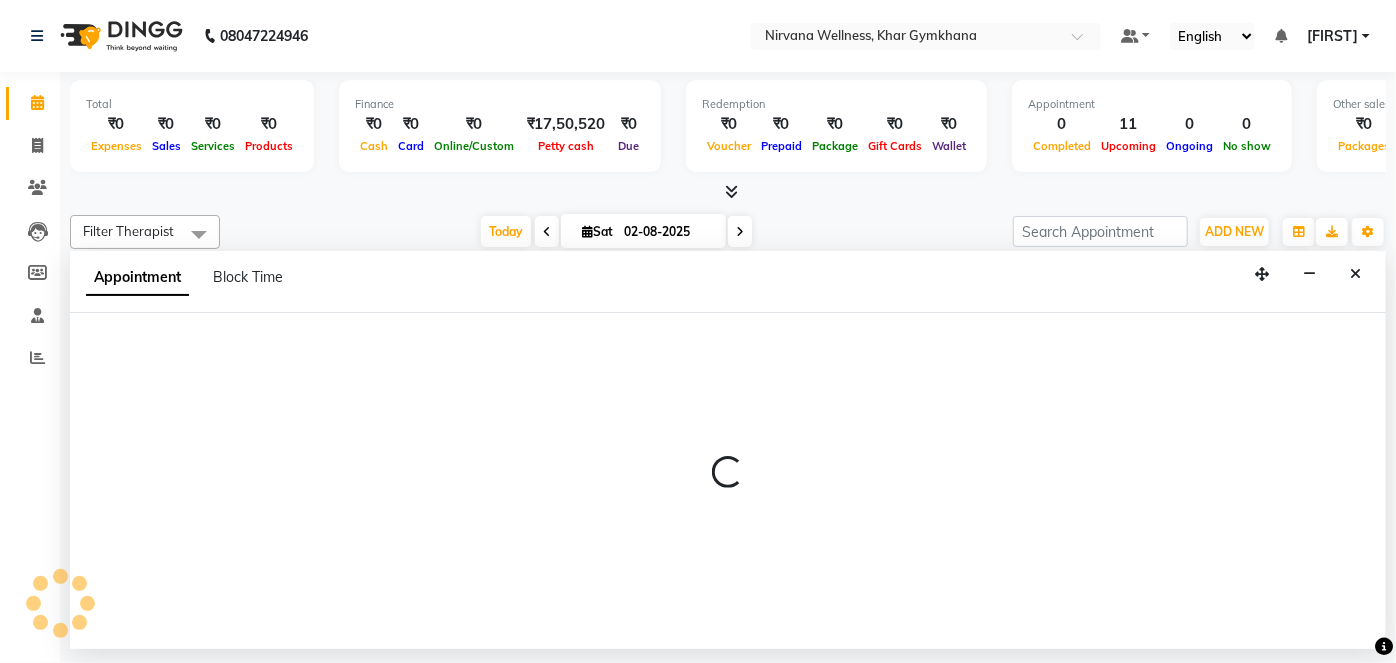 select on "68038" 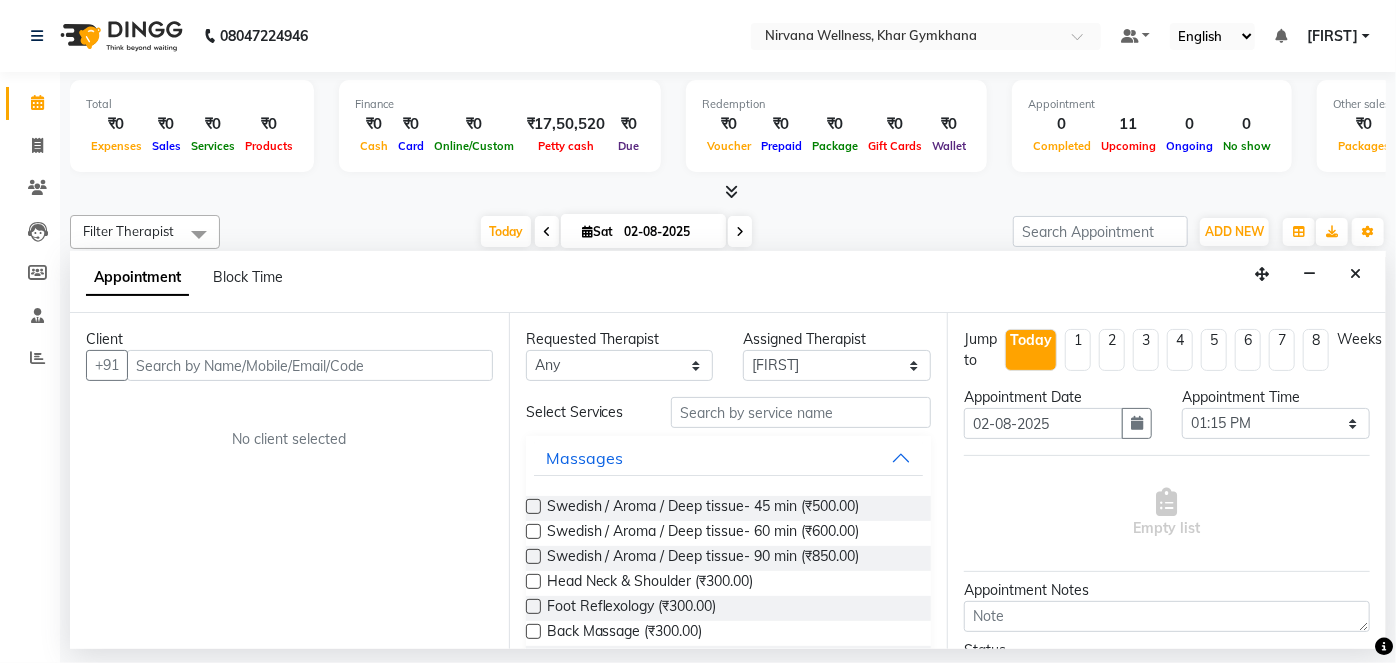 click at bounding box center [310, 365] 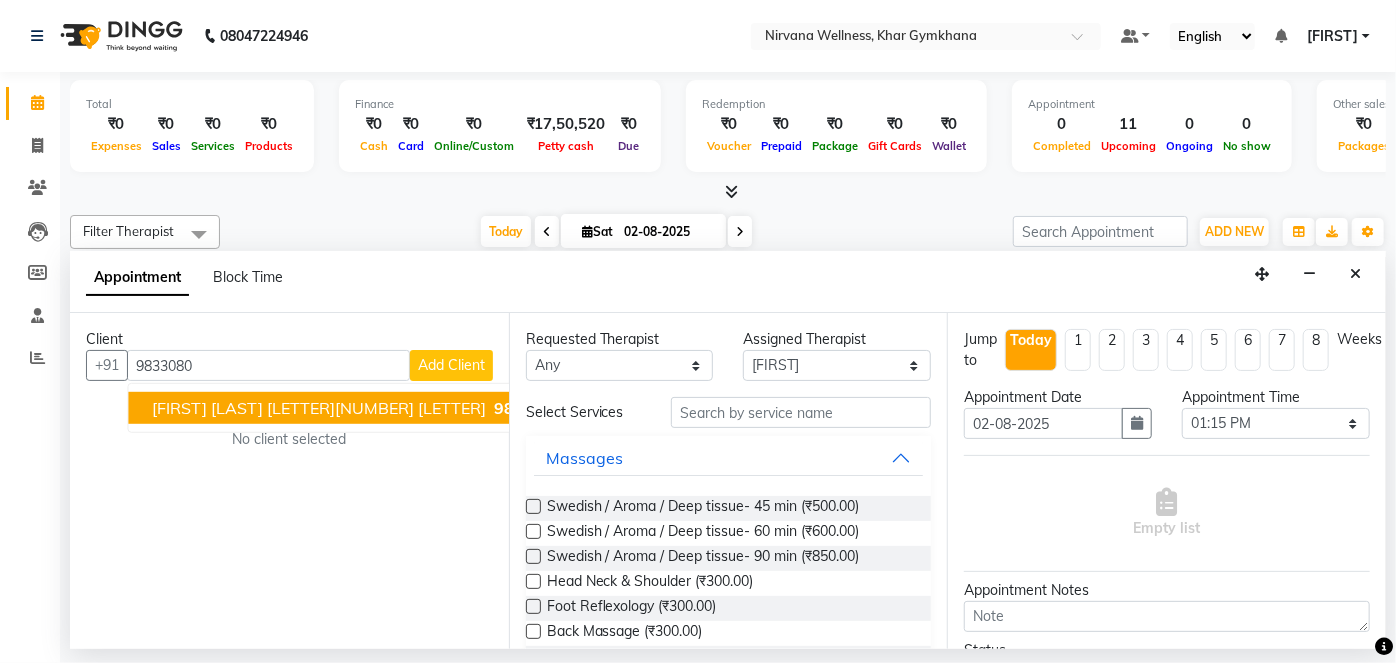 click on "9833080" at bounding box center (529, 408) 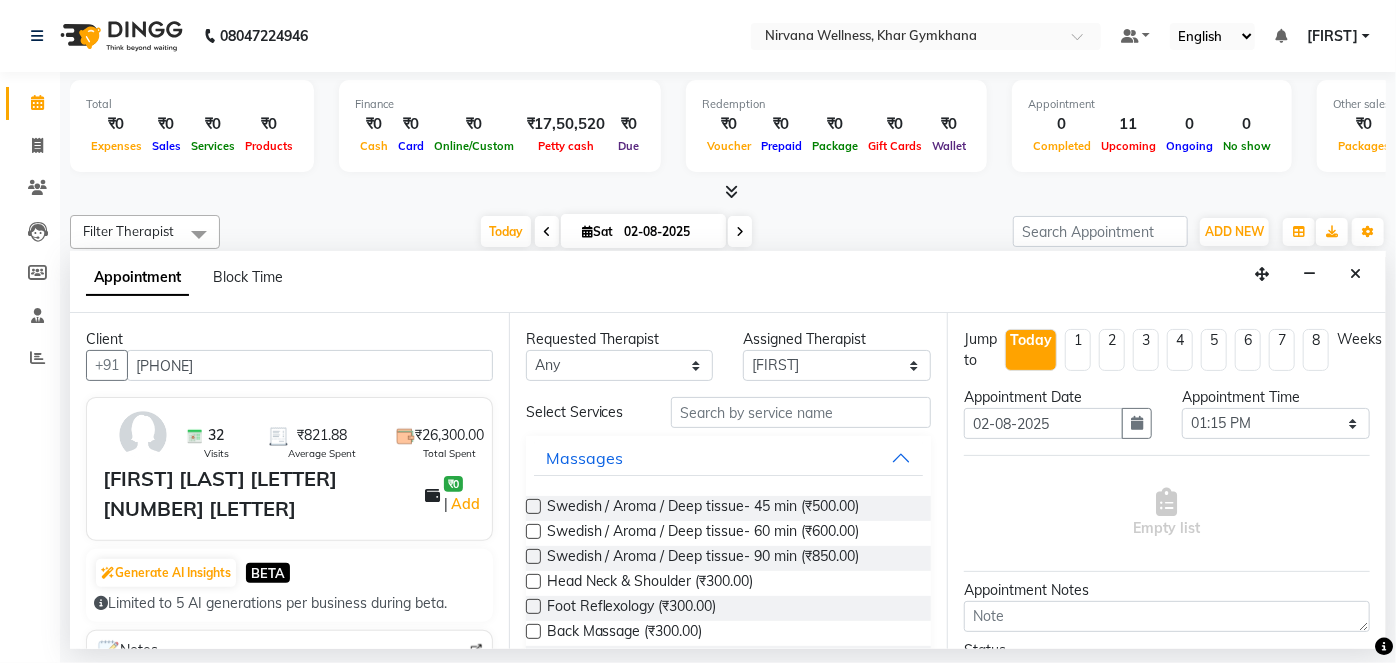 type on "[PHONE]" 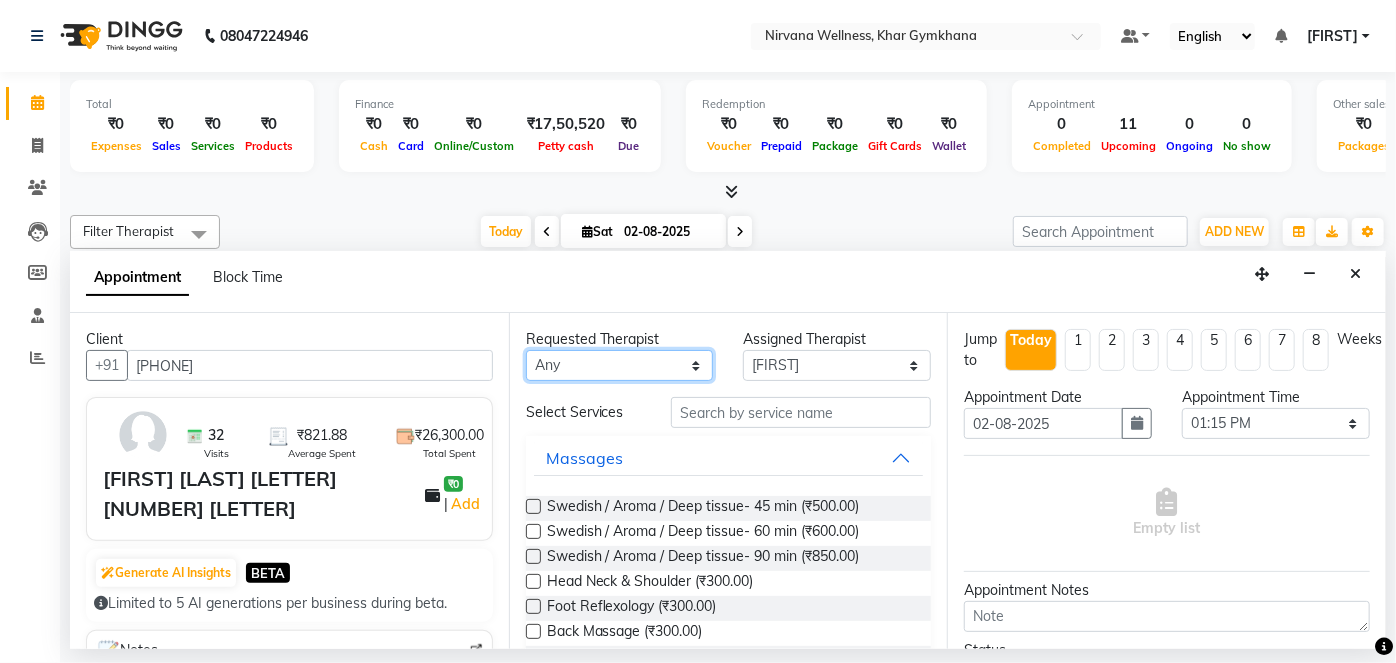 click on "Any [FIRST] [FIRST] [FIRST] [FIRST] [FIRST] [FIRST]" at bounding box center (620, 365) 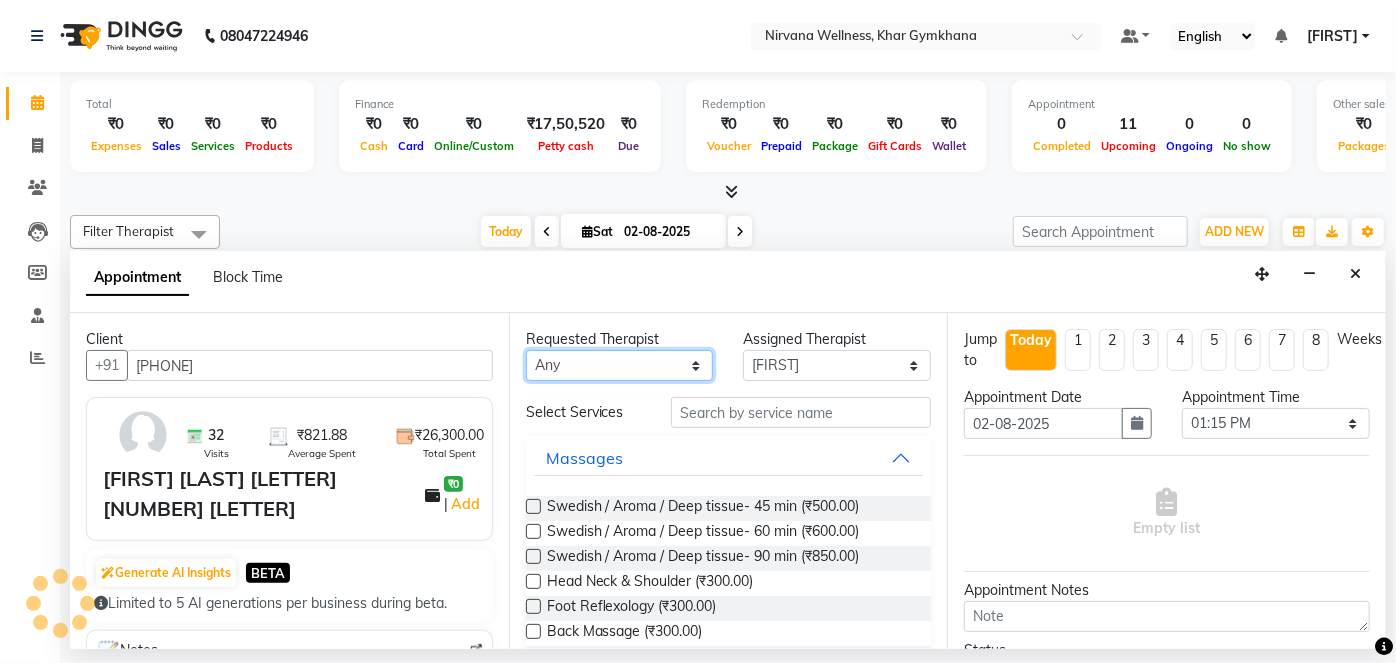 select on "68038" 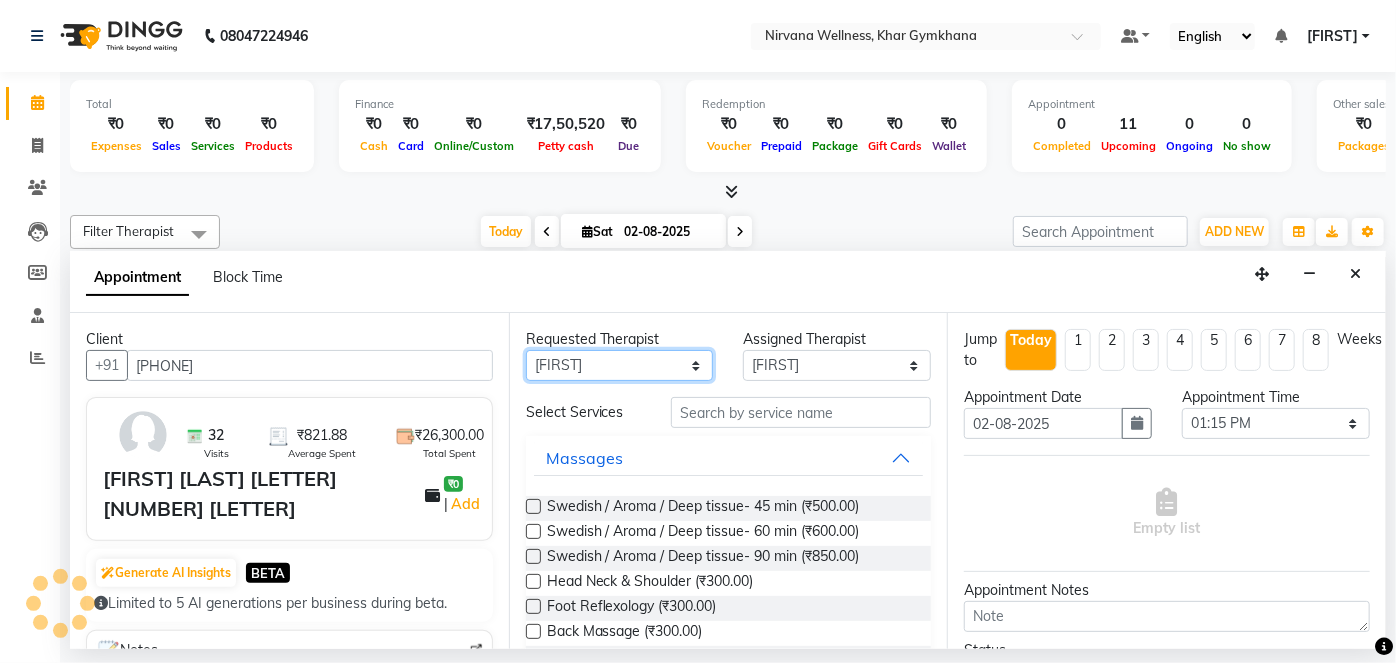 click on "Any [FIRST] [FIRST] [FIRST] [FIRST] [FIRST] [FIRST]" at bounding box center (620, 365) 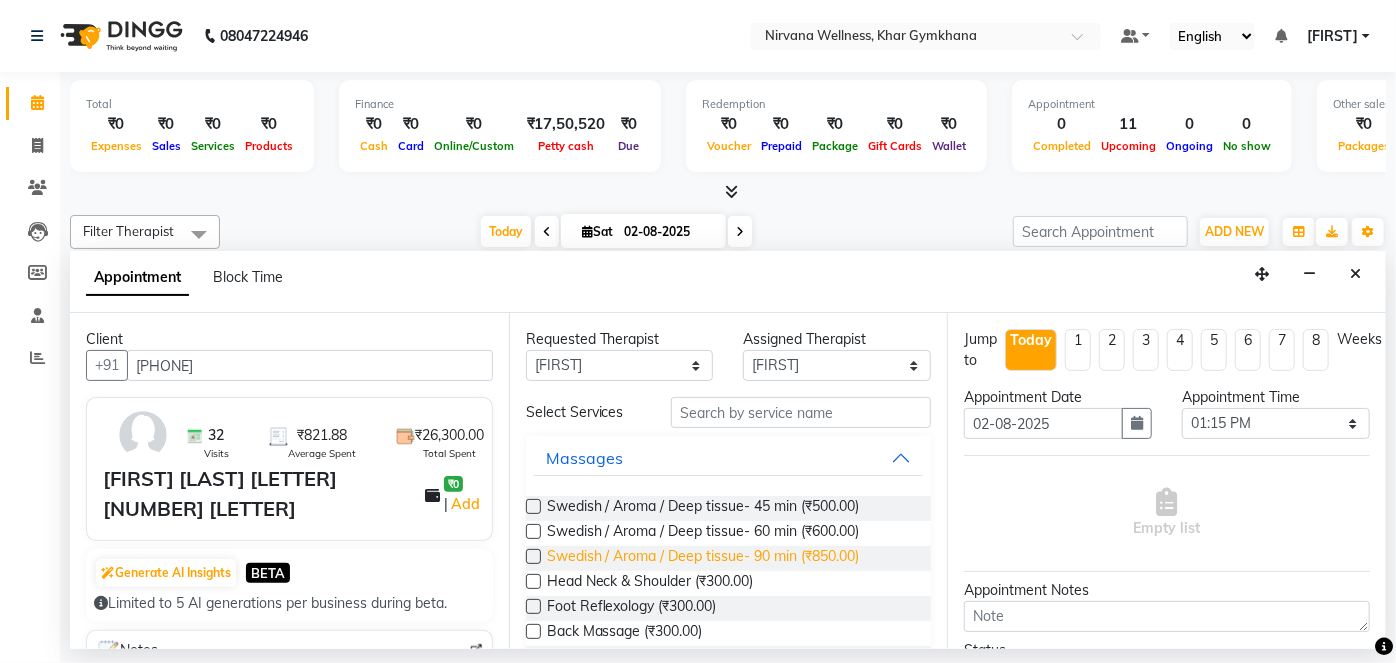 click on "Swedish / Aroma / Deep tissue- 90 min (₹850.00)" at bounding box center [703, 558] 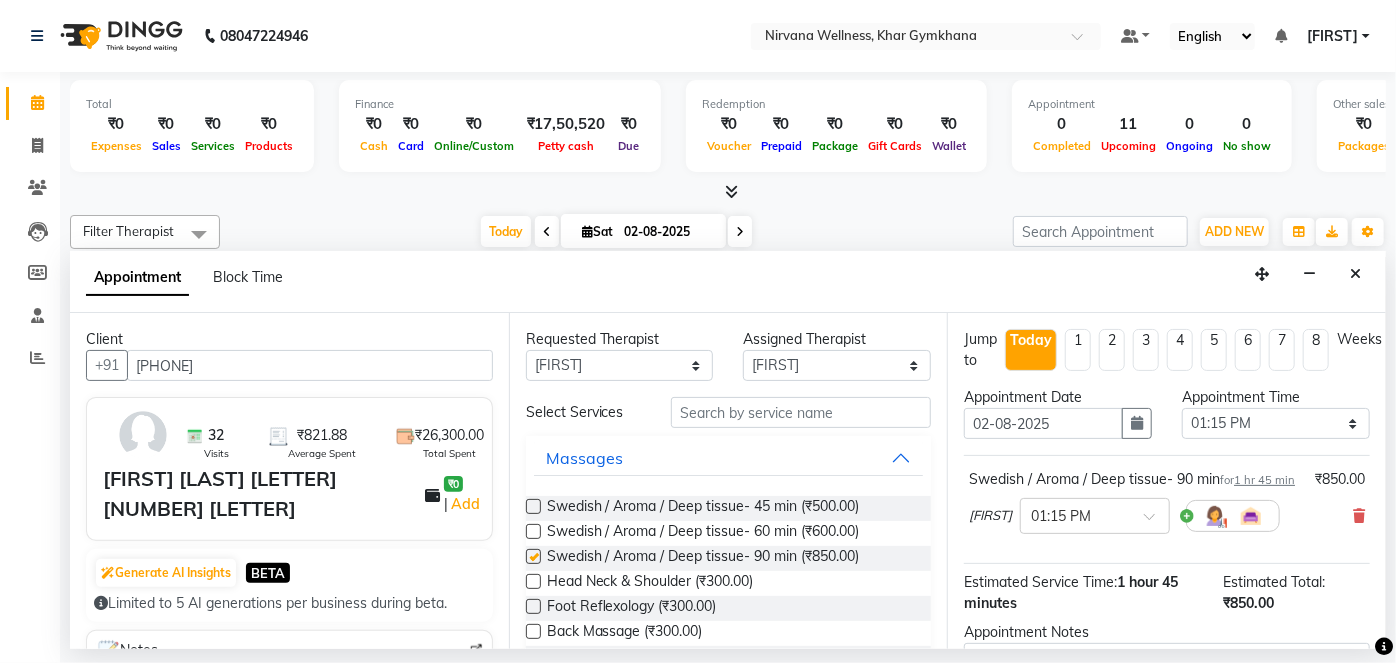 checkbox on "false" 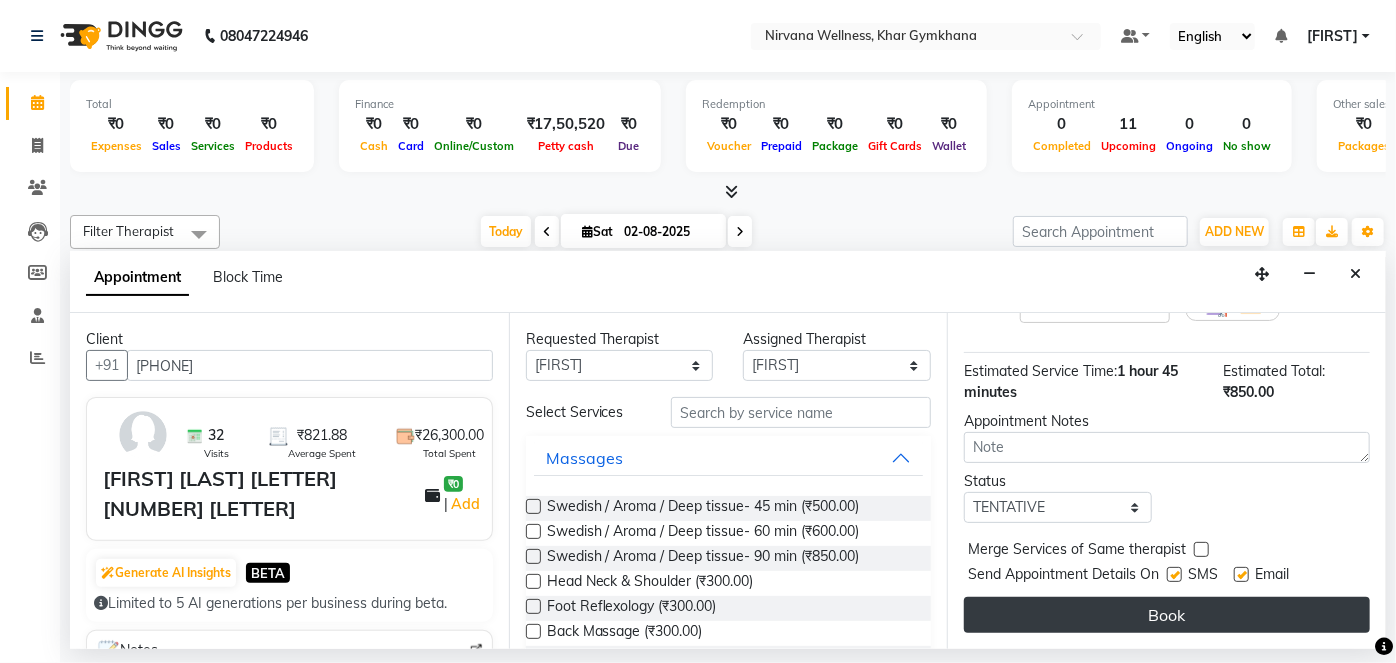 click on "Book" at bounding box center (1167, 615) 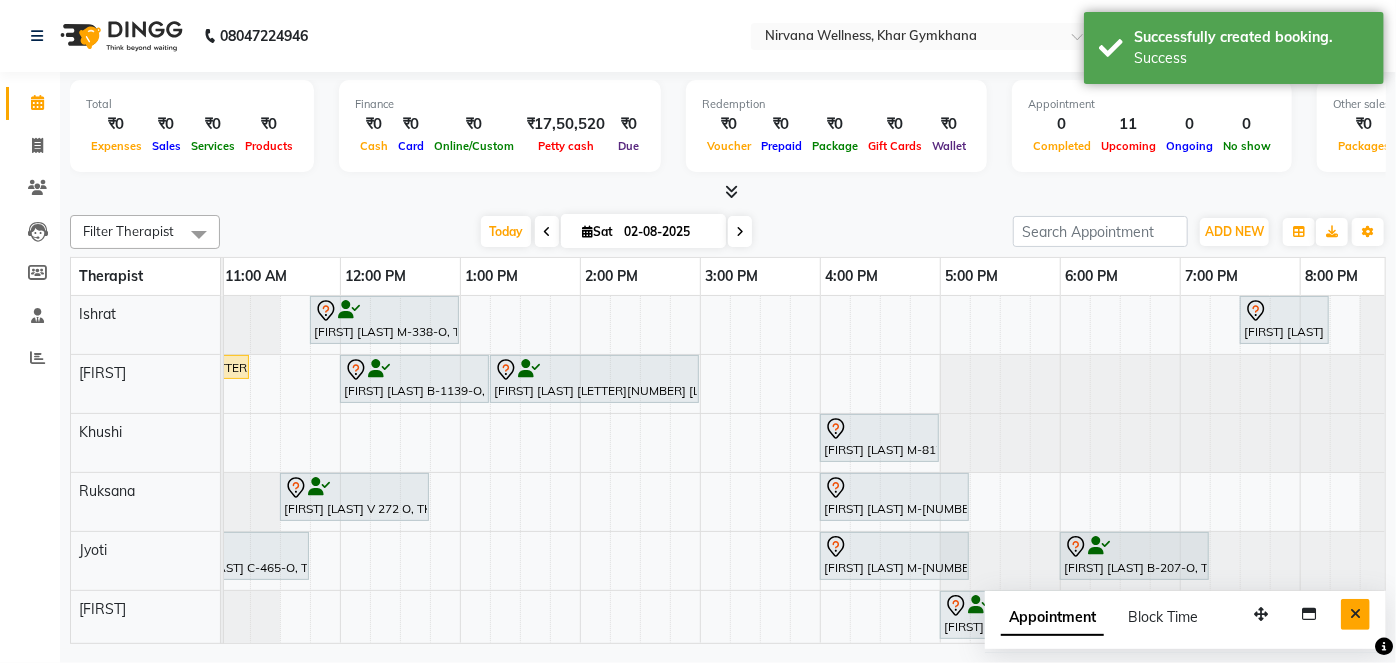 click at bounding box center (1355, 614) 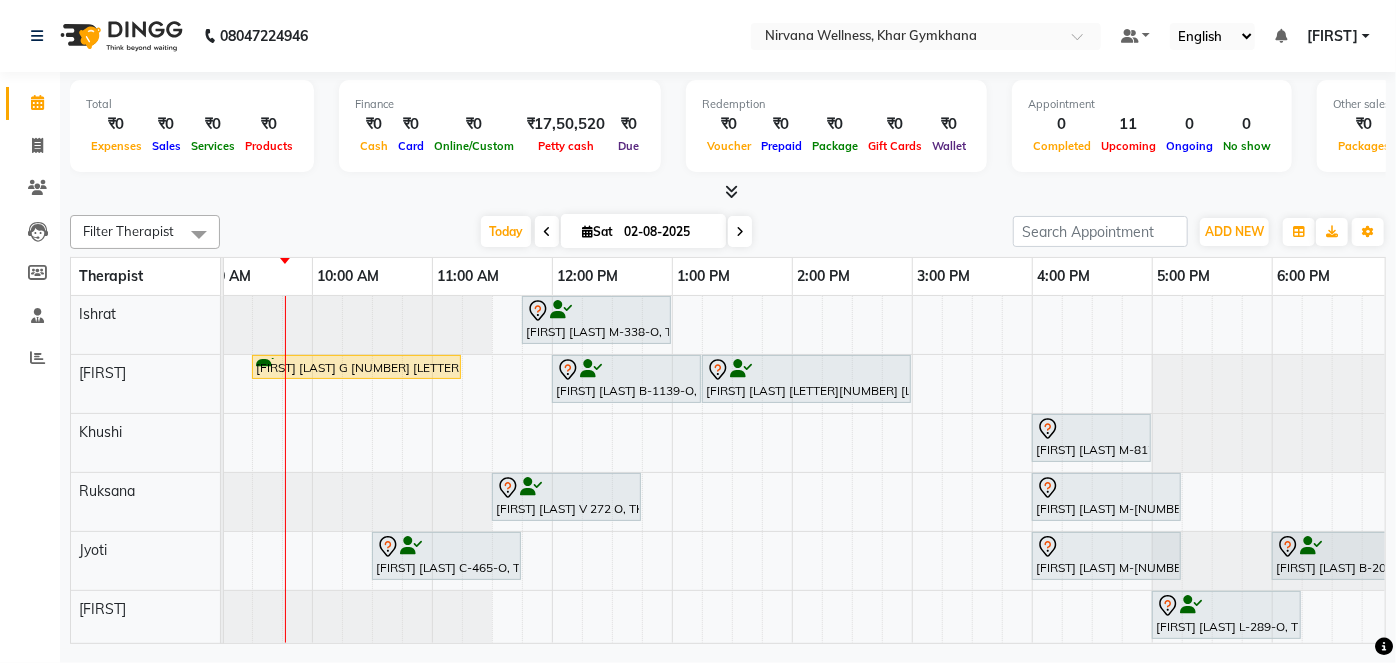 click at bounding box center [740, 232] 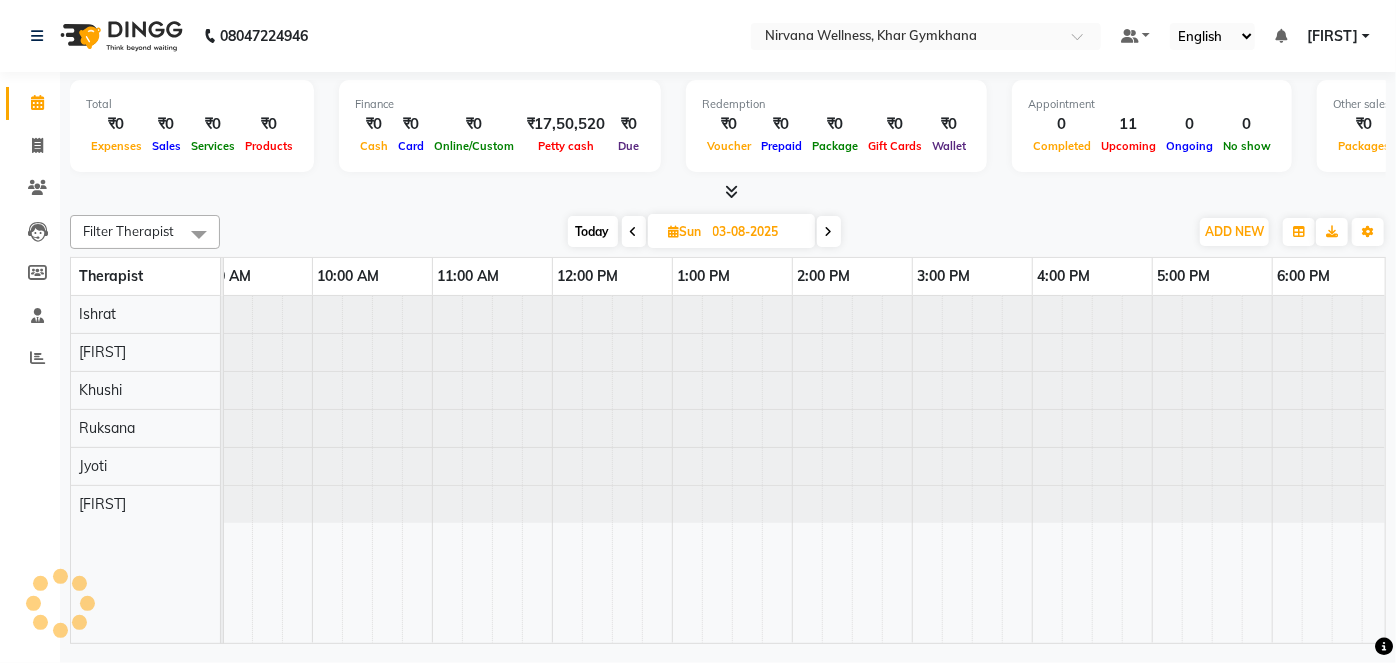 scroll, scrollTop: 0, scrollLeft: 240, axis: horizontal 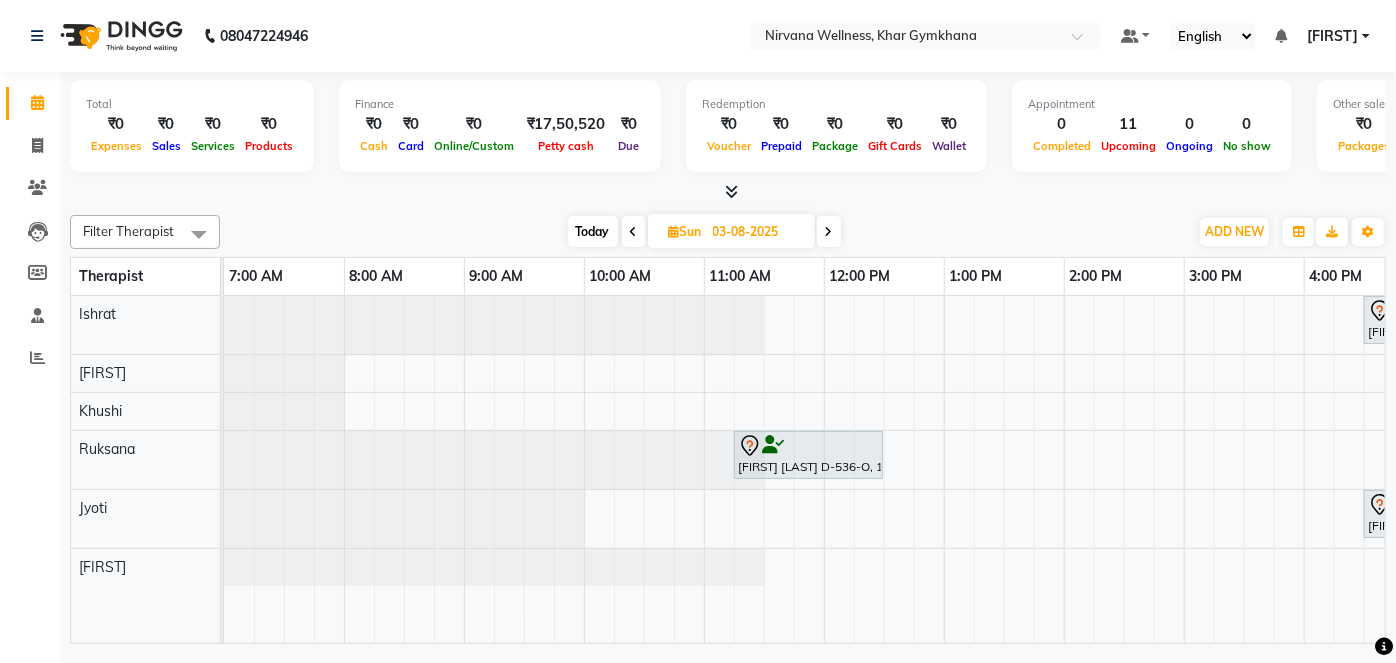 click on "Today" at bounding box center [593, 231] 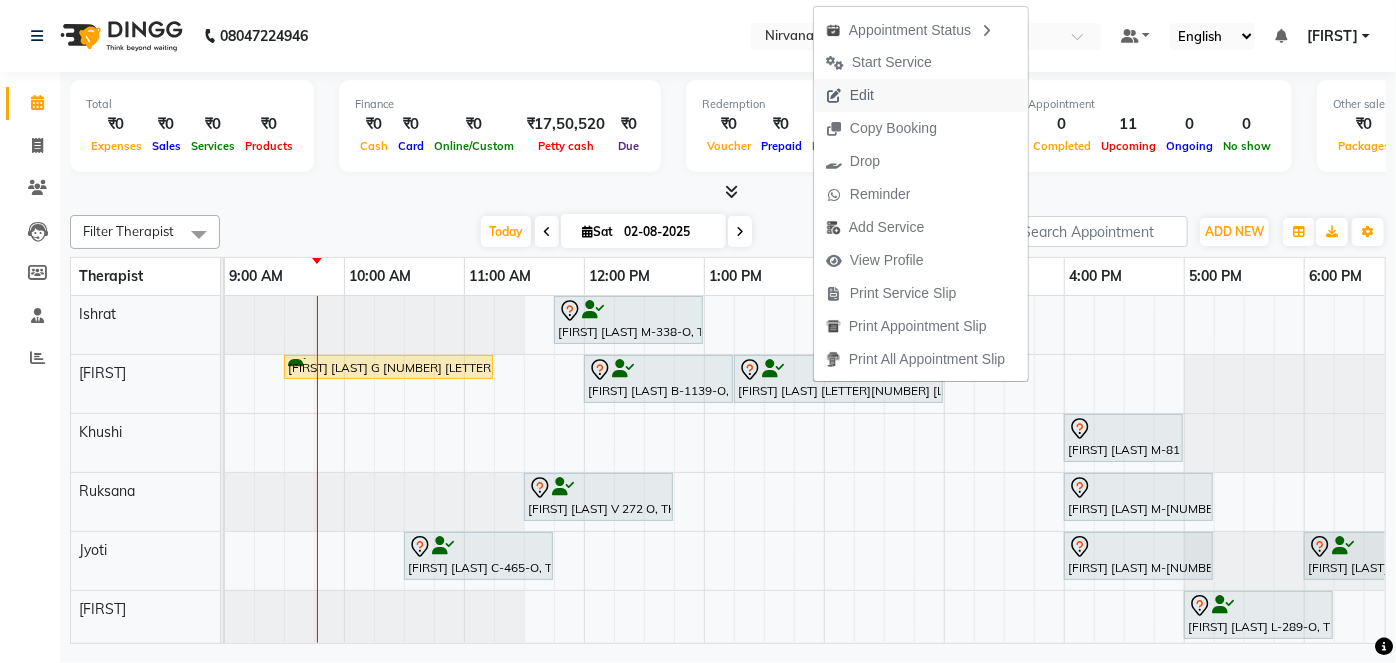 click on "Edit" at bounding box center [862, 95] 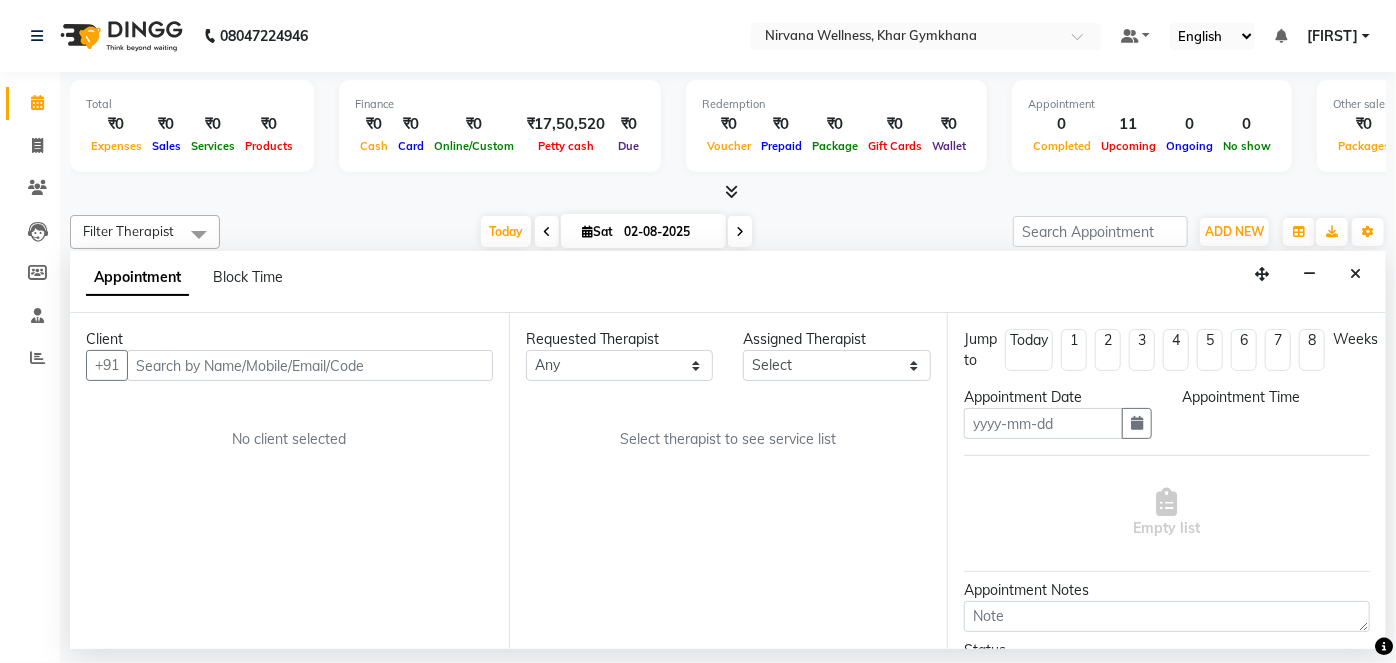 type on "02-08-2025" 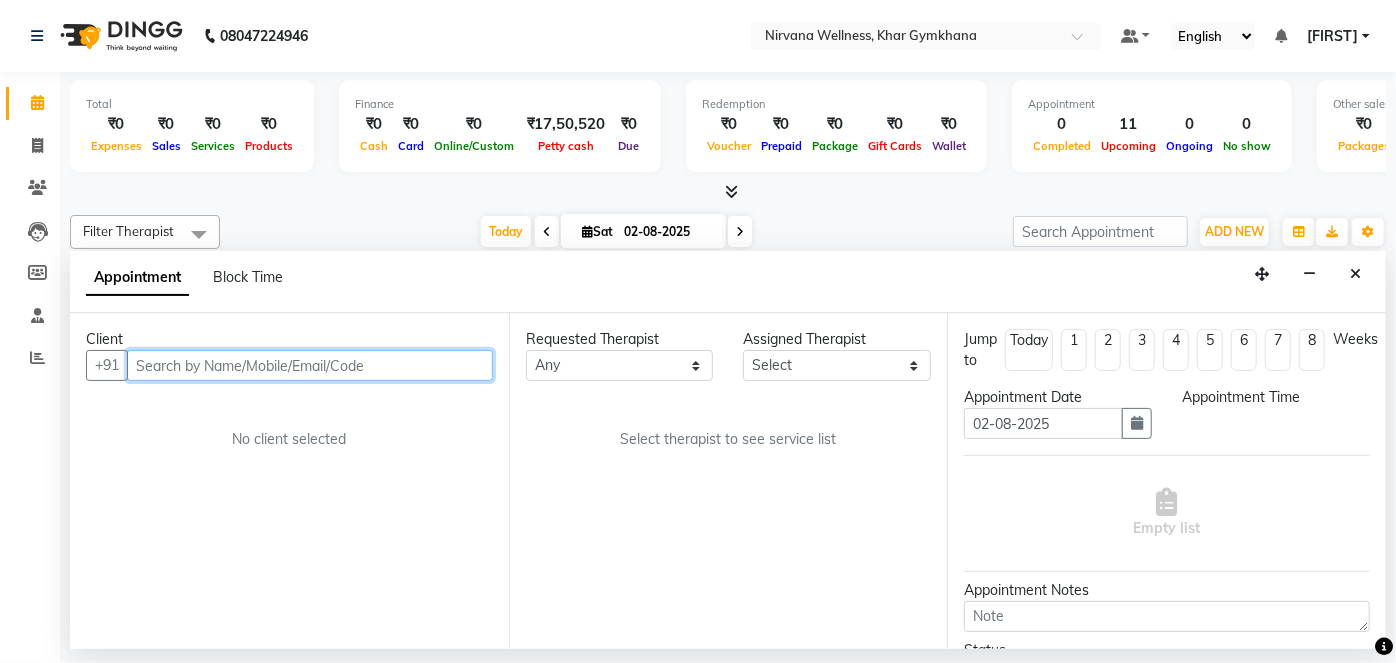 select on "68038" 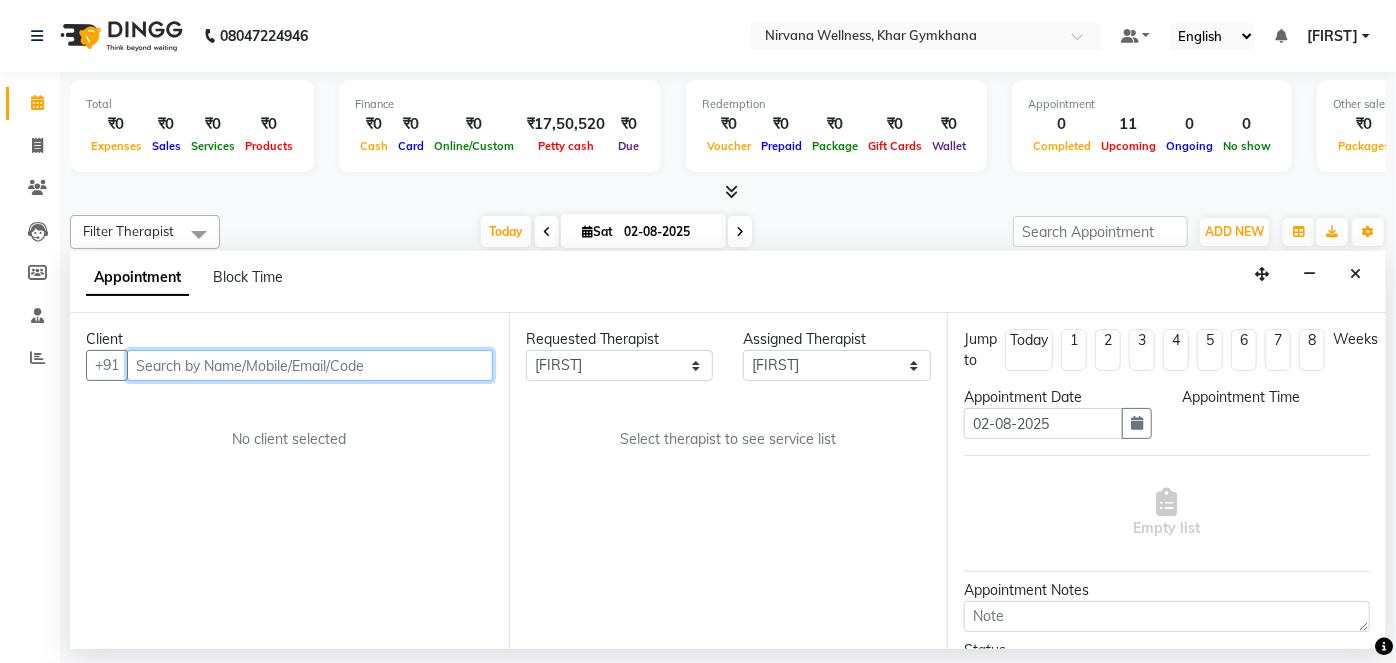 select on "795" 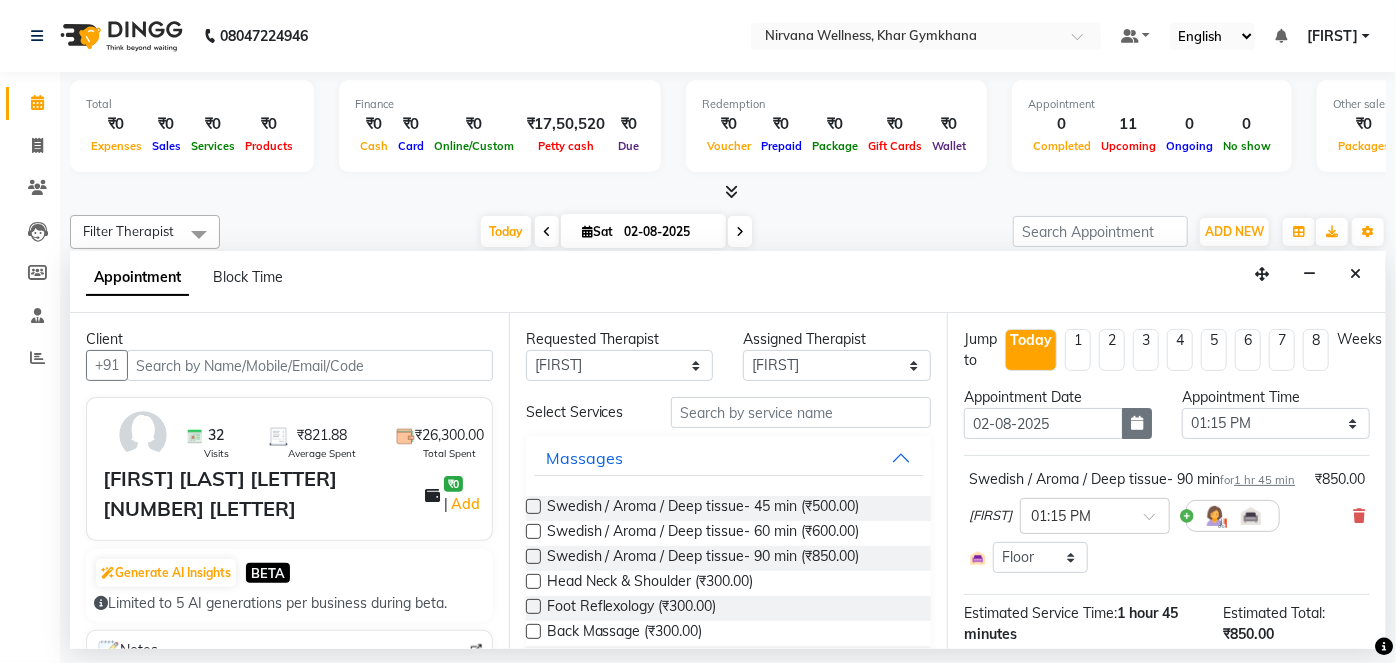 click at bounding box center (1137, 423) 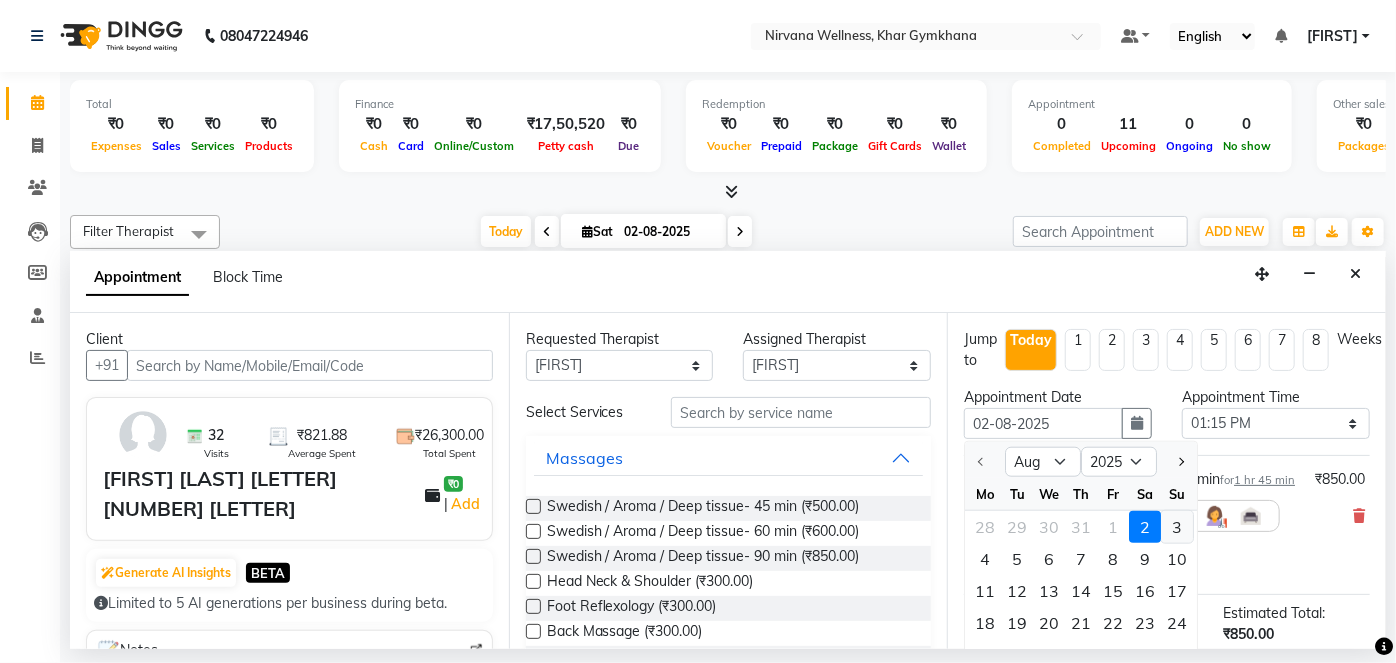 click on "3" at bounding box center [1177, 527] 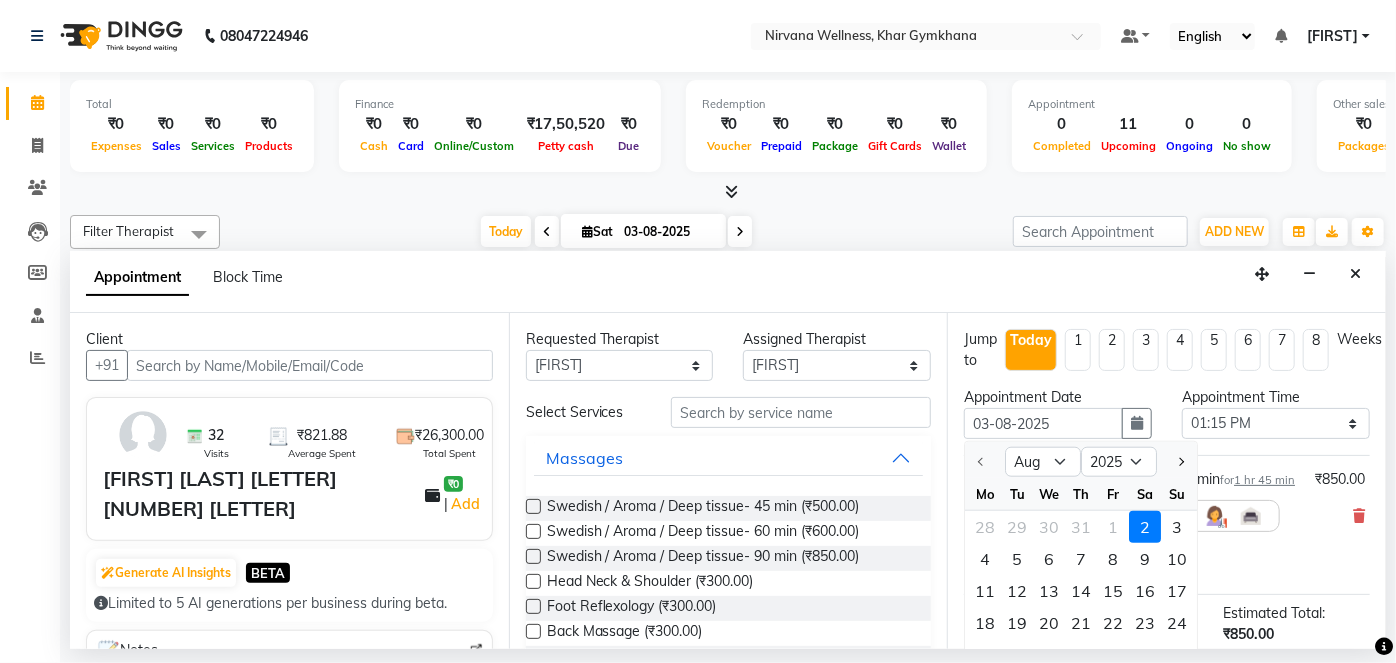 select on "795" 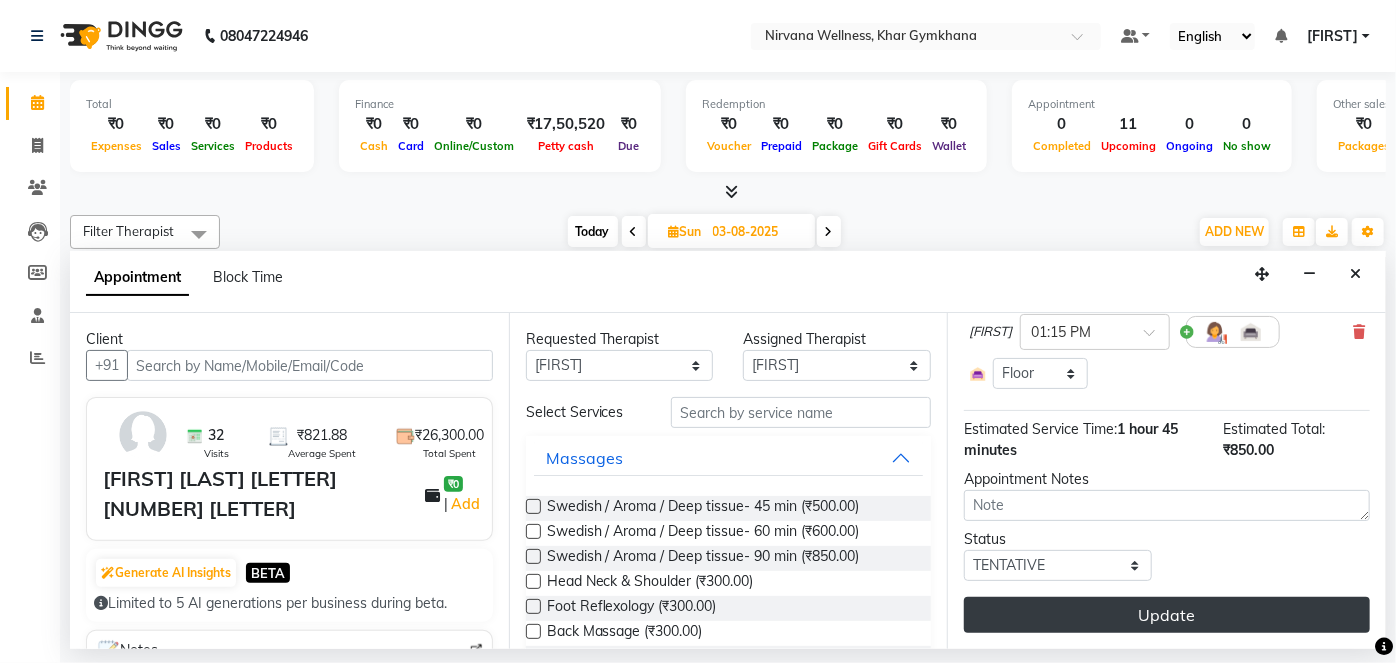 click on "Update" at bounding box center [1167, 615] 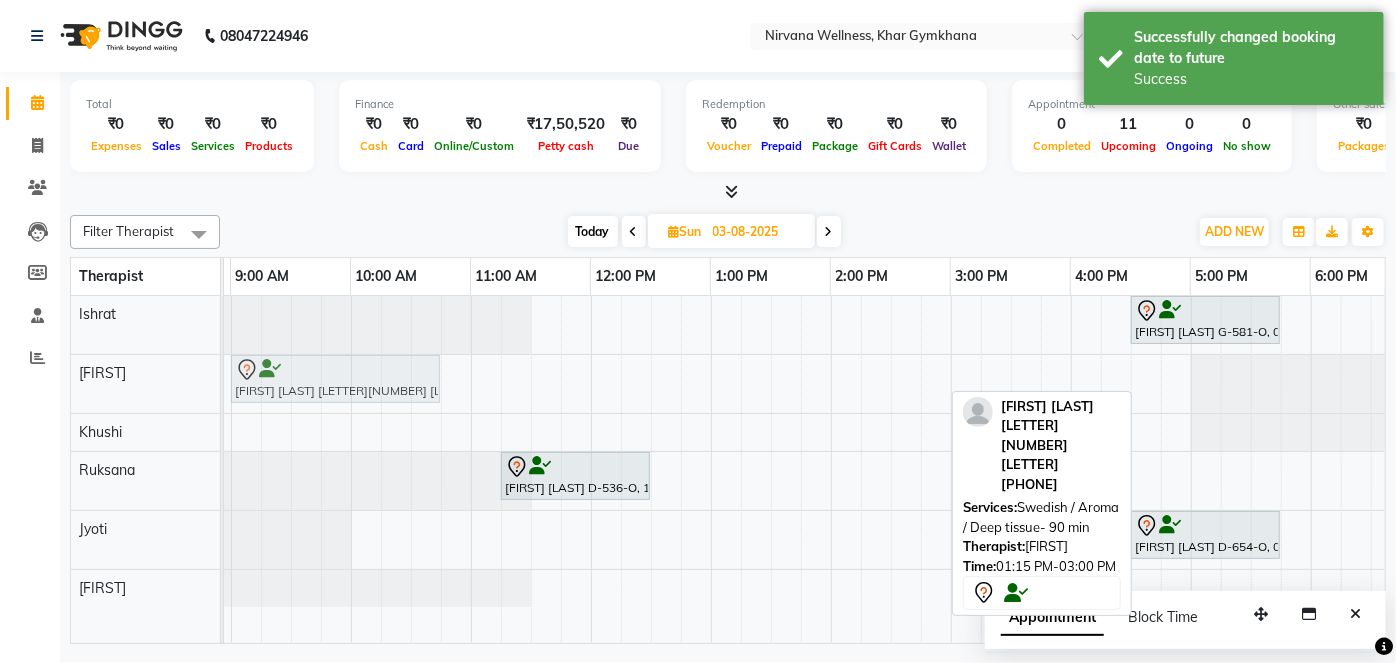 drag, startPoint x: 773, startPoint y: 382, endPoint x: 260, endPoint y: 400, distance: 513.3157 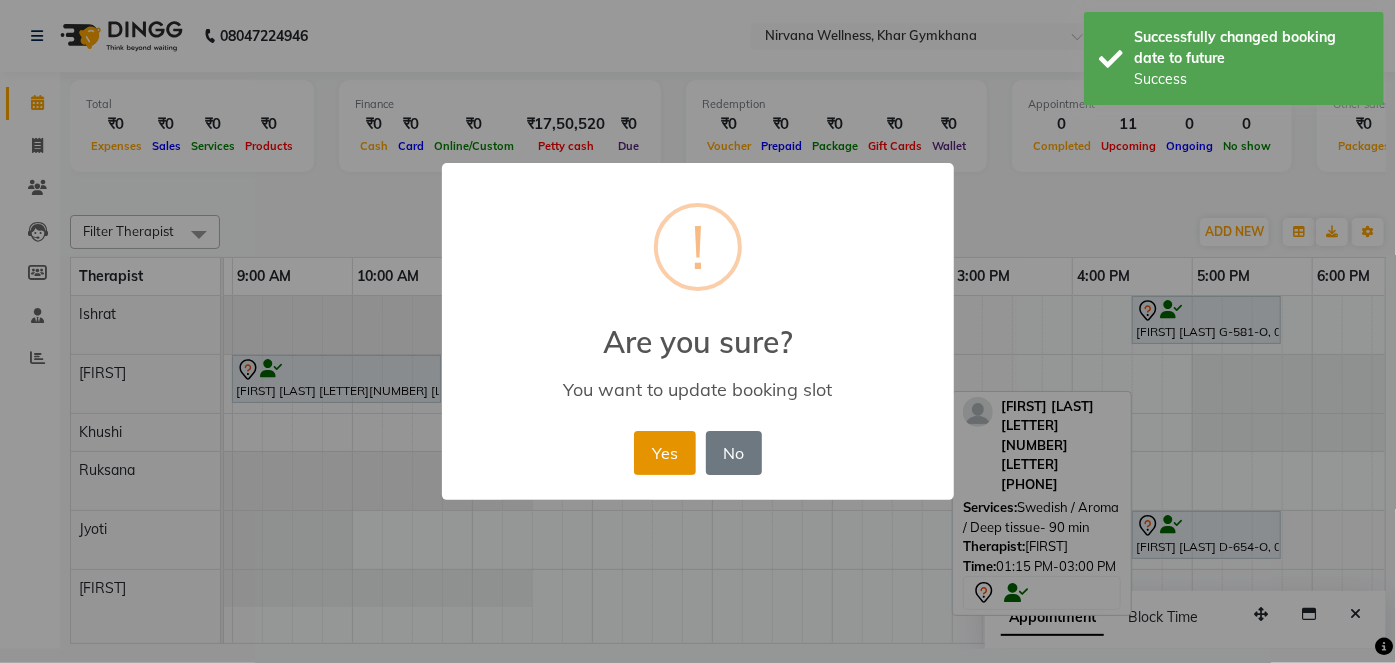 click on "Yes" at bounding box center [664, 453] 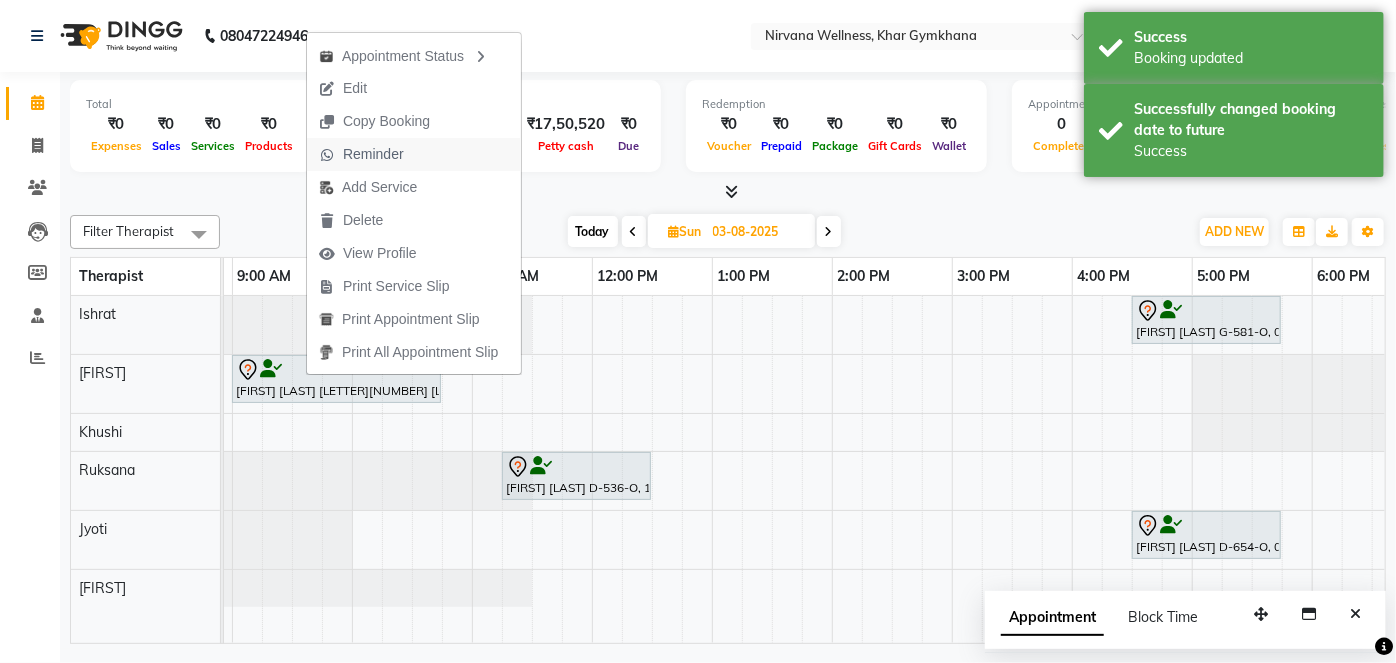 click on "Reminder" at bounding box center (361, 154) 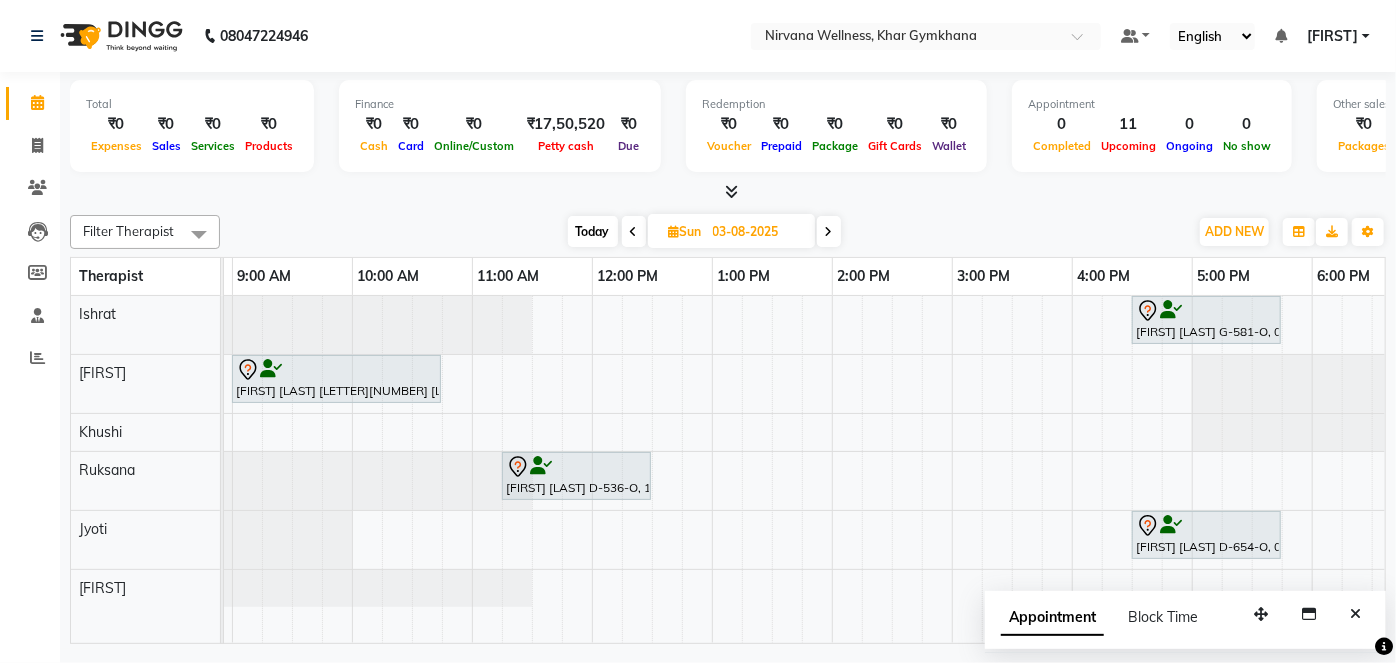 click on "Today" at bounding box center [593, 231] 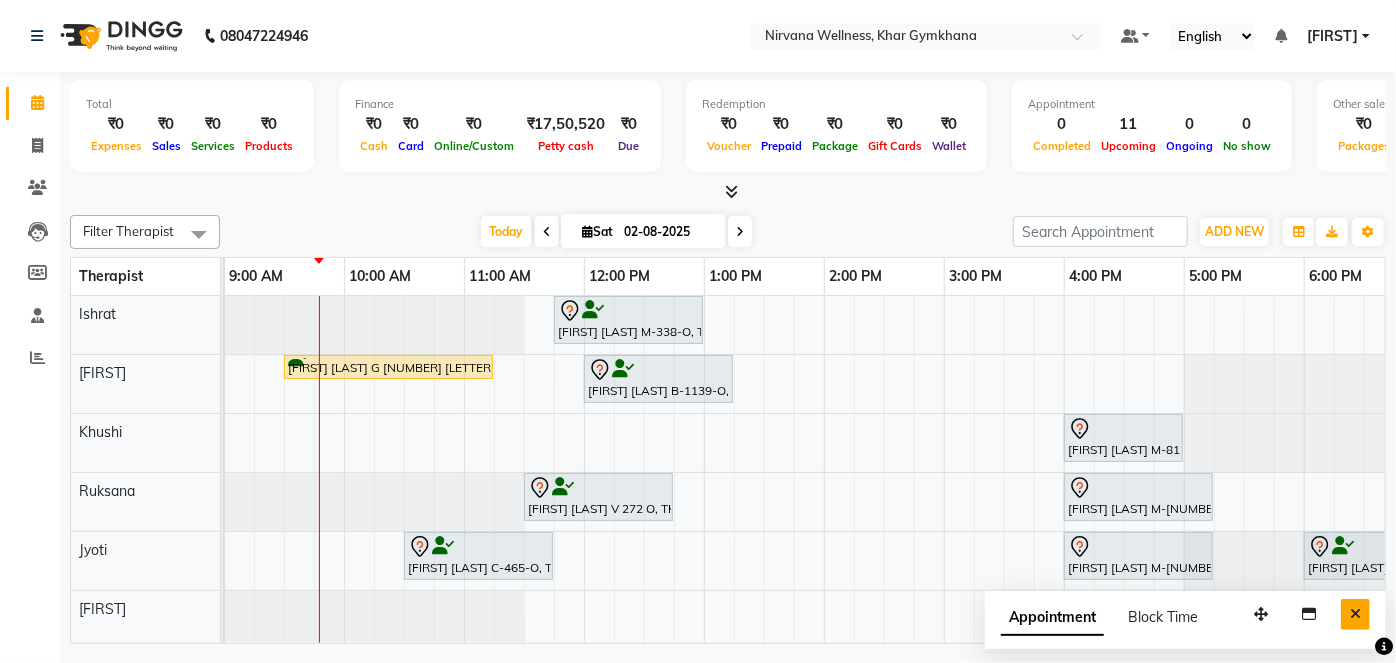 click at bounding box center (1355, 614) 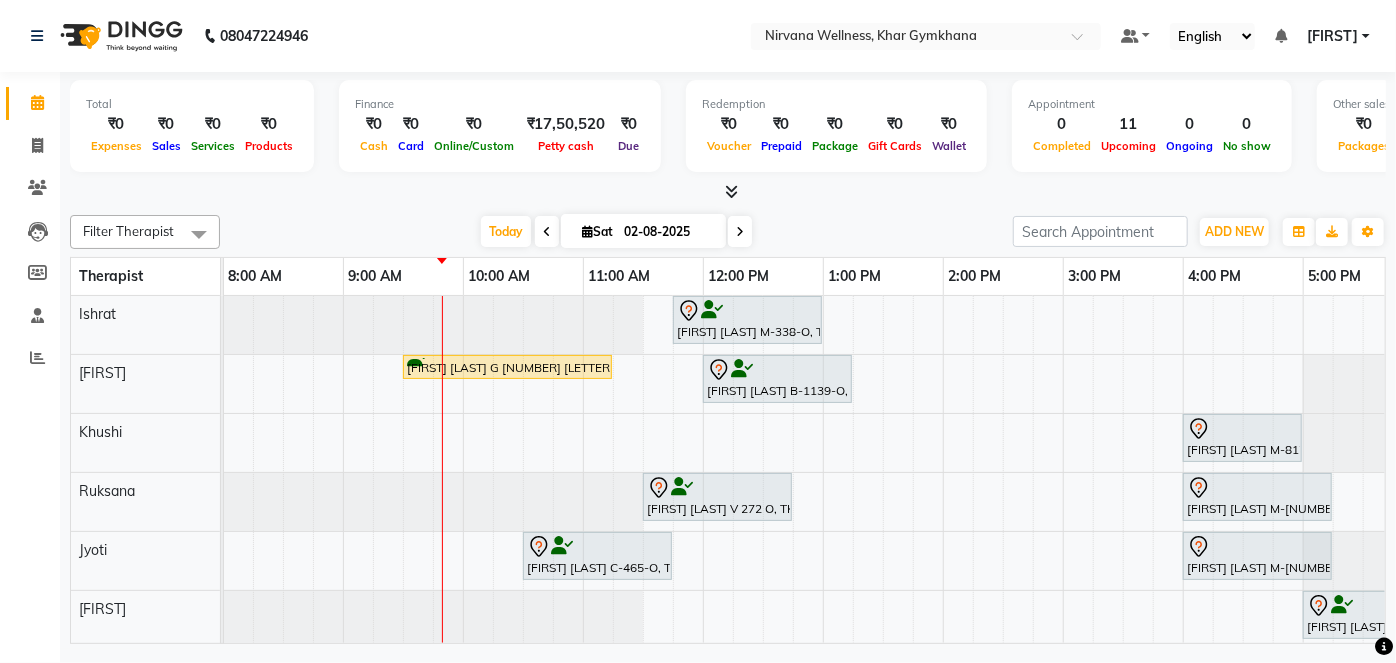 scroll, scrollTop: 0, scrollLeft: 253, axis: horizontal 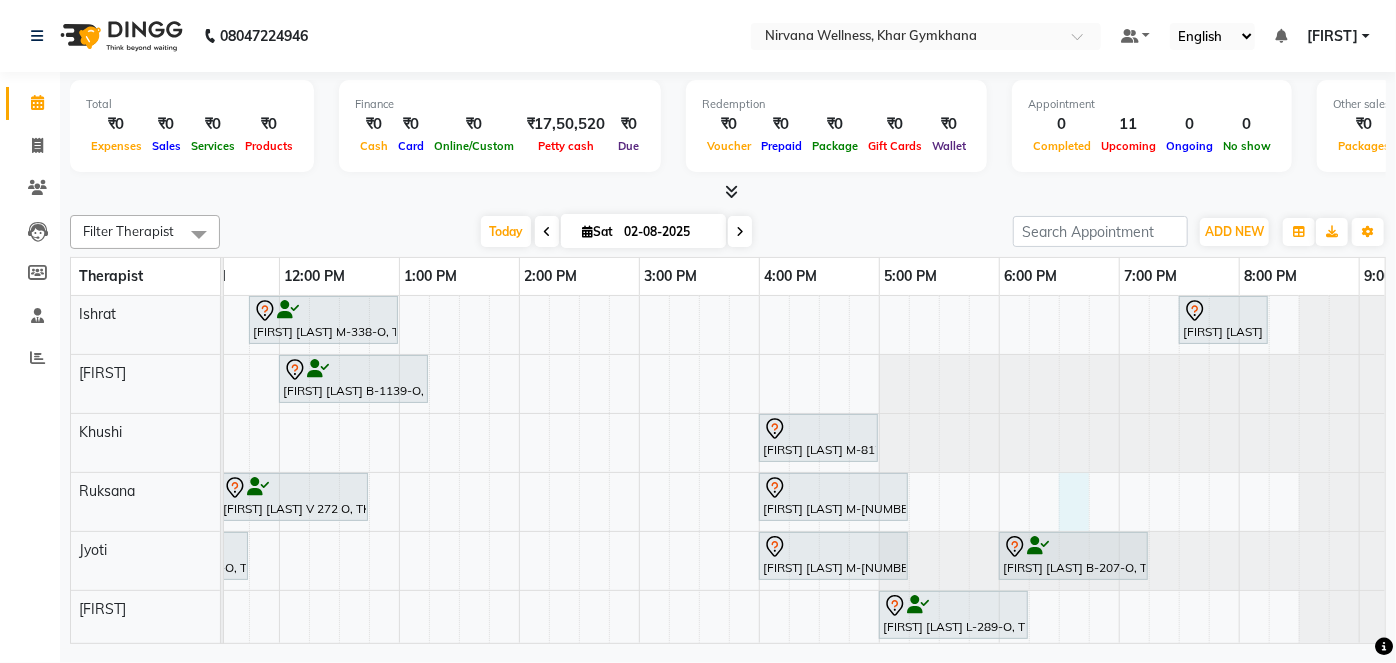 click on "[FIRST] [LAST] M-338-O, TK01, 11:45 AM-01:00 PM, Swedish / Aroma / Deep tissue- 60 min             [FIRST] [LAST] A-58-L, TK02, 07:30 PM-08:15 PM, Head Neck & Shoulder     [FIRST] [LAST] G 97 L, TK03, 09:30 AM-11:15 AM, Swedish / Aroma / Deep tissue- 90 min             [FIRST] [LAST] B-1139-O, TK04, 12:00 PM-01:15 PM, Swedish / Aroma / Deep tissue- 60 min             [FIRST] [LAST] M-817-O, TK05, 04:00 PM-05:00 PM, Swedish / Aroma / Deep tissue- 60 min             [FIRST] [LAST] V 272 O, TK06, 11:30 AM-12:45 PM, Swedish / Aroma / Deep tissue- 60 min             [FIRST] [LAST] M-817-O, TK05, 04:00 PM-05:15 PM, Swedish / Aroma / Deep tissue- 60 min             [FIRST] [LAST] C-465-O, TK07, 10:30 AM-11:45 AM, Swedish / Aroma / Deep tissue- 60 min             [FIRST] [LAST] M-817-O, TK05, 04:00 PM-05:15 PM, Swedish / Aroma / Deep tissue- 60 min             [FIRST] [LAST] B-207-O, TK08, 06:00 PM-07:15 PM, Swedish / Aroma / Deep tissue- 60 min" at bounding box center [639, 472] 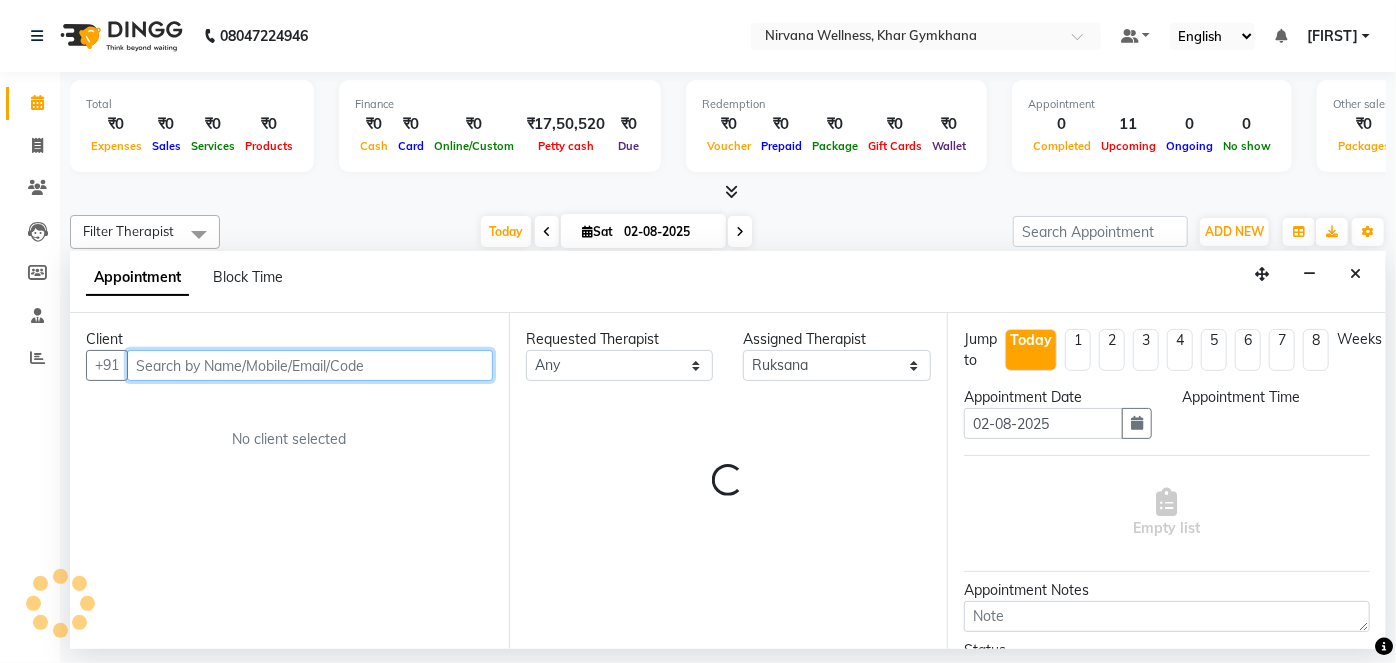 select on "1110" 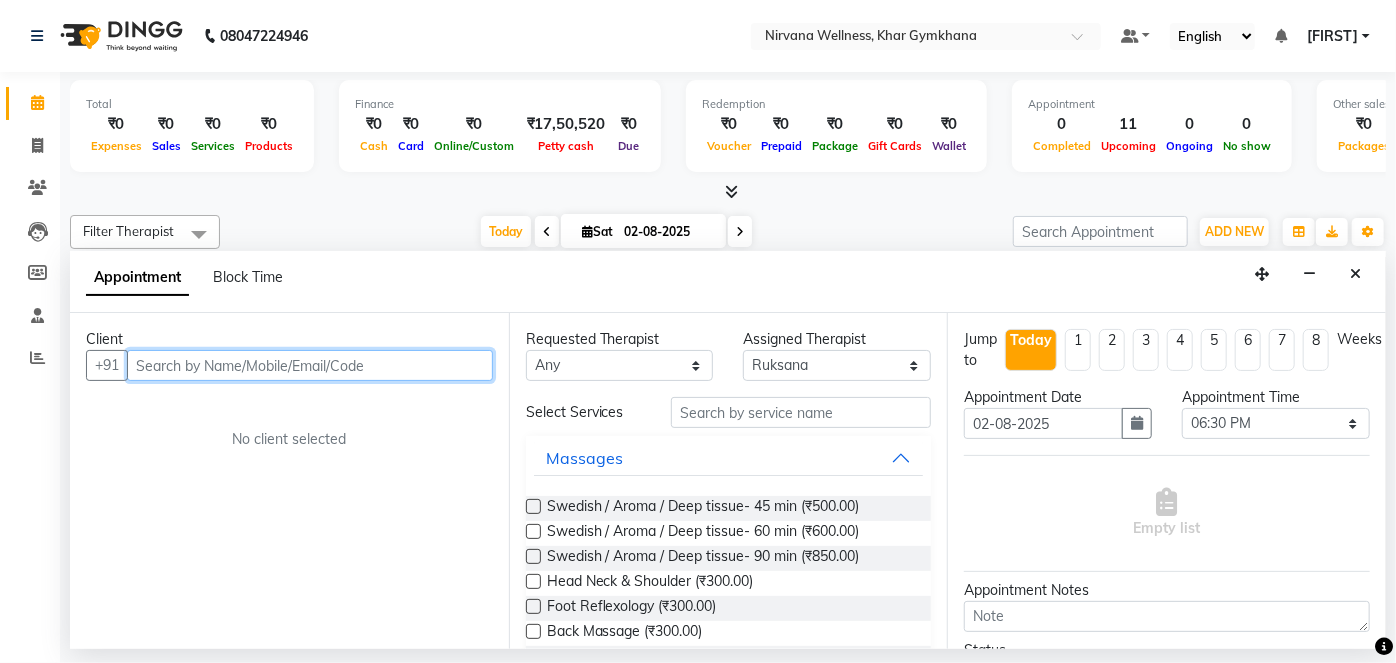 click at bounding box center [310, 365] 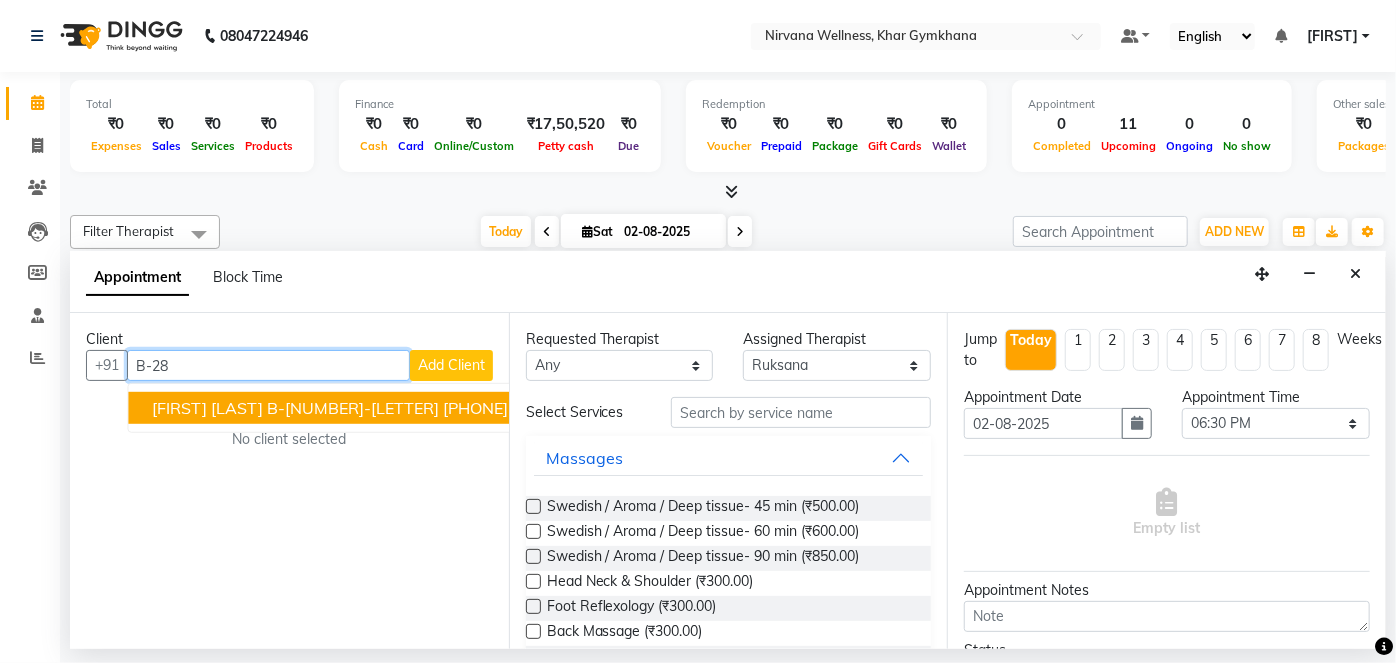 click on "[FIRST] [LAST] B-28-O  [PHONE]" at bounding box center (330, 408) 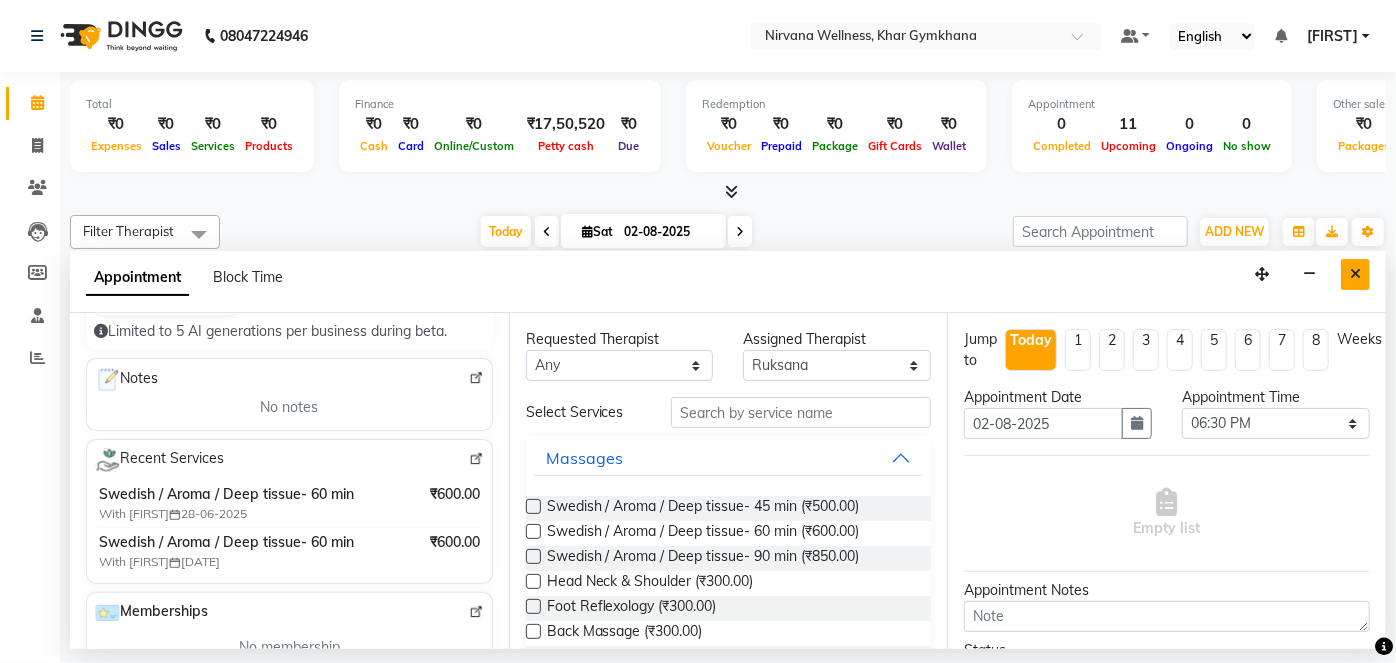 type on "[PHONE]" 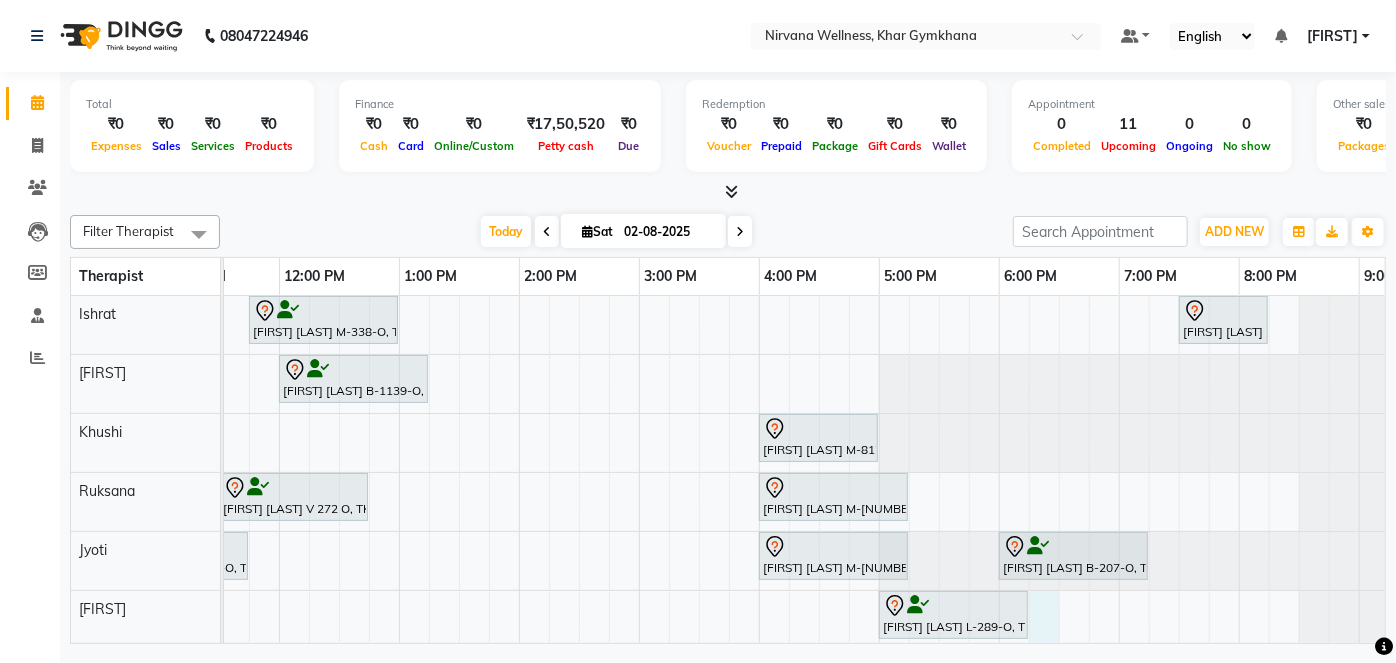 click on "[FIRST] [LAST] M-338-O, TK01, 11:45 AM-01:00 PM, Swedish / Aroma / Deep tissue- 60 min             [FIRST] [LAST] A-58-L, TK02, 07:30 PM-08:15 PM, Head Neck & Shoulder     [FIRST] [LAST] G 97 L, TK03, 09:30 AM-11:15 AM, Swedish / Aroma / Deep tissue- 90 min             [FIRST] [LAST] B-1139-O, TK04, 12:00 PM-01:15 PM, Swedish / Aroma / Deep tissue- 60 min             [FIRST] [LAST] M-817-O, TK05, 04:00 PM-05:00 PM, Swedish / Aroma / Deep tissue- 60 min             [FIRST] [LAST] V 272 O, TK06, 11:30 AM-12:45 PM, Swedish / Aroma / Deep tissue- 60 min             [FIRST] [LAST] M-817-O, TK05, 04:00 PM-05:15 PM, Swedish / Aroma / Deep tissue- 60 min             [FIRST] [LAST] C-465-O, TK07, 10:30 AM-11:45 AM, Swedish / Aroma / Deep tissue- 60 min             [FIRST] [LAST] M-817-O, TK05, 04:00 PM-05:15 PM, Swedish / Aroma / Deep tissue- 60 min             [FIRST] [LAST] B-207-O, TK08, 06:00 PM-07:15 PM, Swedish / Aroma / Deep tissue- 60 min" at bounding box center [639, 472] 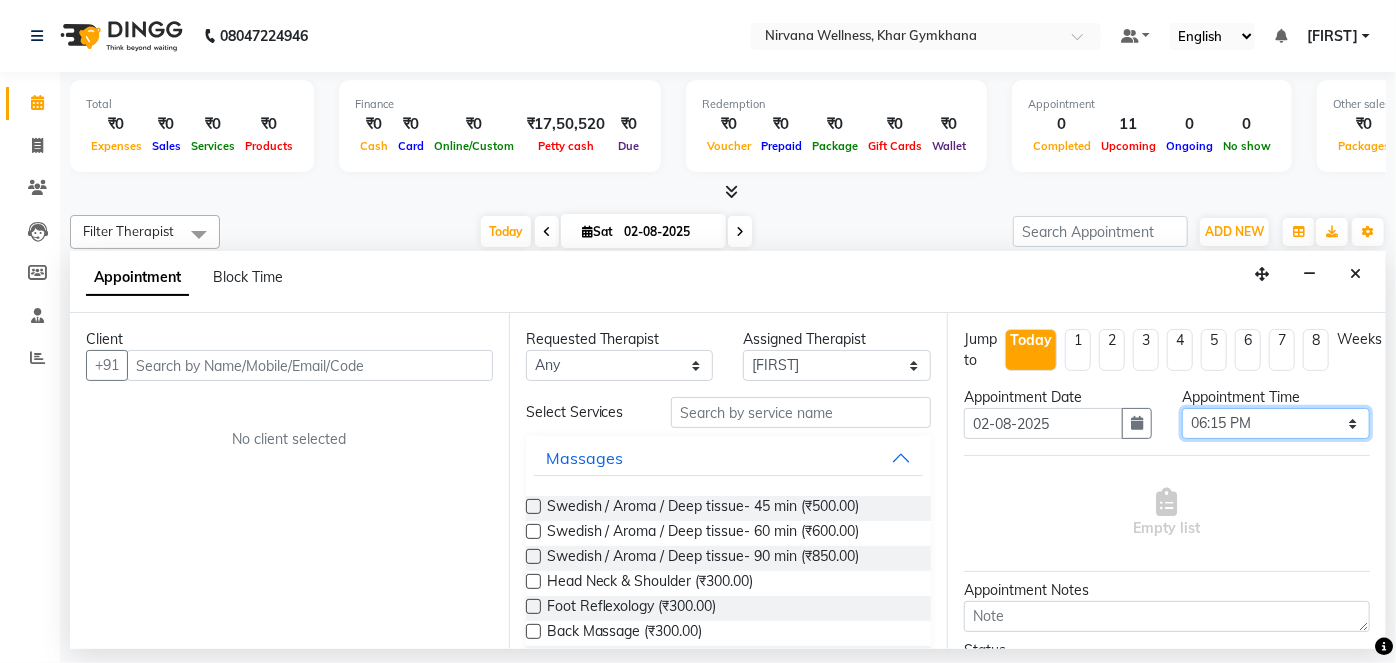 click on "Select 08:00 AM 08:15 AM 08:30 AM 08:45 AM 09:00 AM 09:15 AM 09:30 AM 09:45 AM 10:00 AM 10:15 AM 10:30 AM 10:45 AM 11:00 AM 11:15 AM 11:30 AM 11:45 AM 12:00 PM 12:15 PM 12:30 PM 12:45 PM 01:00 PM 01:15 PM 01:30 PM 01:45 PM 02:00 PM 02:15 PM 02:30 PM 02:45 PM 03:00 PM 03:15 PM 03:30 PM 03:45 PM 04:00 PM 04:15 PM 04:30 PM 04:45 PM 05:00 PM 05:15 PM 05:30 PM 05:45 PM 06:00 PM 06:15 PM 06:30 PM 06:45 PM 07:00 PM 07:15 PM 07:30 PM 07:45 PM 08:00 PM 08:15 PM 08:30 PM 08:45 PM 09:00 PM 09:15 PM 09:30 PM 09:45 PM 10:00 PM" at bounding box center [1276, 423] 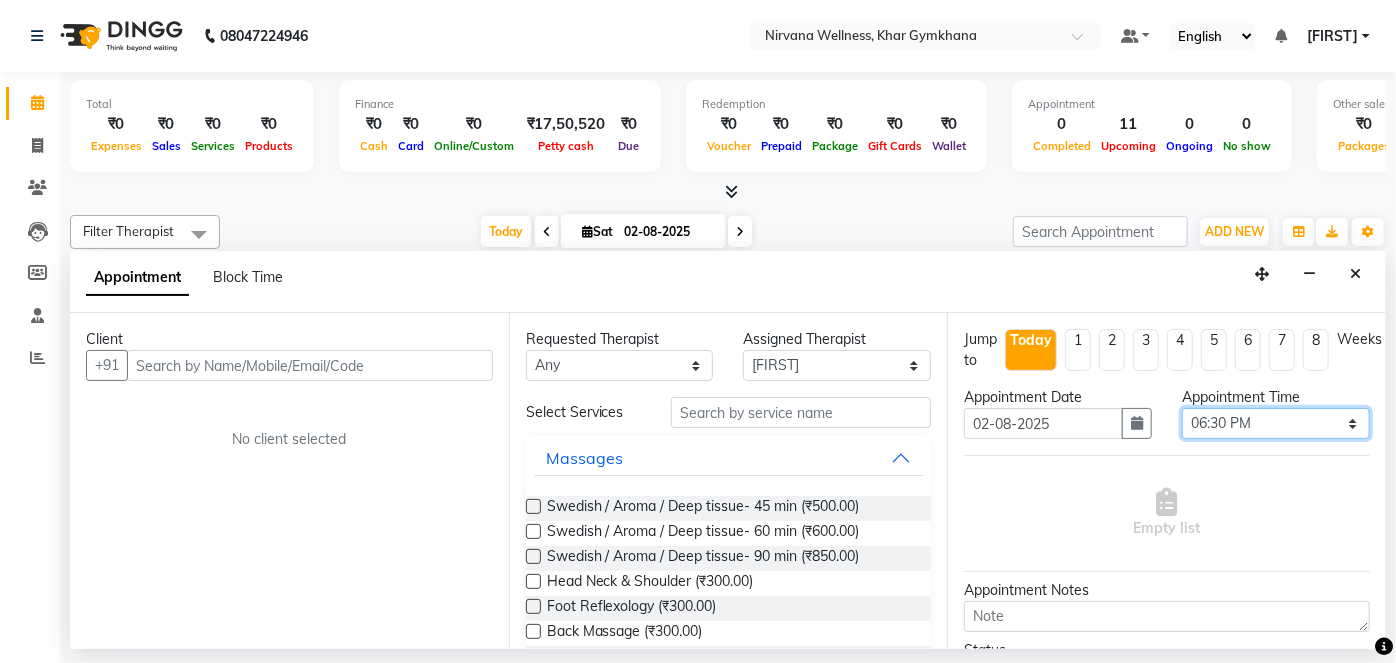 click on "Select 08:00 AM 08:15 AM 08:30 AM 08:45 AM 09:00 AM 09:15 AM 09:30 AM 09:45 AM 10:00 AM 10:15 AM 10:30 AM 10:45 AM 11:00 AM 11:15 AM 11:30 AM 11:45 AM 12:00 PM 12:15 PM 12:30 PM 12:45 PM 01:00 PM 01:15 PM 01:30 PM 01:45 PM 02:00 PM 02:15 PM 02:30 PM 02:45 PM 03:00 PM 03:15 PM 03:30 PM 03:45 PM 04:00 PM 04:15 PM 04:30 PM 04:45 PM 05:00 PM 05:15 PM 05:30 PM 05:45 PM 06:00 PM 06:15 PM 06:30 PM 06:45 PM 07:00 PM 07:15 PM 07:30 PM 07:45 PM 08:00 PM 08:15 PM 08:30 PM 08:45 PM 09:00 PM 09:15 PM 09:30 PM 09:45 PM 10:00 PM" at bounding box center (1276, 423) 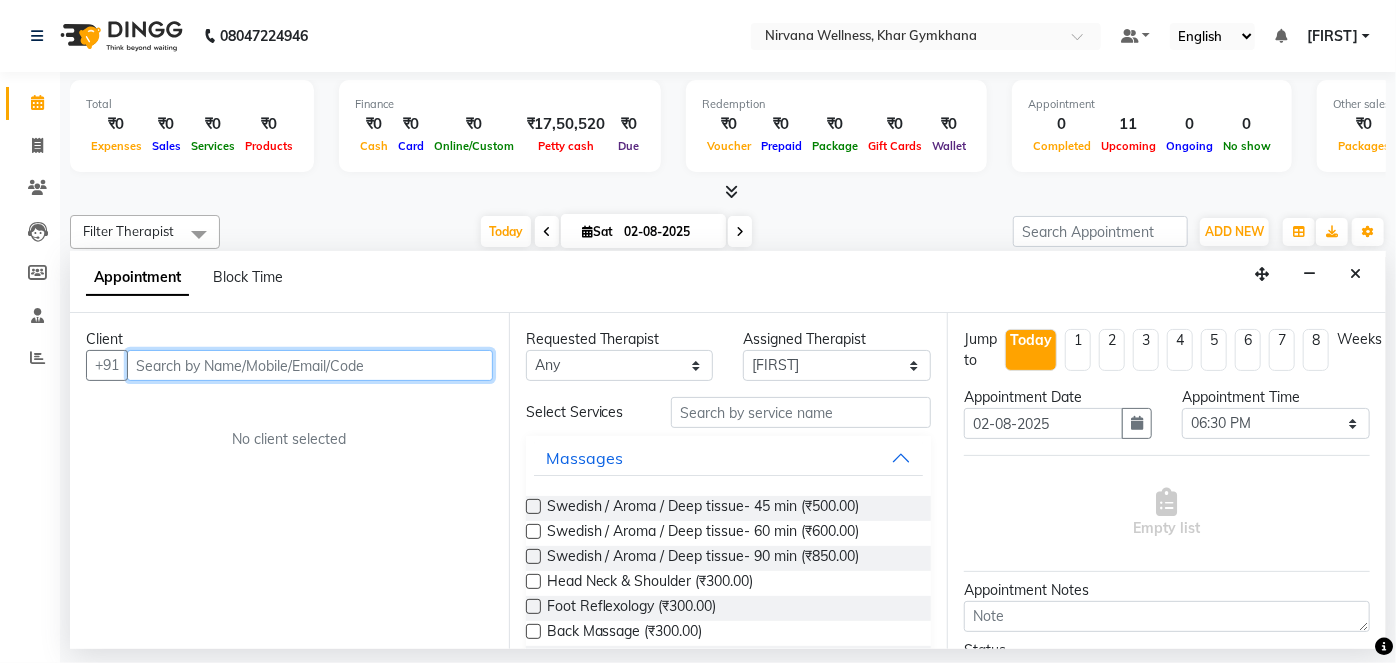 click at bounding box center (310, 365) 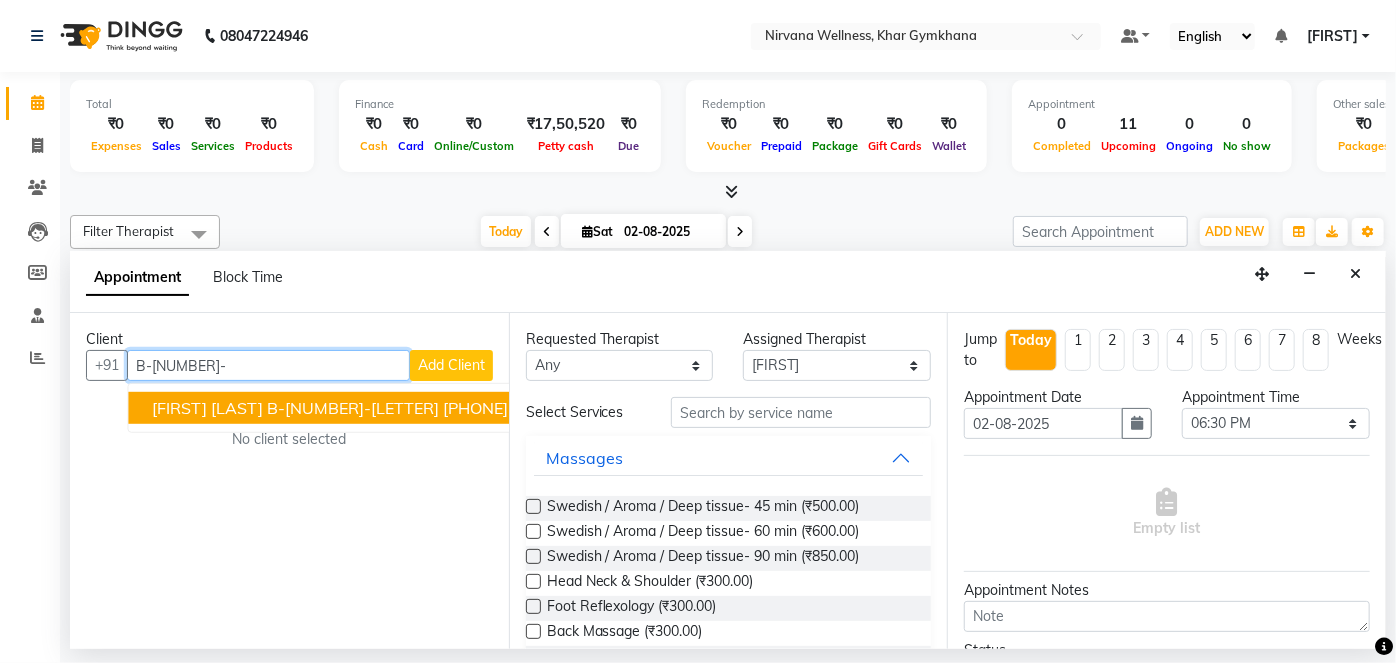 click on "[FIRST] [LAST] B-28-O  [PHONE]" at bounding box center [330, 408] 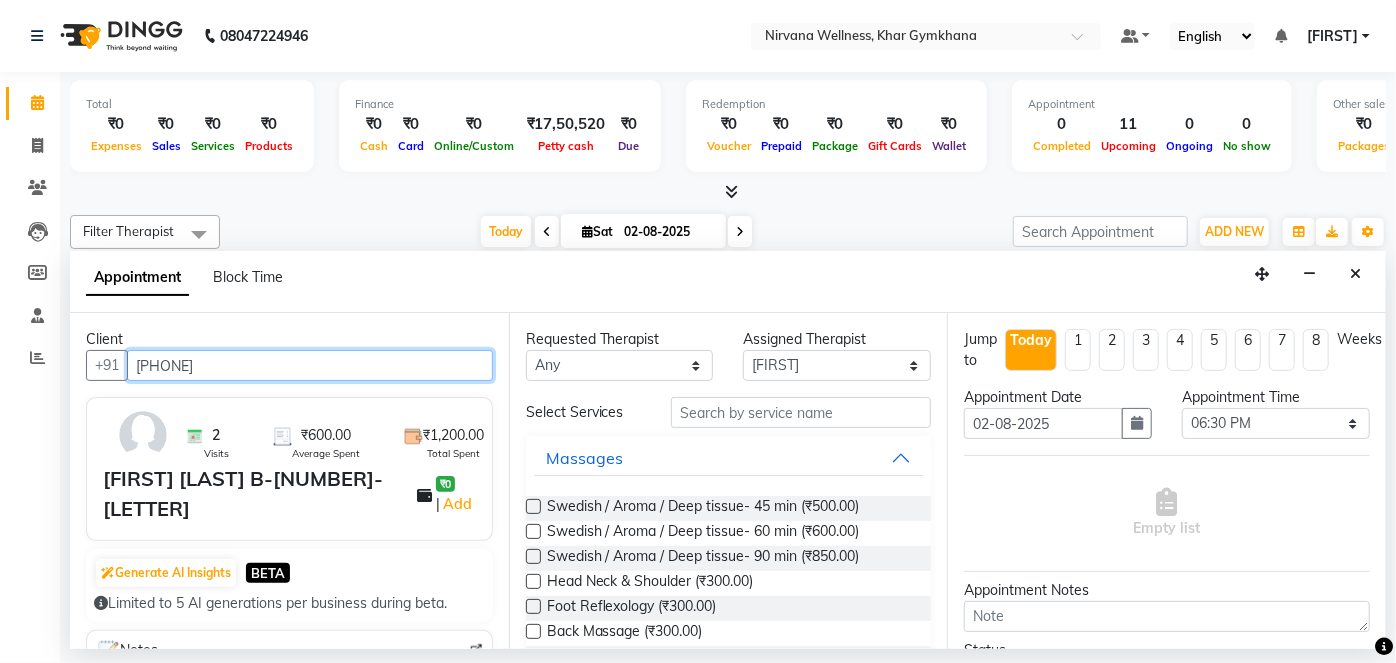 type on "[PHONE]" 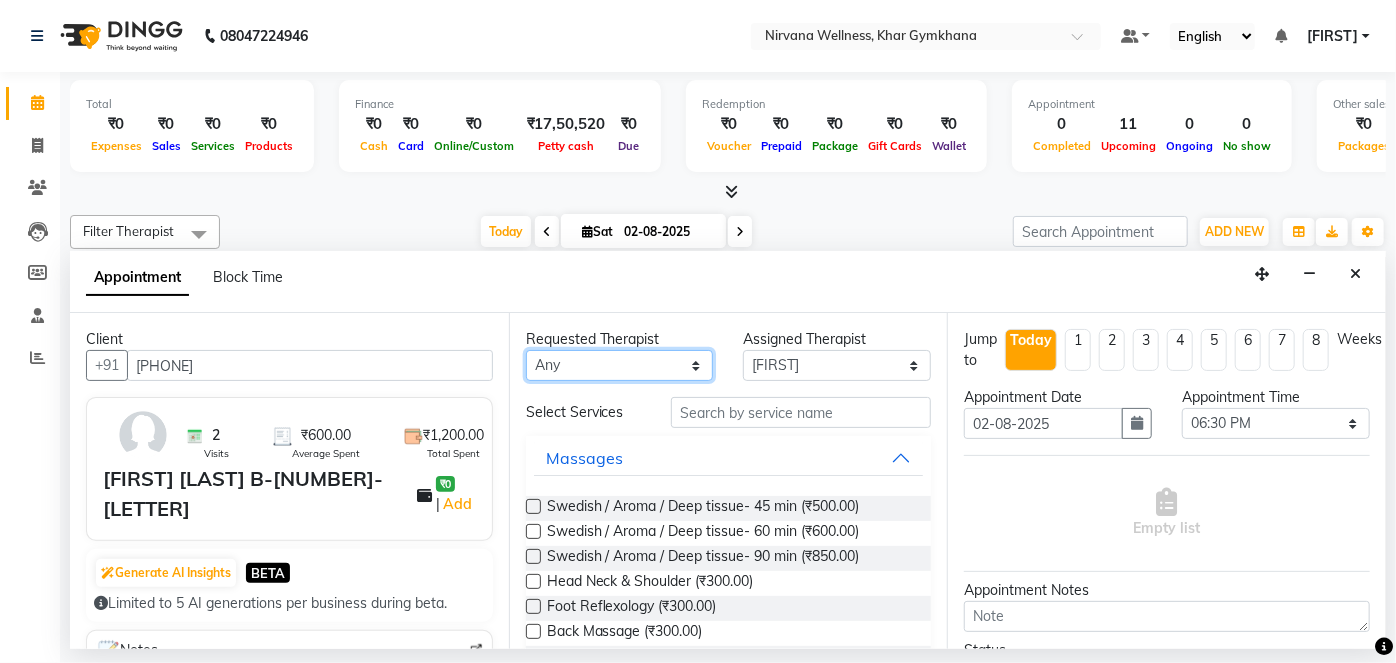 click on "Any [FIRST] [FIRST] [FIRST] [FIRST] [FIRST] [FIRST]" at bounding box center (620, 365) 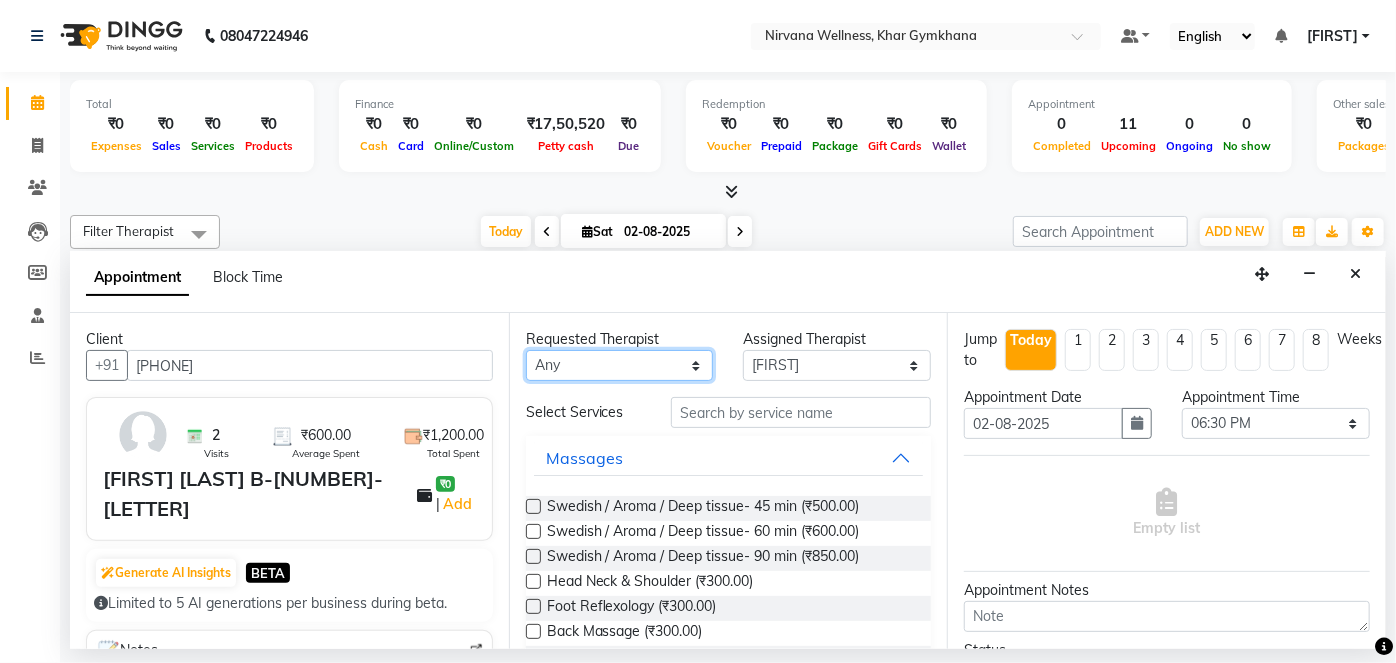 select on "79305" 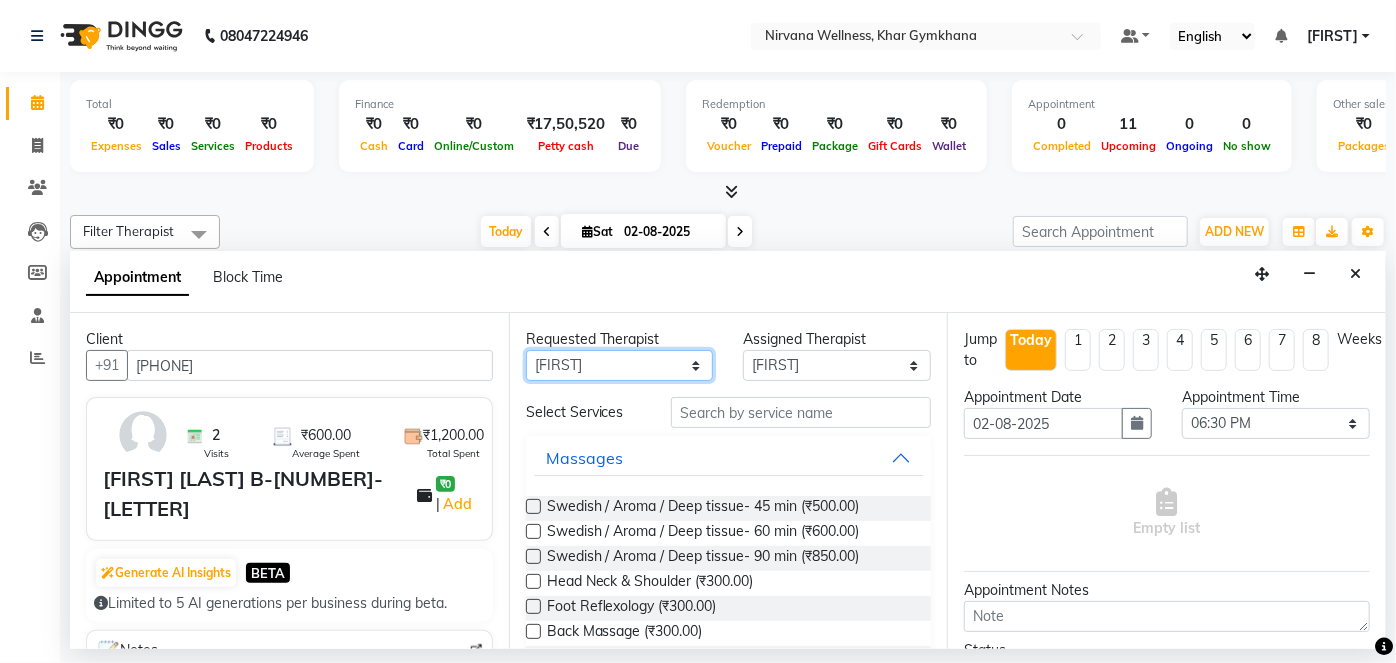 click on "Any [FIRST] [FIRST] [FIRST] [FIRST] [FIRST] [FIRST]" at bounding box center [620, 365] 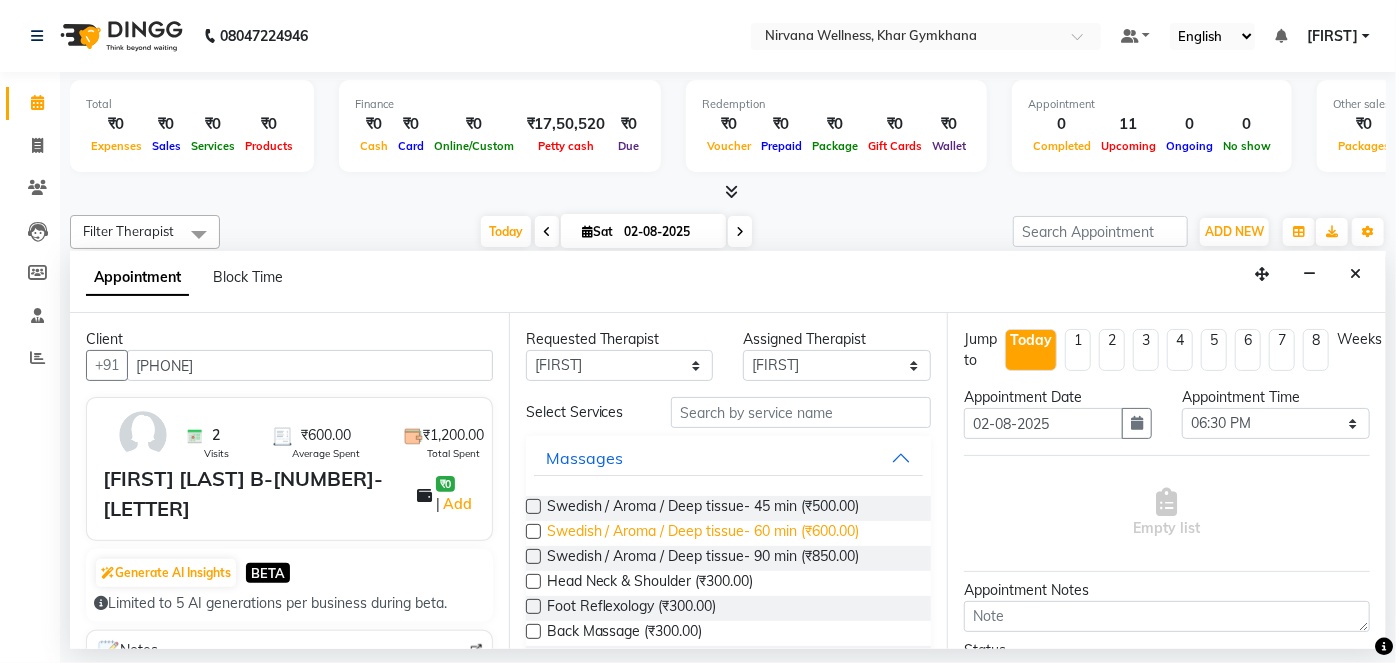 click on "Swedish / Aroma / Deep tissue- 60 min (₹600.00)" at bounding box center (703, 533) 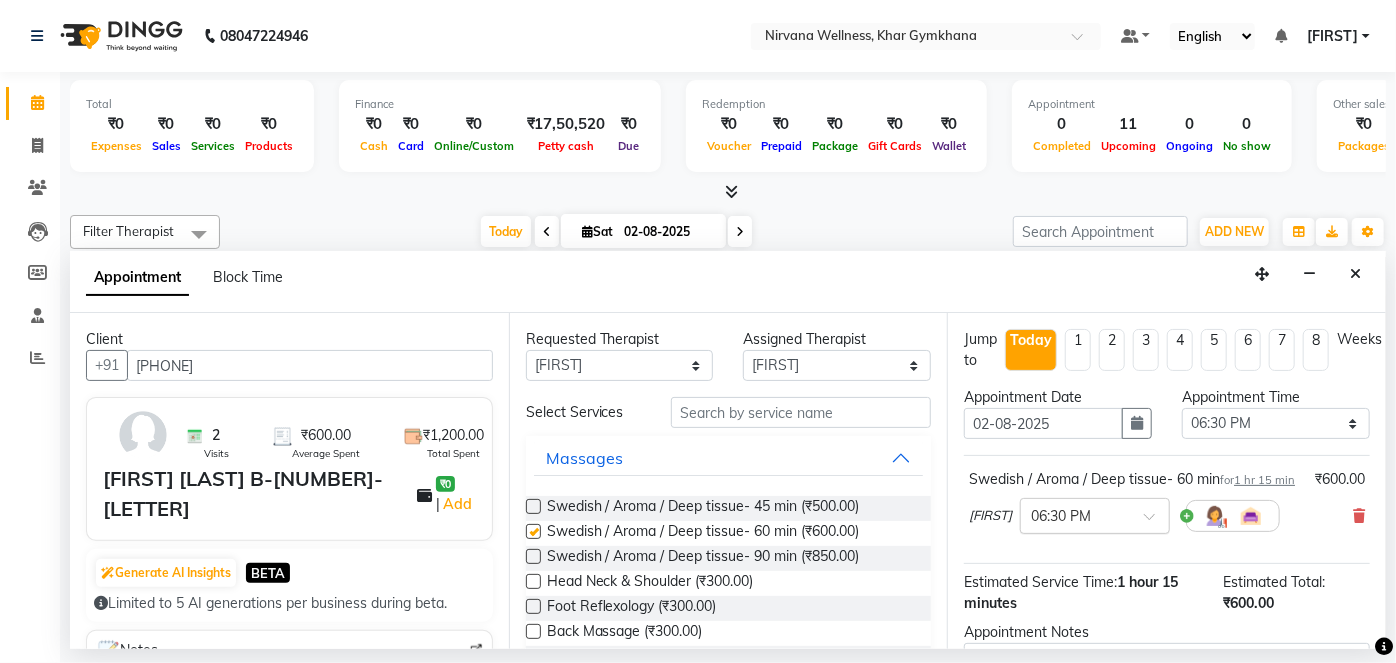 checkbox on "false" 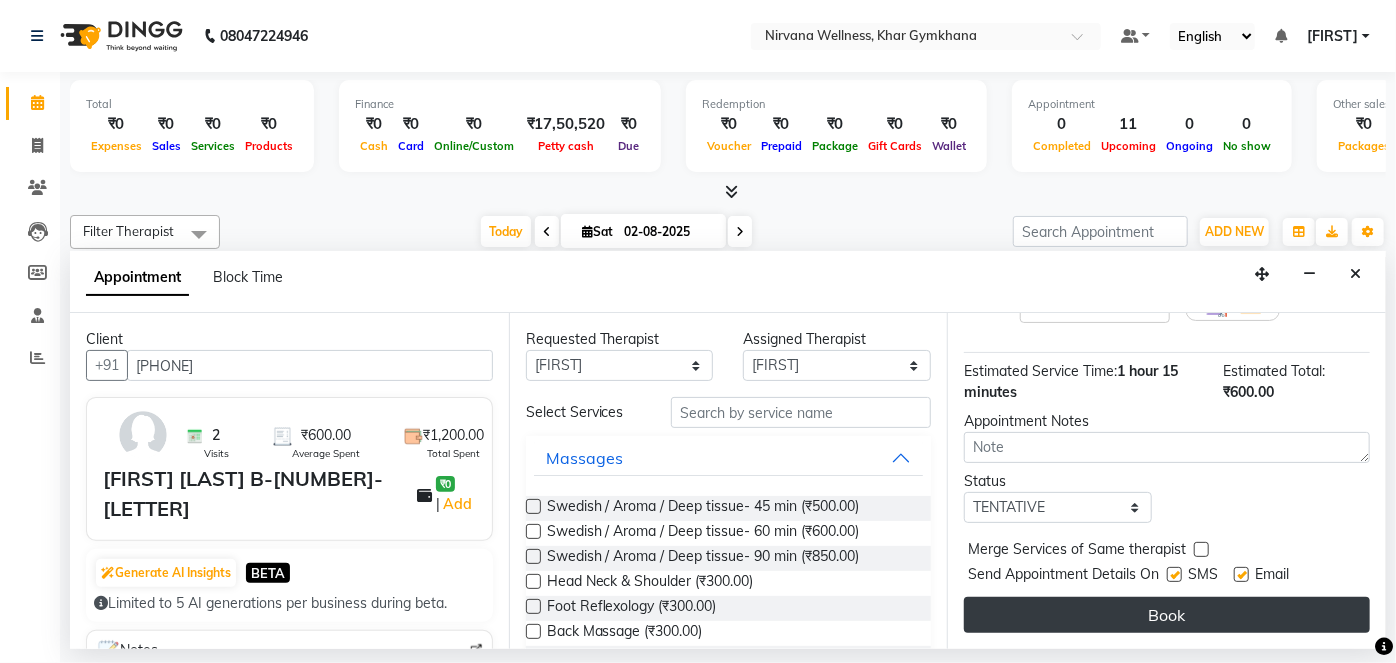 click on "Book" at bounding box center (1167, 615) 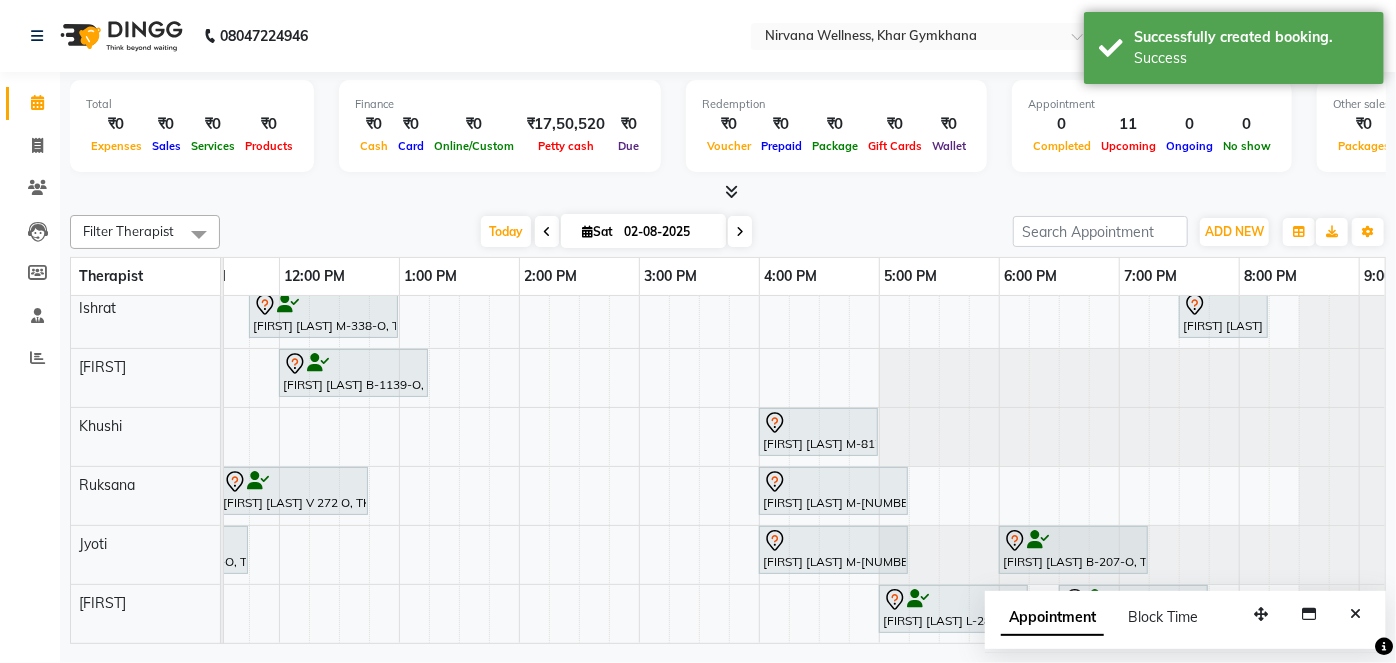 drag, startPoint x: 1362, startPoint y: 613, endPoint x: 1306, endPoint y: 612, distance: 56.008926 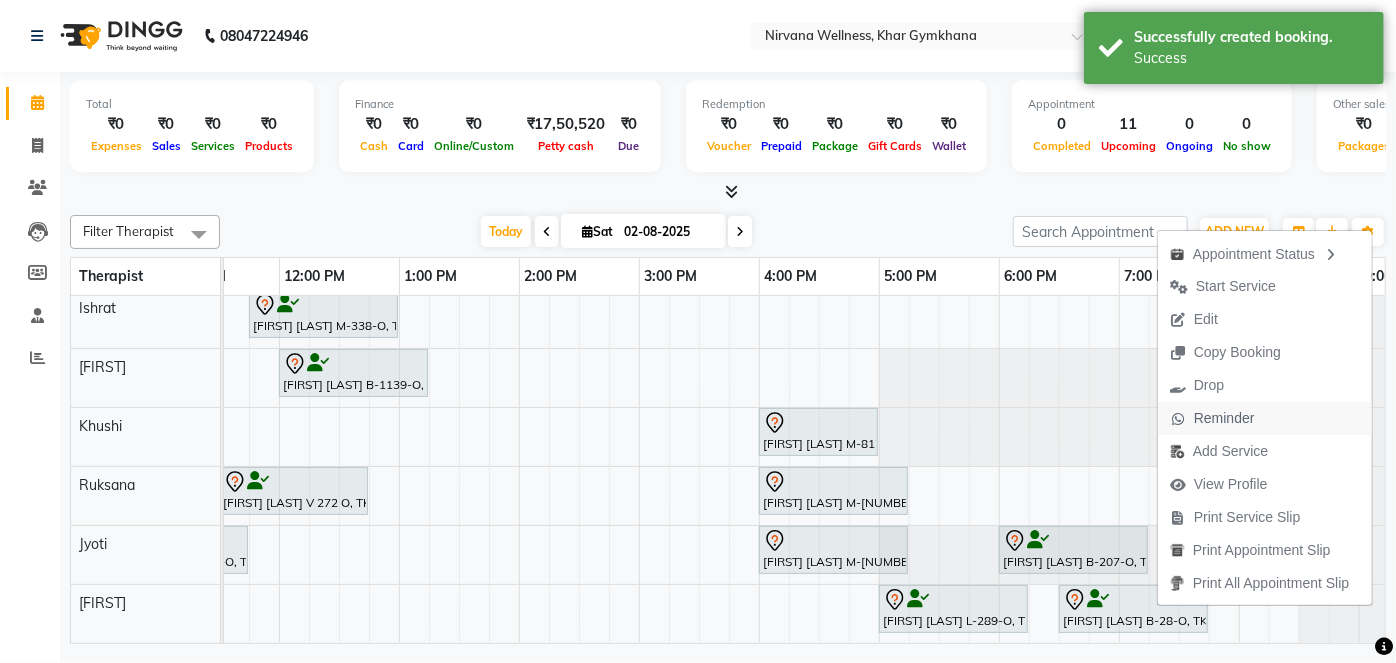 click on "Reminder" at bounding box center [1224, 418] 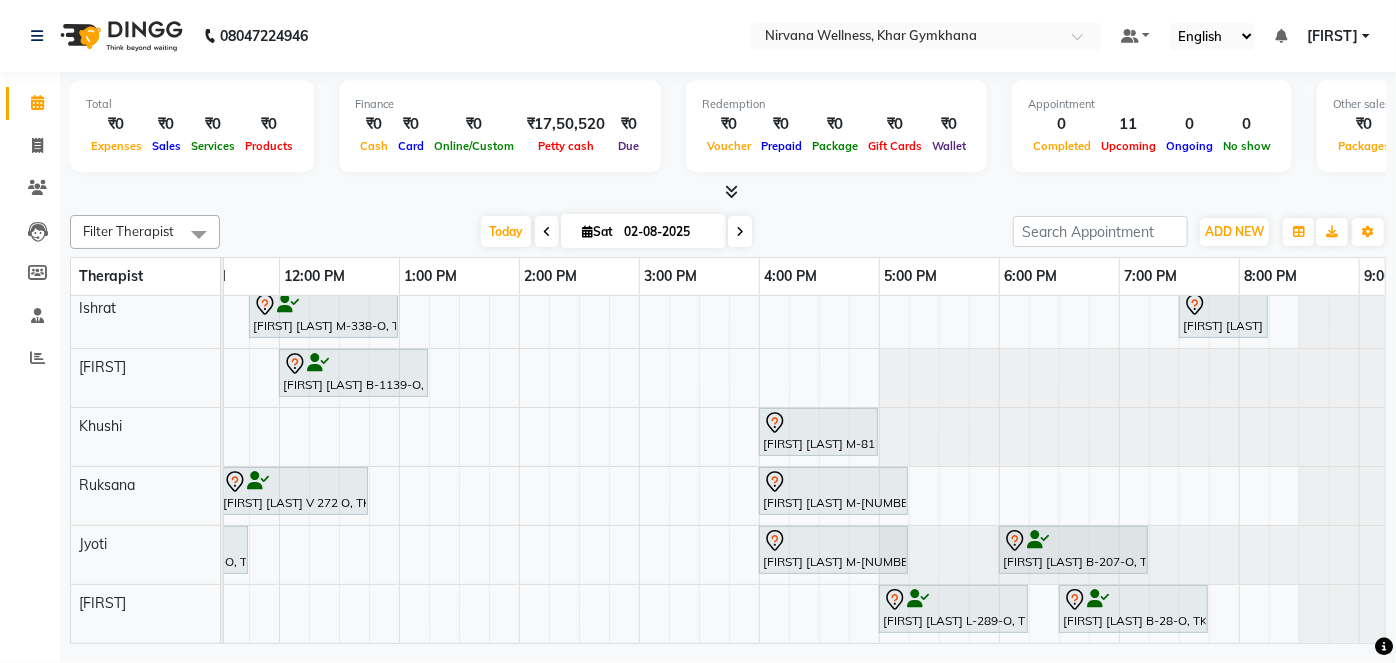scroll, scrollTop: 17, scrollLeft: 378, axis: both 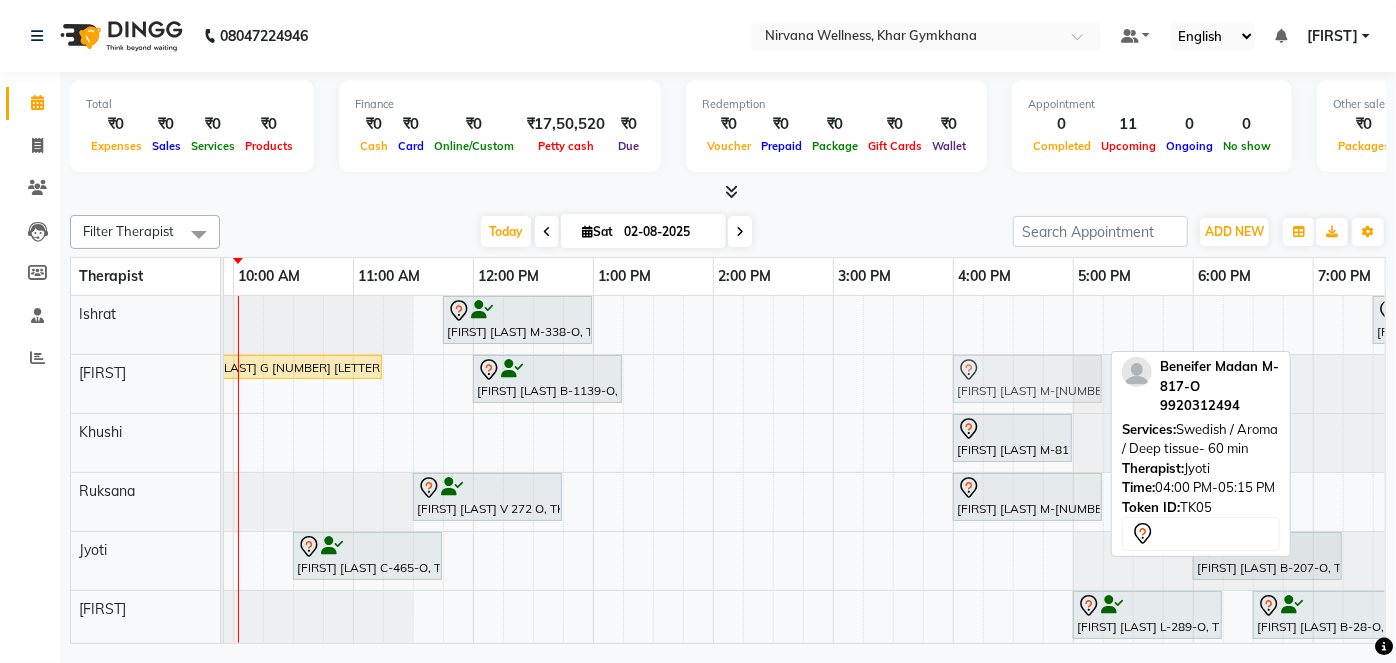 drag, startPoint x: 1011, startPoint y: 553, endPoint x: 1005, endPoint y: 352, distance: 201.08954 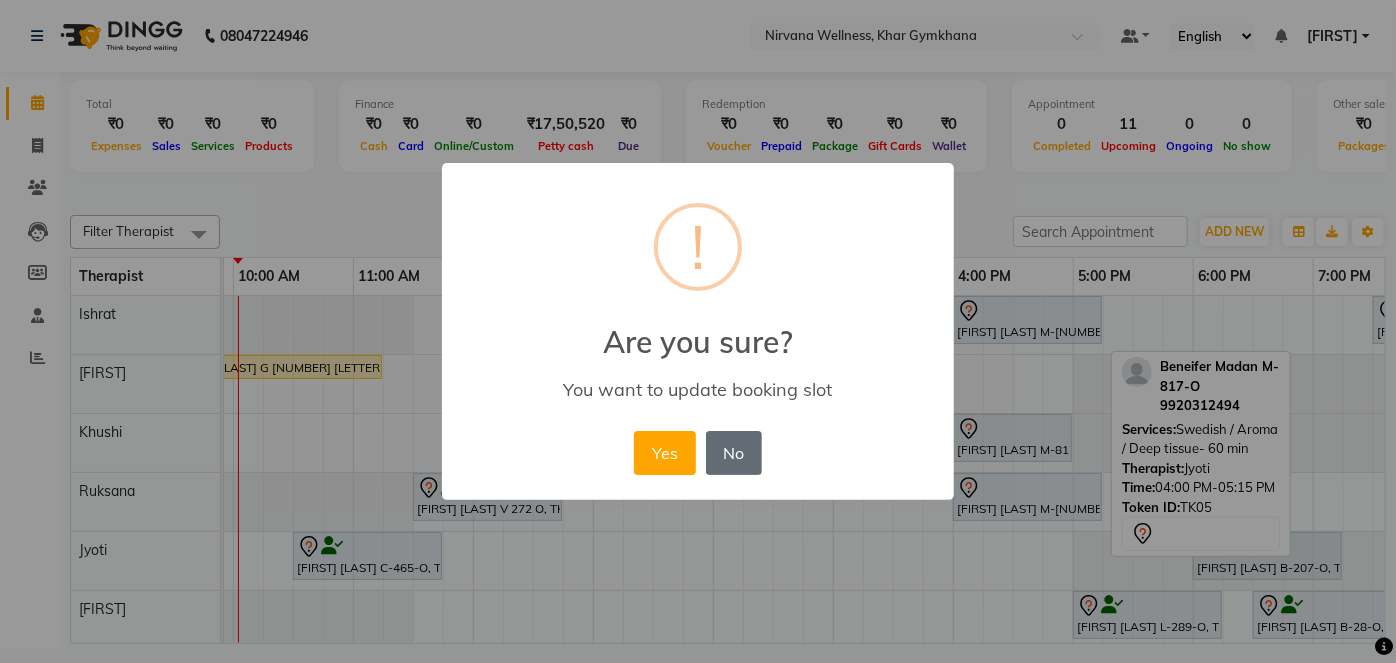 click on "No" at bounding box center (734, 453) 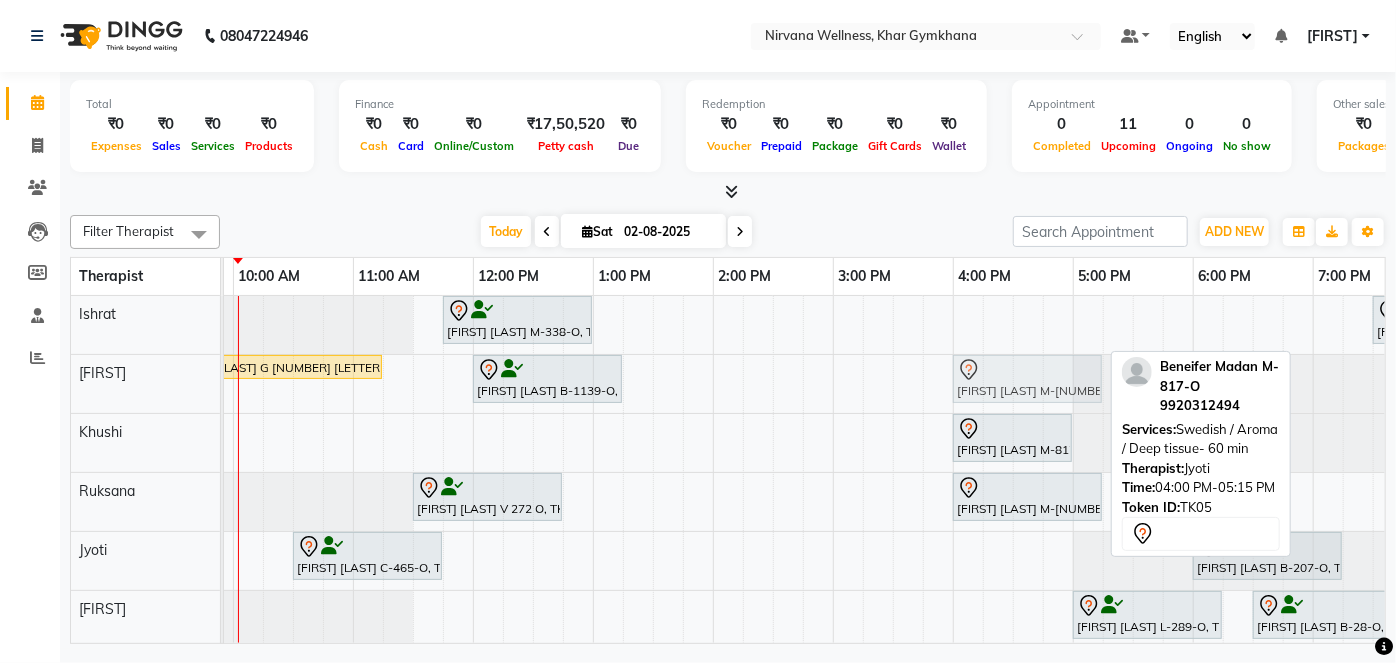 drag, startPoint x: 1002, startPoint y: 566, endPoint x: 998, endPoint y: 401, distance: 165.04848 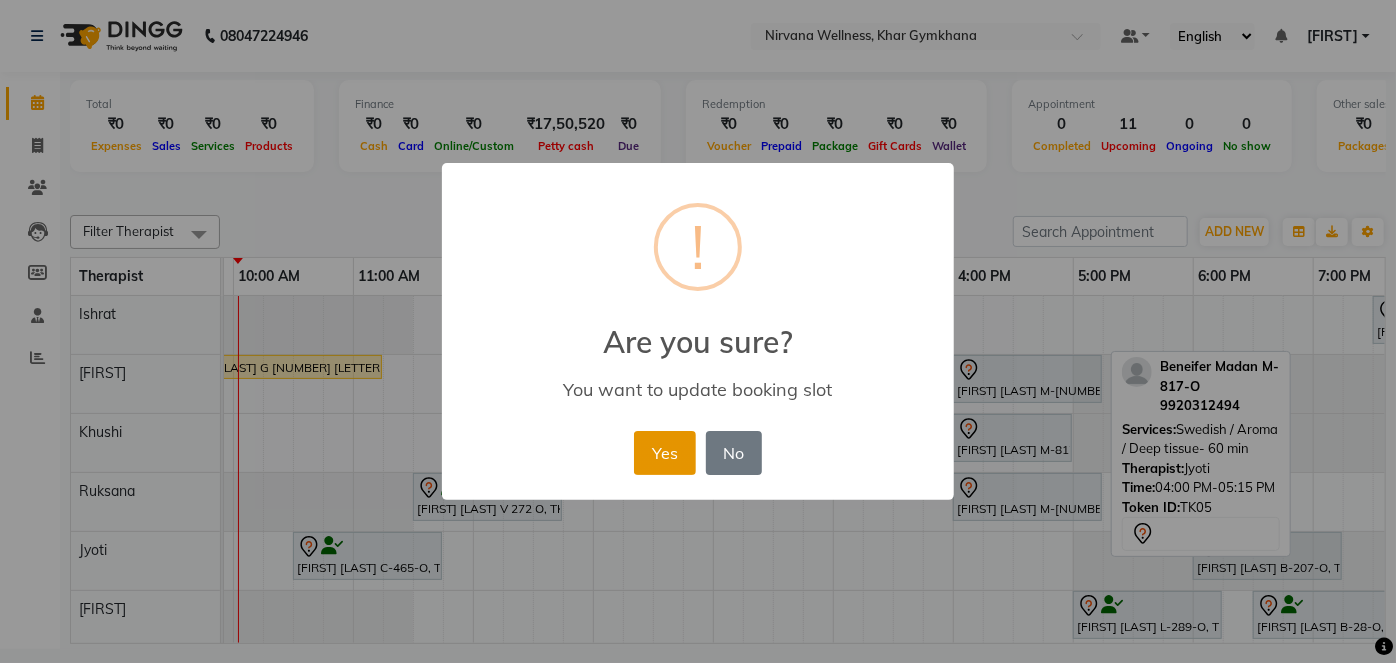 click on "Yes" at bounding box center [664, 453] 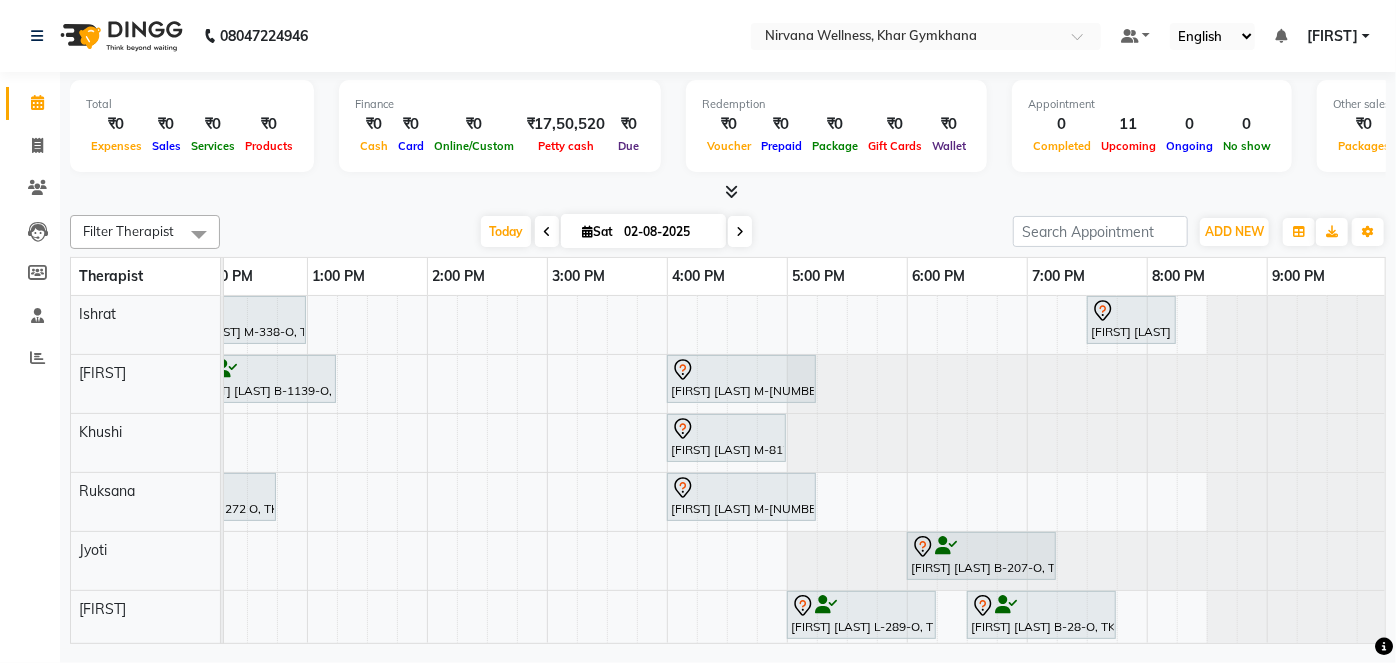 scroll, scrollTop: 0, scrollLeft: 542, axis: horizontal 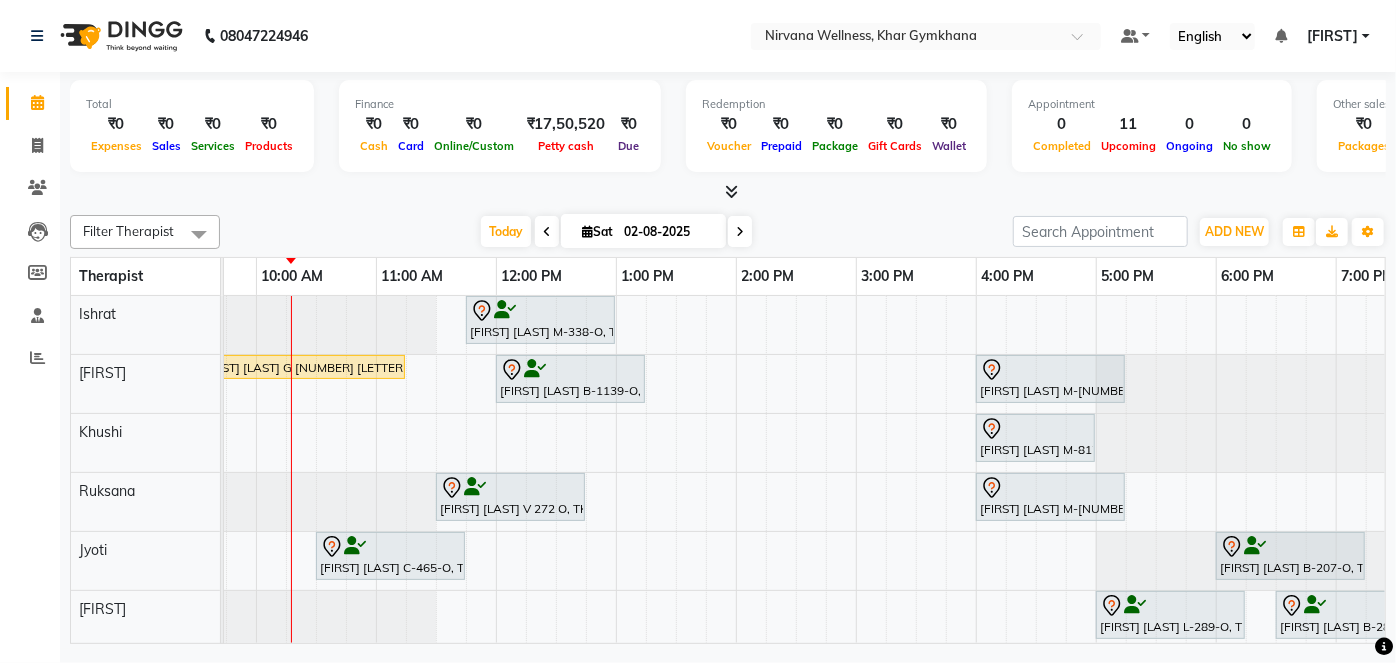 click at bounding box center [740, 232] 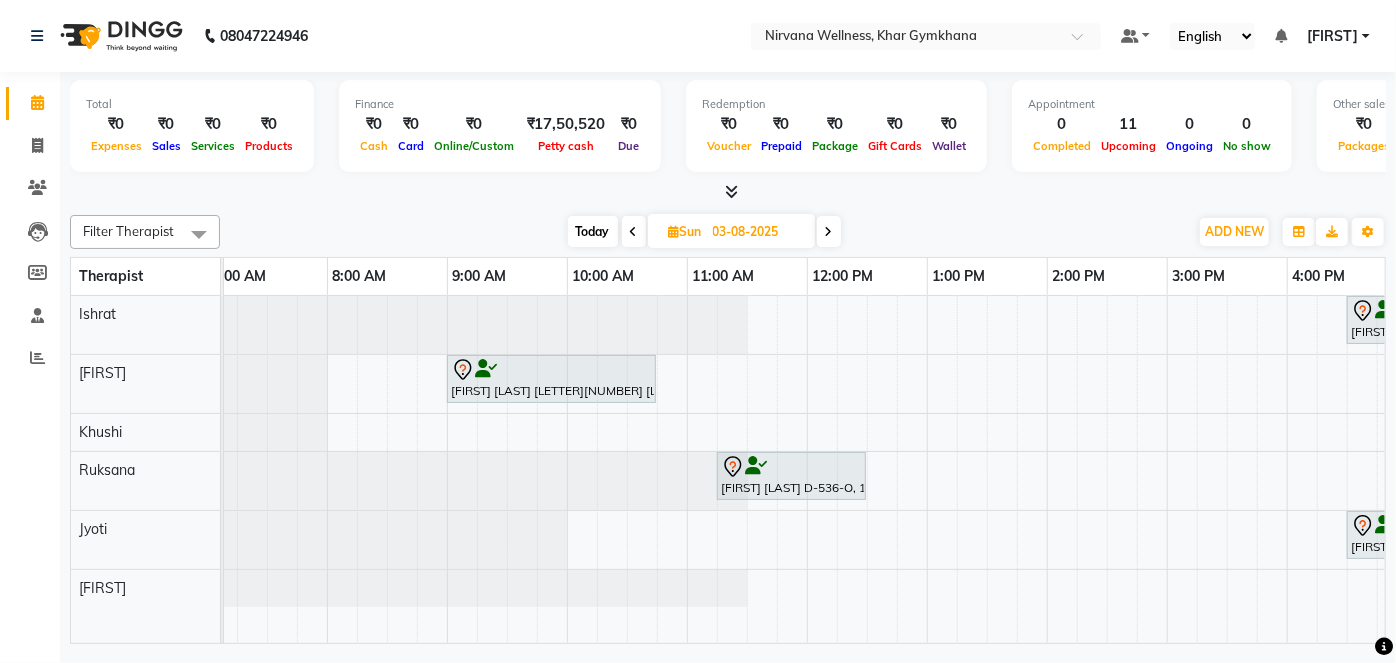 click at bounding box center (829, 232) 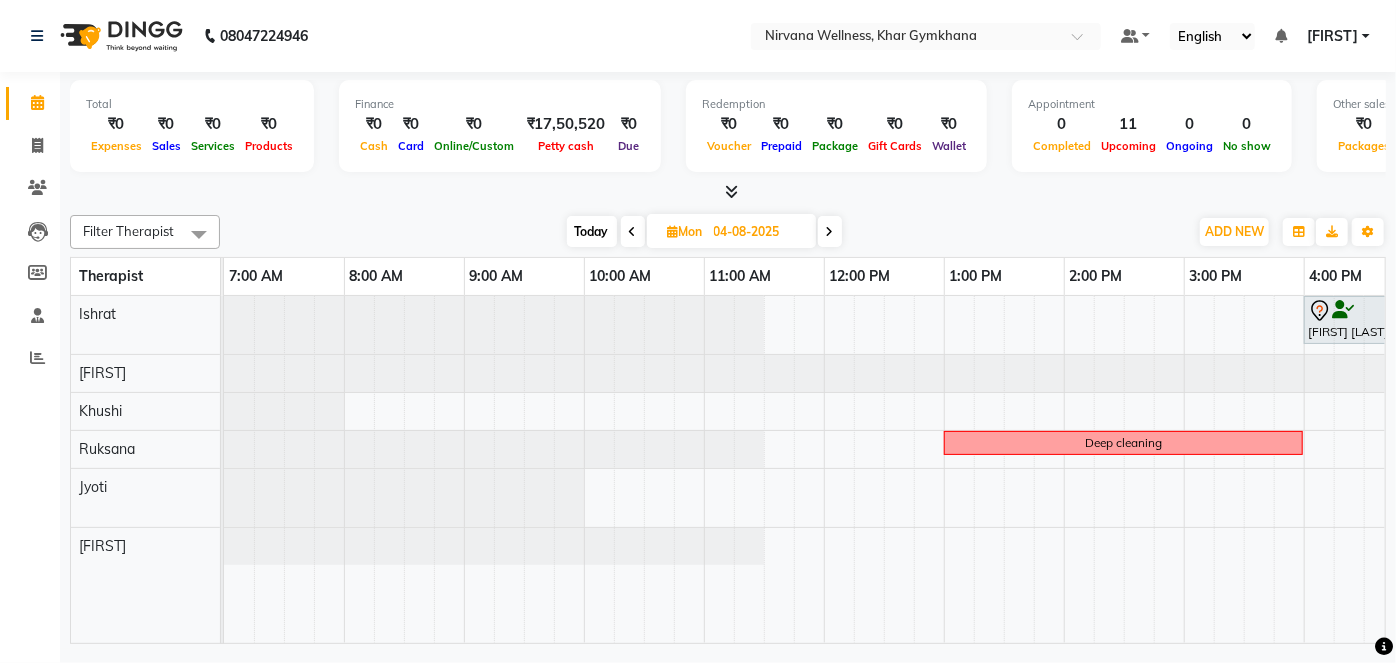 click on "Today" at bounding box center (592, 231) 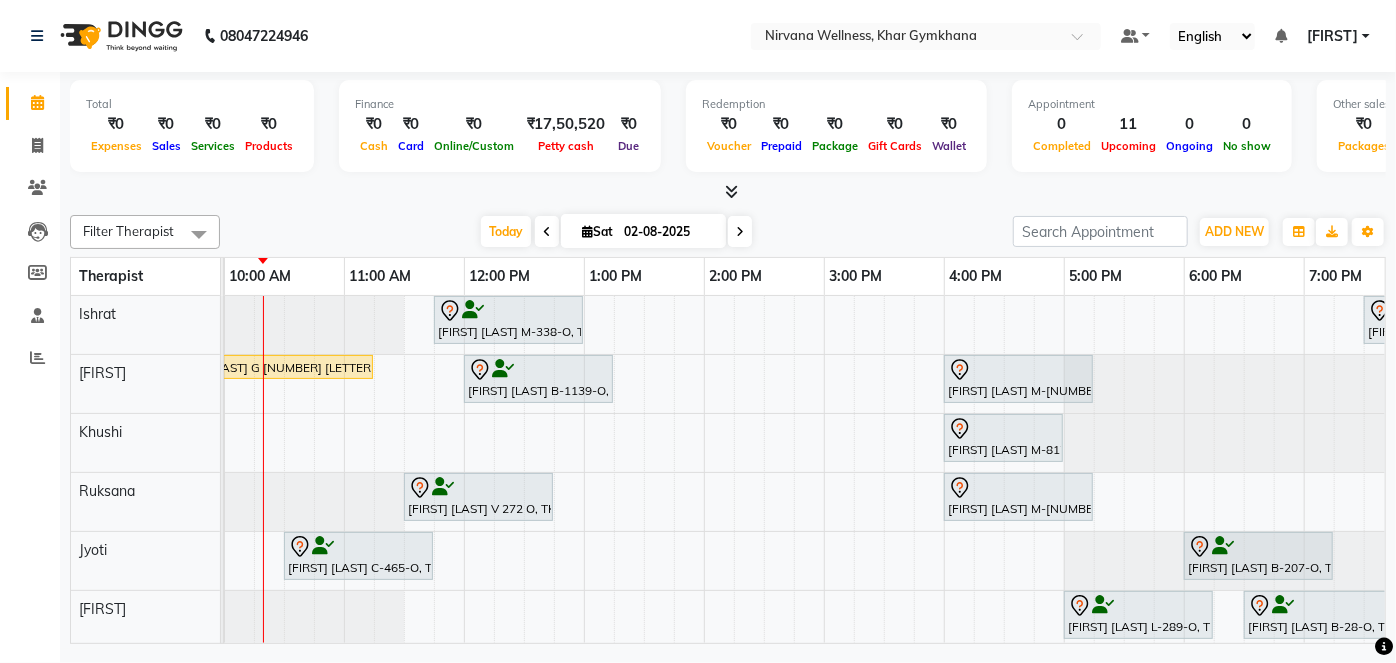 click at bounding box center [740, 231] 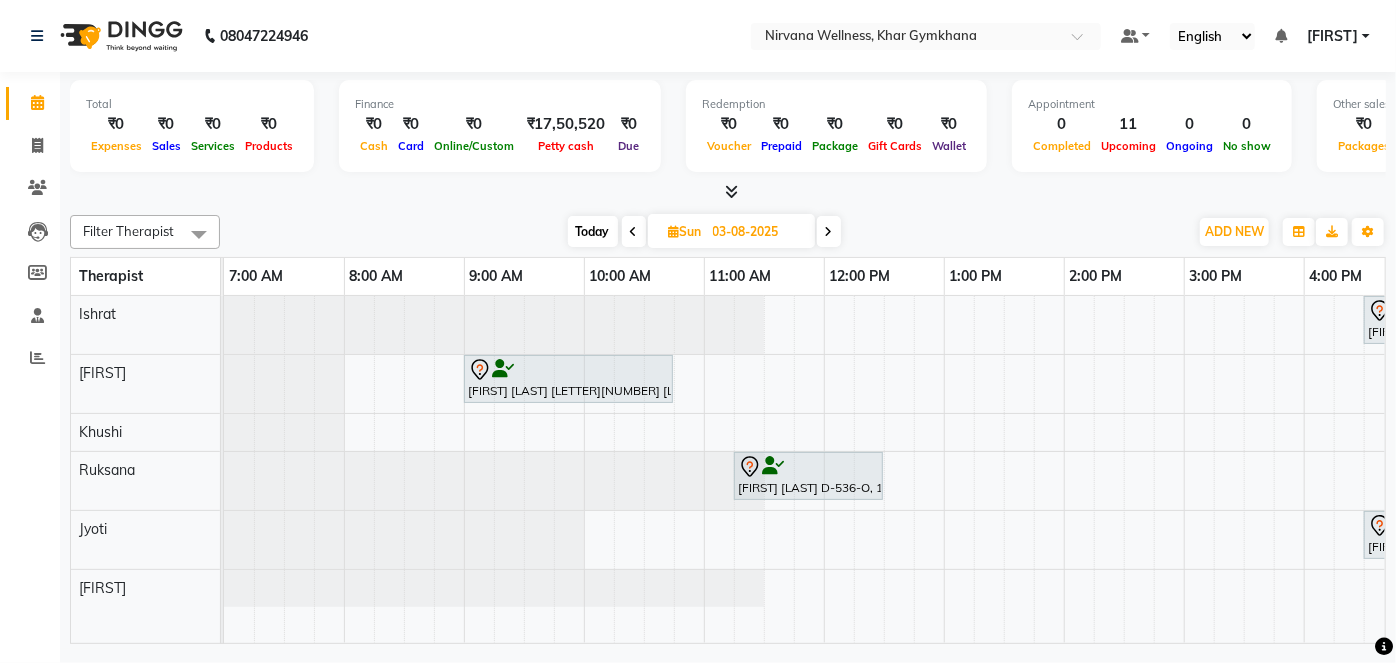 click at bounding box center (829, 232) 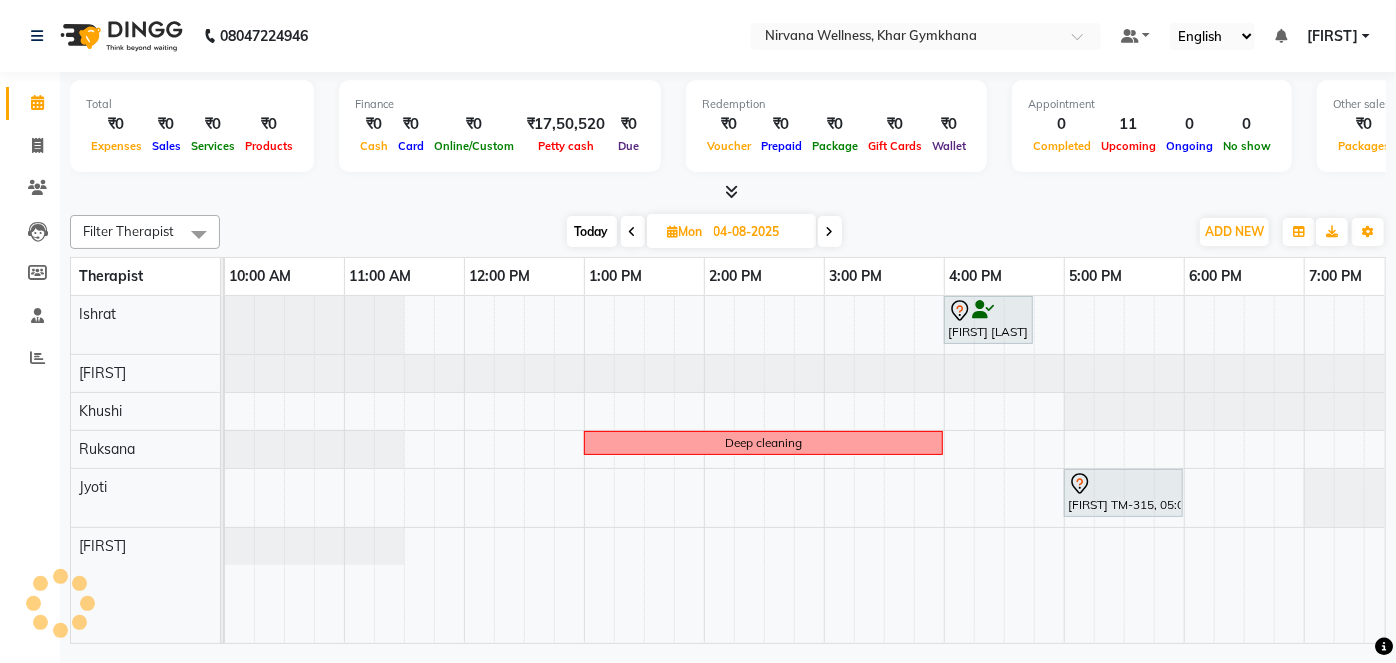 click on "Today" at bounding box center (592, 231) 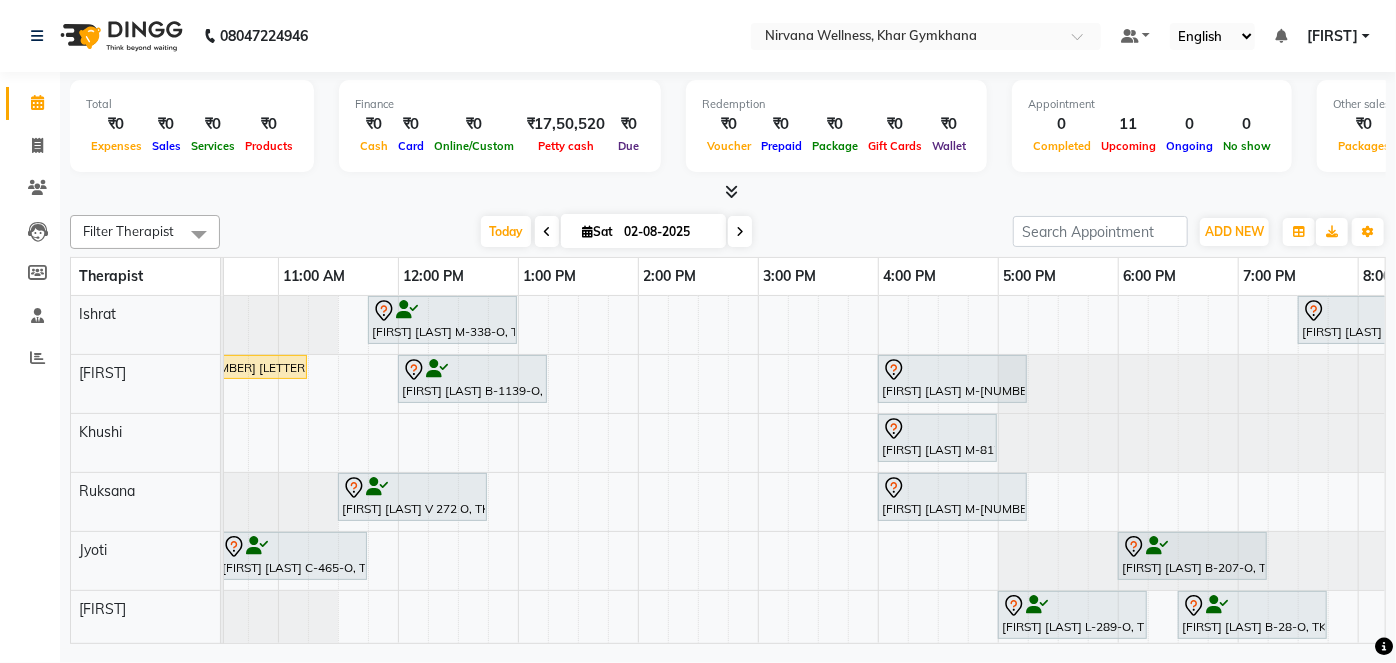 click at bounding box center [740, 232] 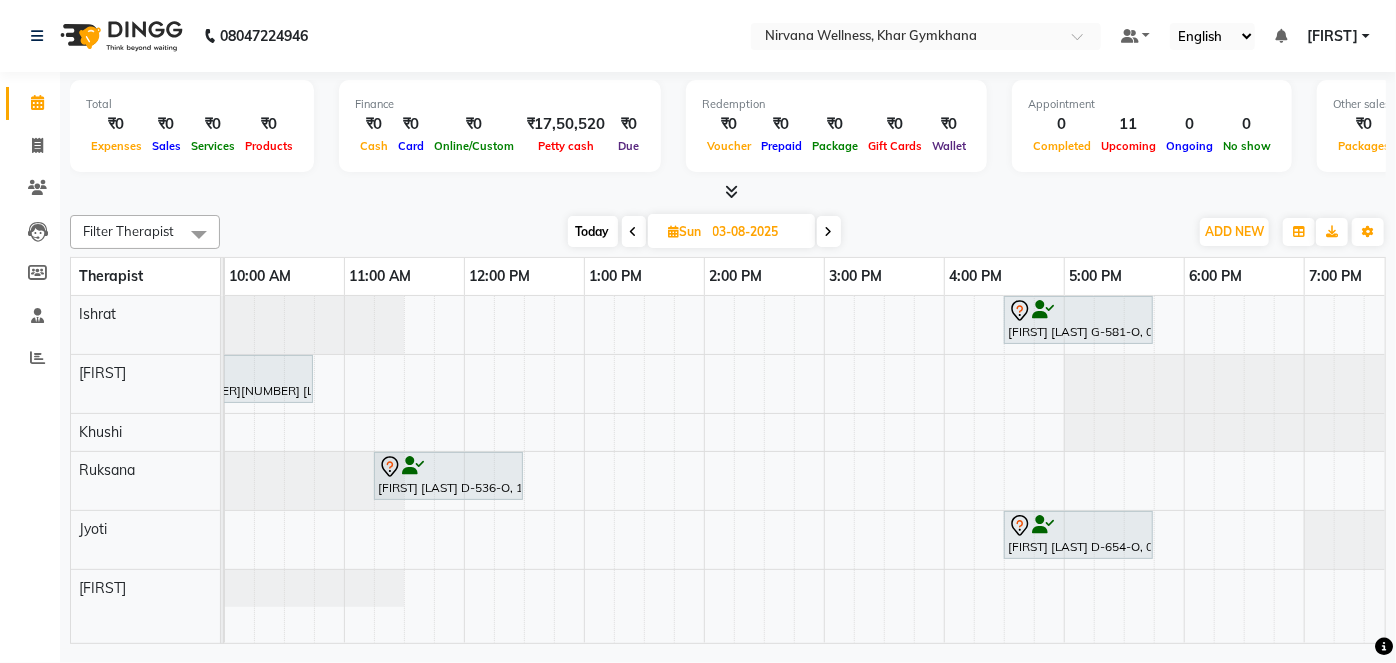 click at bounding box center [829, 231] 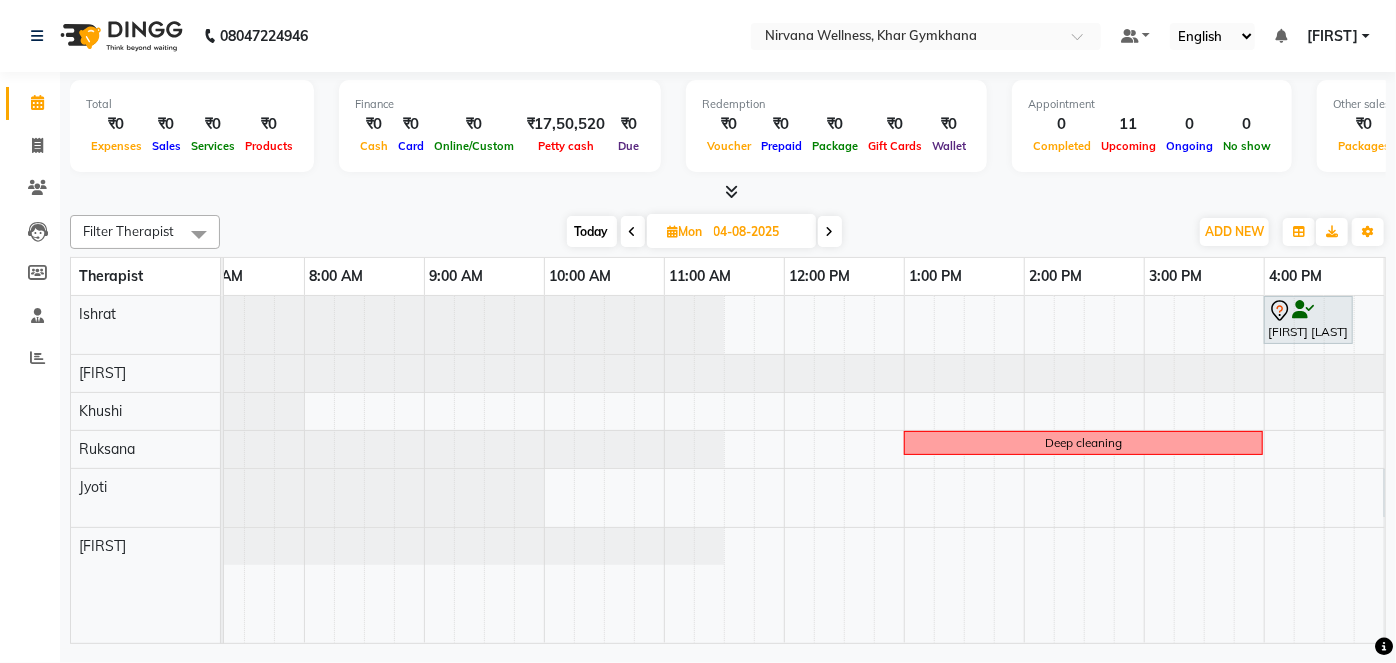 click at bounding box center [830, 231] 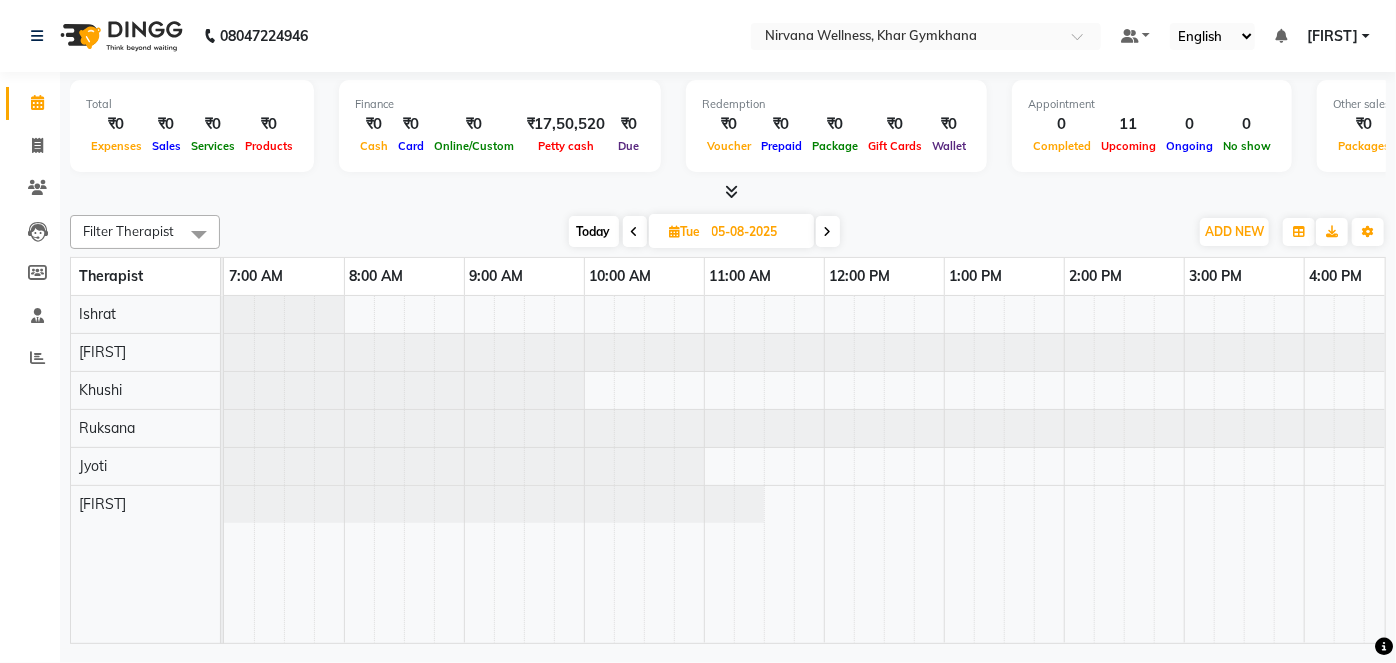 click at bounding box center (635, 231) 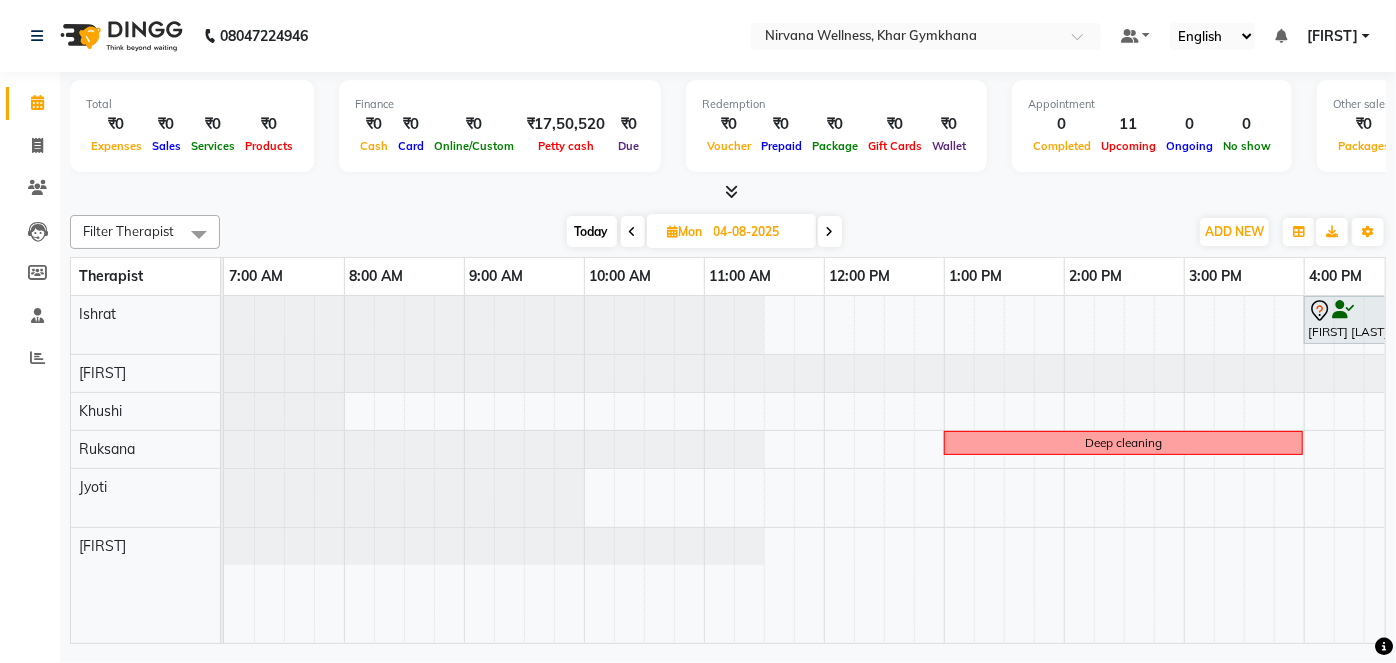click at bounding box center (830, 231) 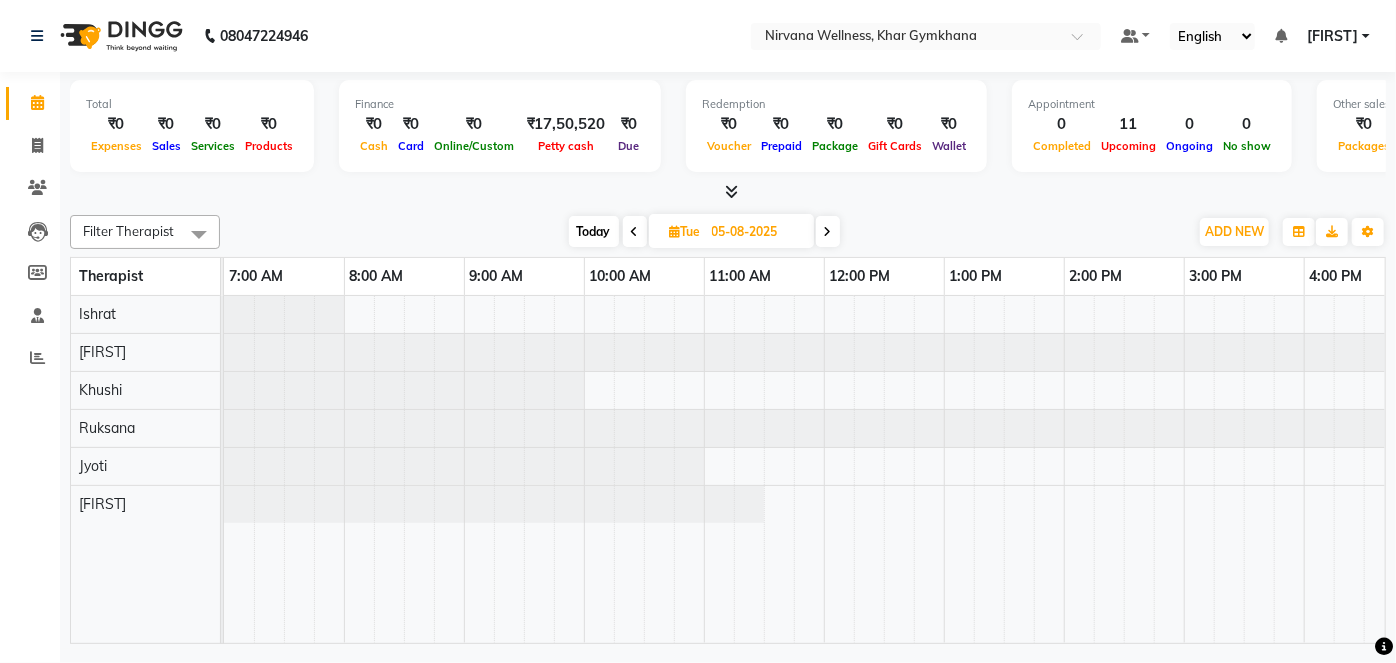 click on "Today" at bounding box center (594, 231) 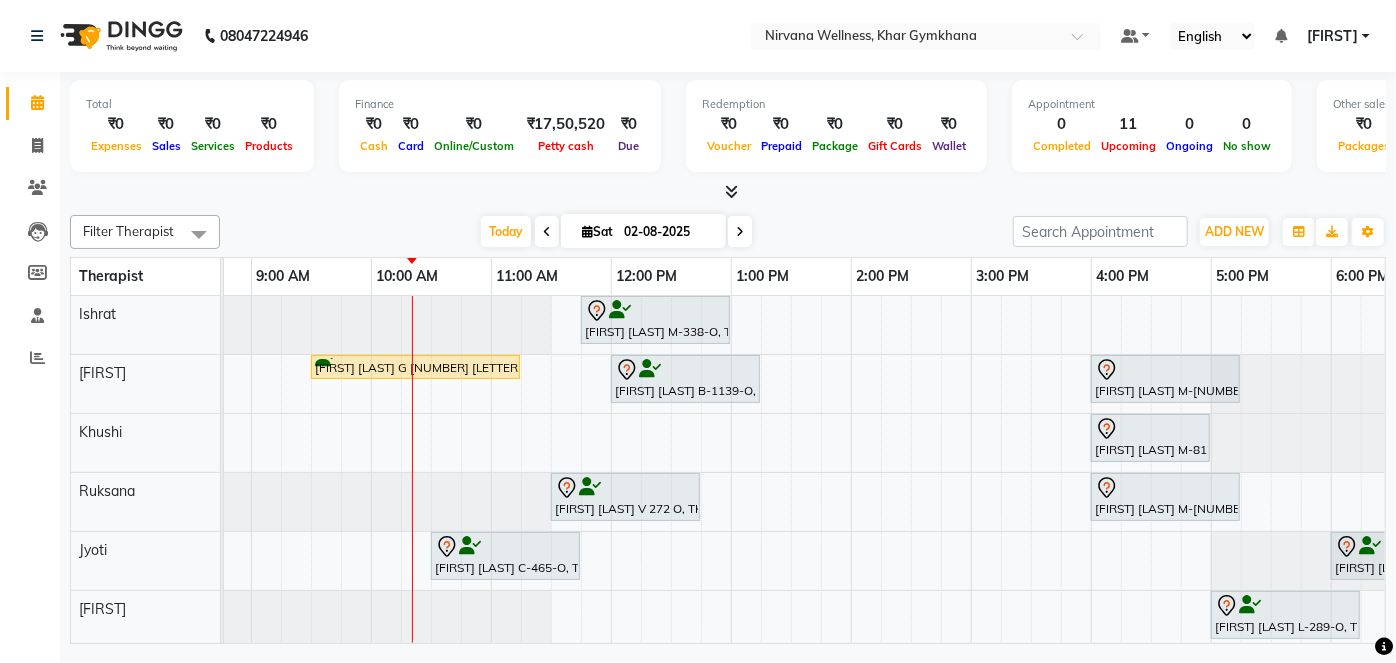 click at bounding box center [740, 231] 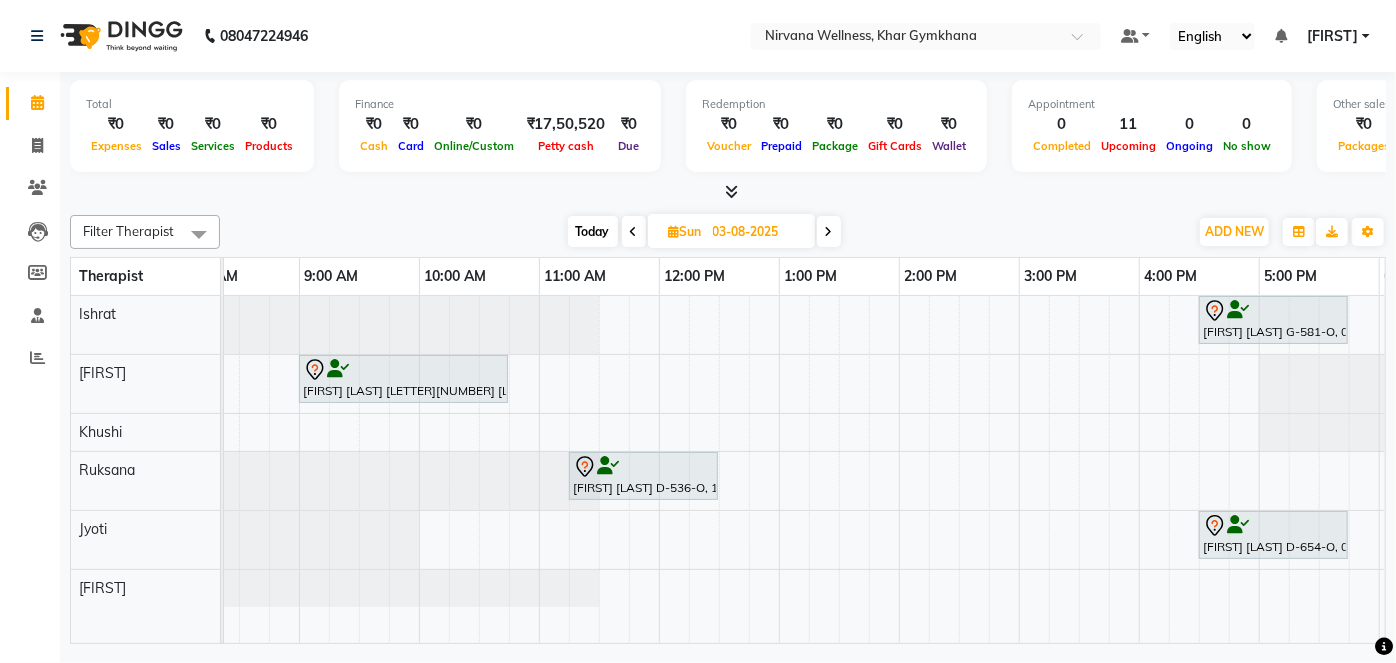 click at bounding box center [829, 231] 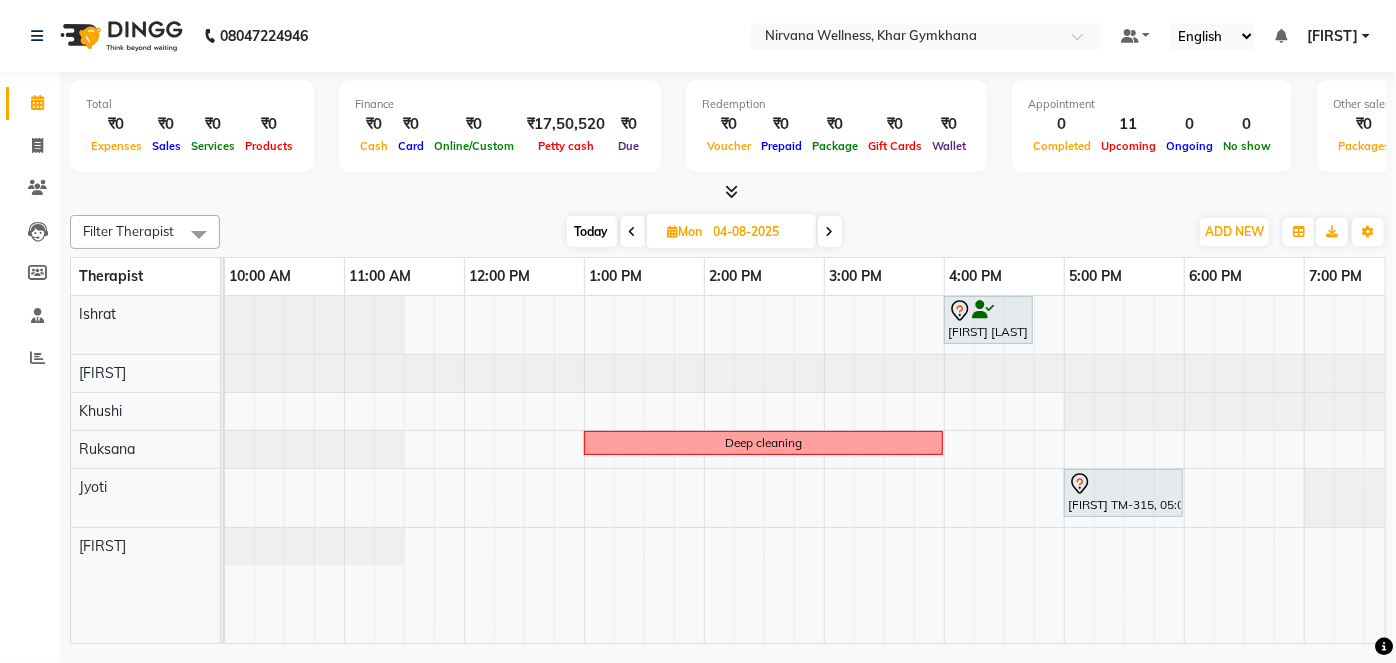 click on "Today" at bounding box center (592, 231) 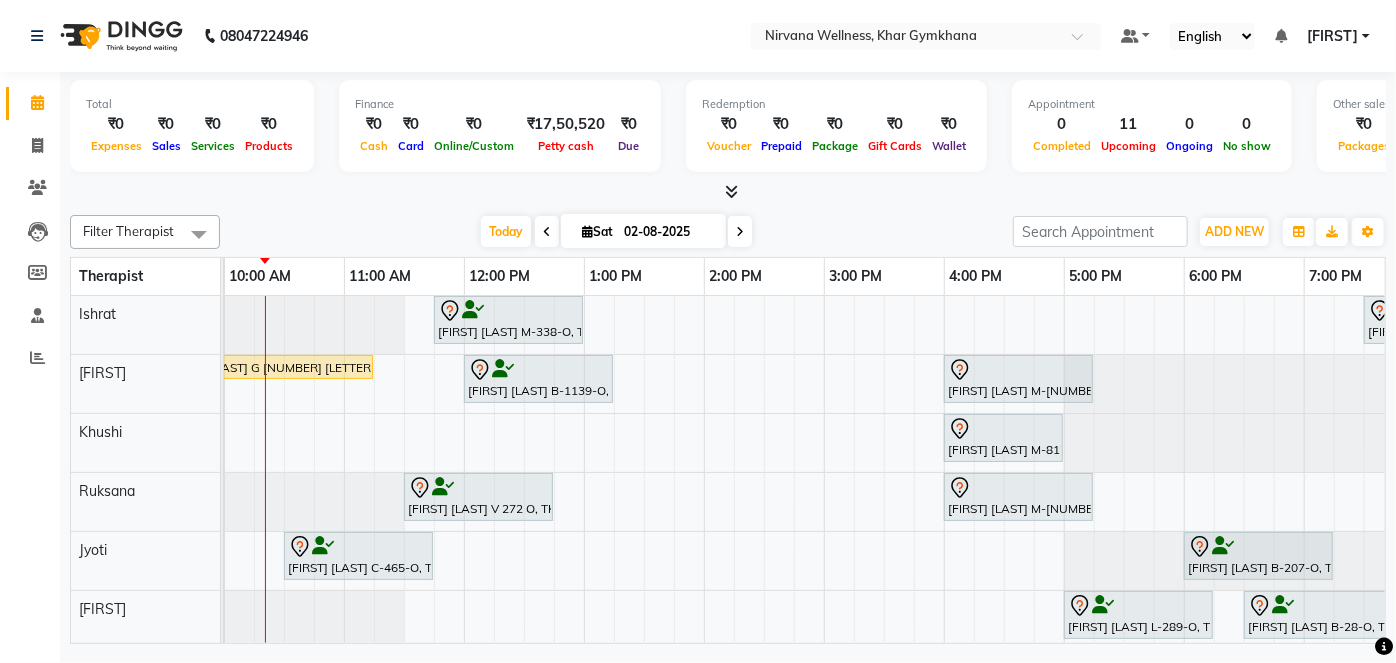 click at bounding box center [740, 232] 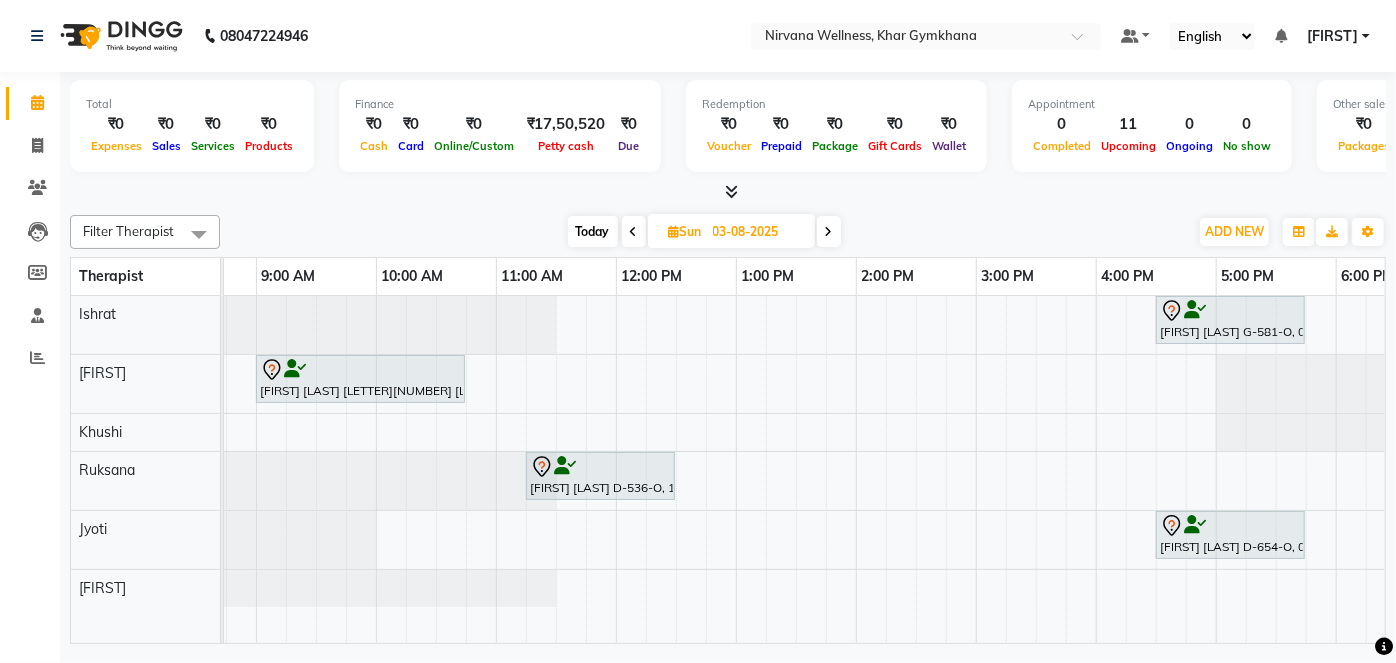 click on "Today" at bounding box center [593, 231] 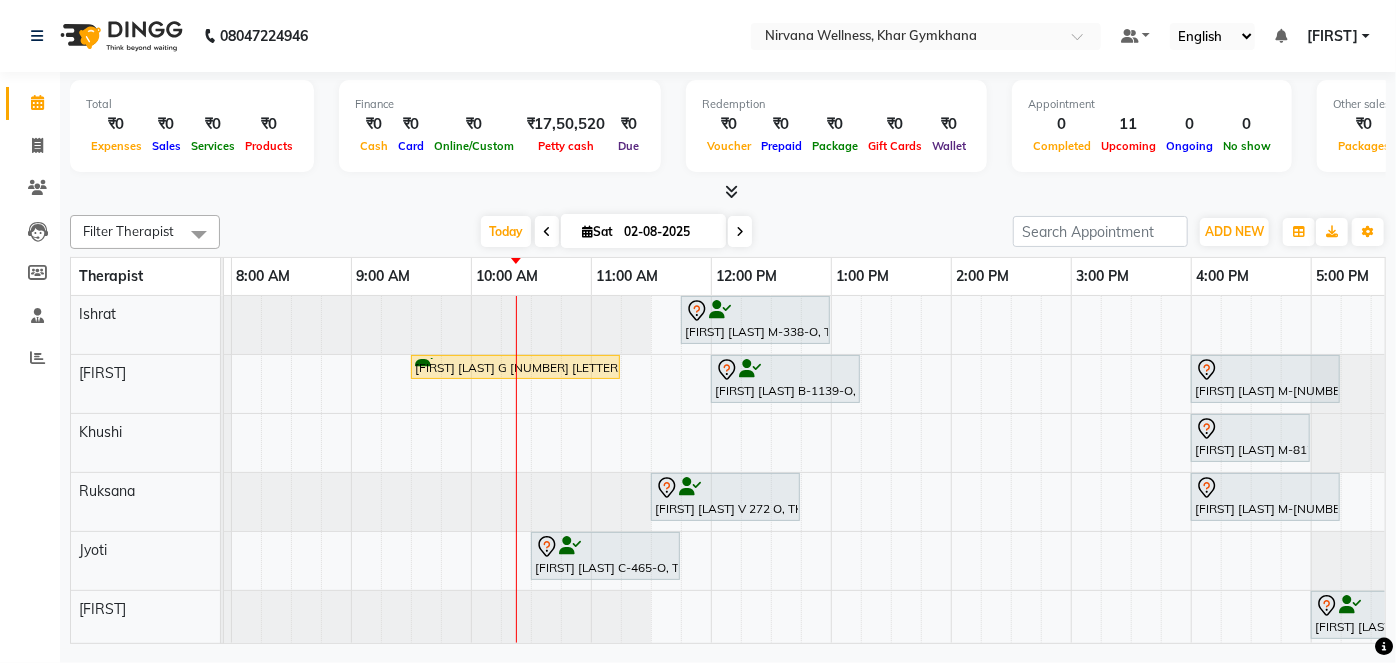 scroll, scrollTop: 0, scrollLeft: 117, axis: horizontal 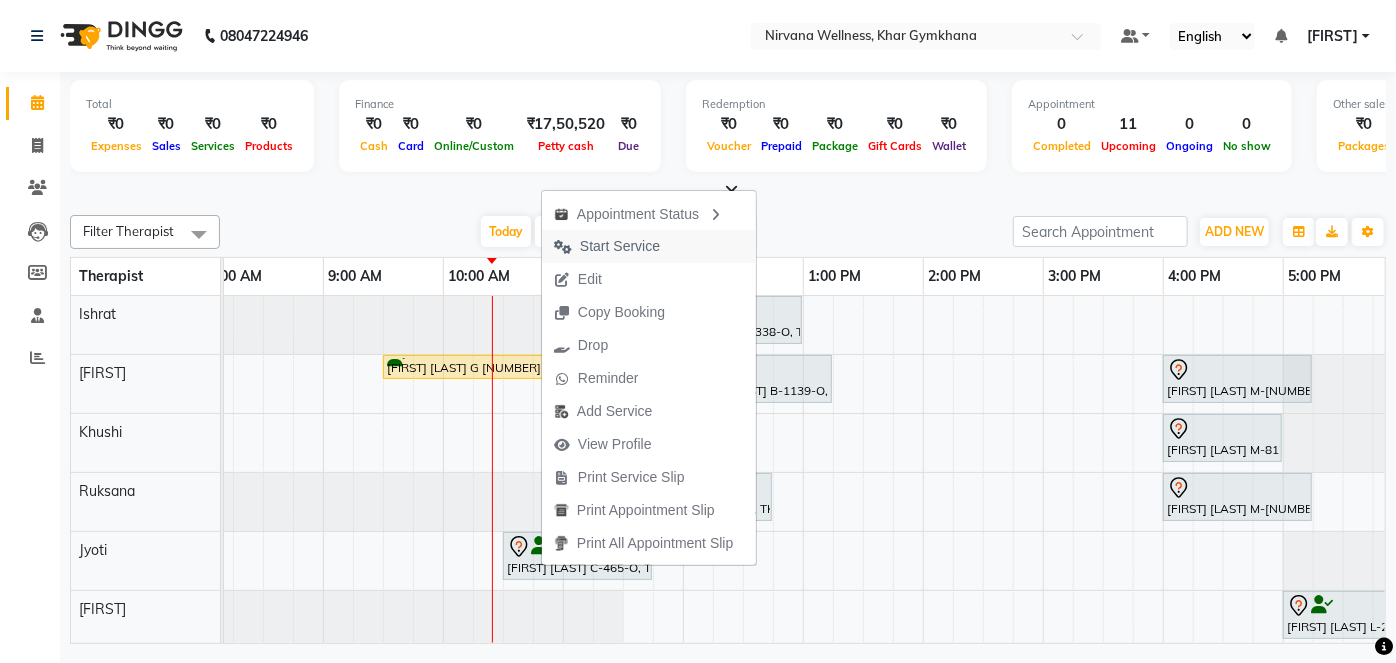 click on "Start Service" at bounding box center [620, 246] 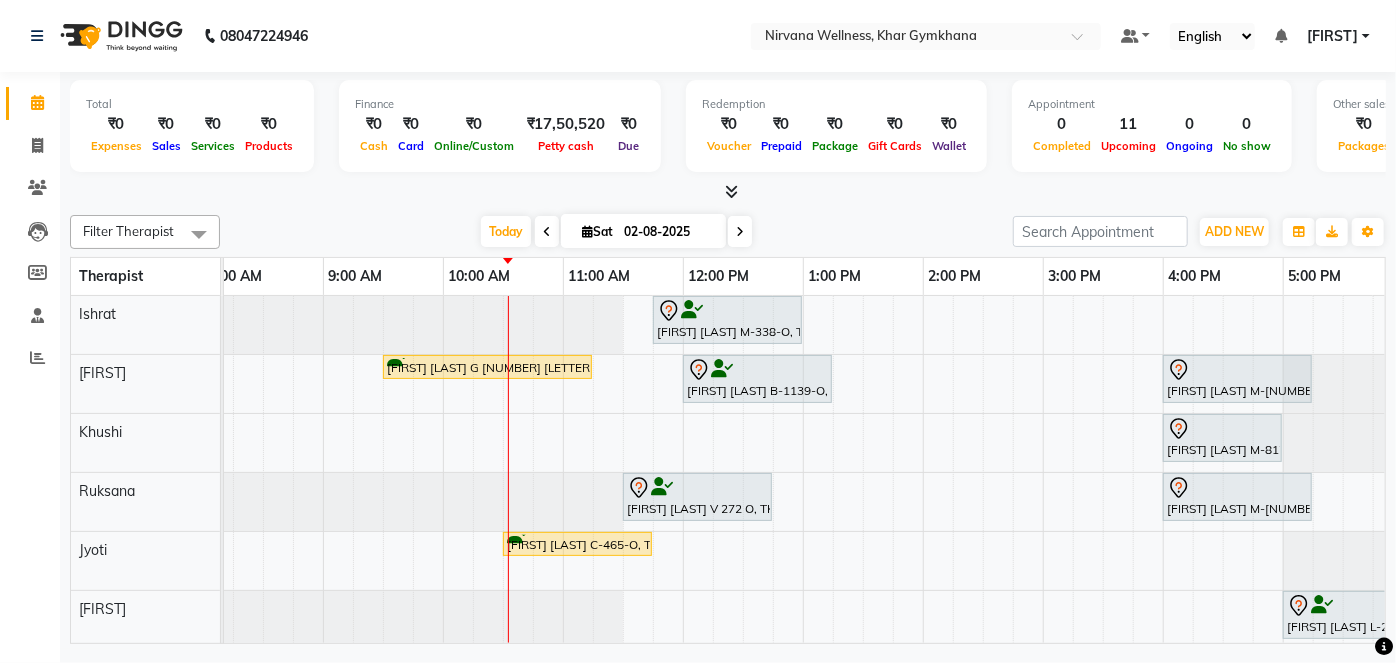 scroll, scrollTop: 0, scrollLeft: 293, axis: horizontal 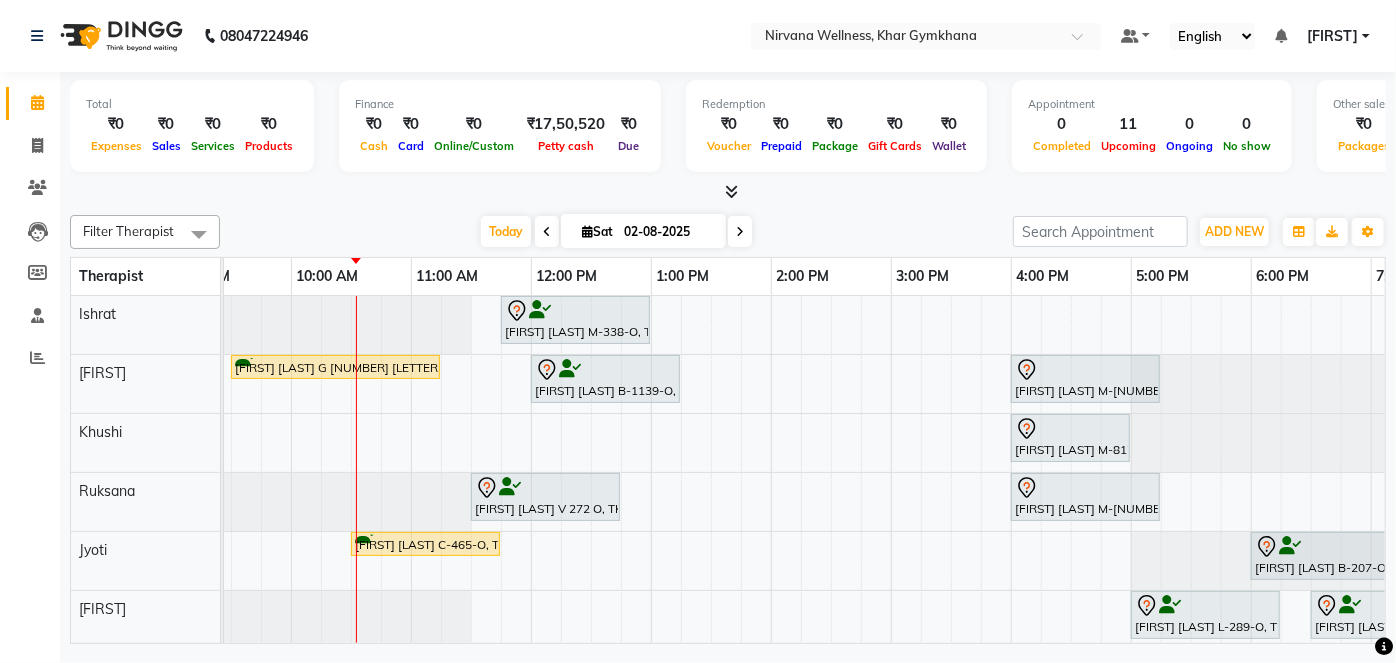 click at bounding box center (740, 231) 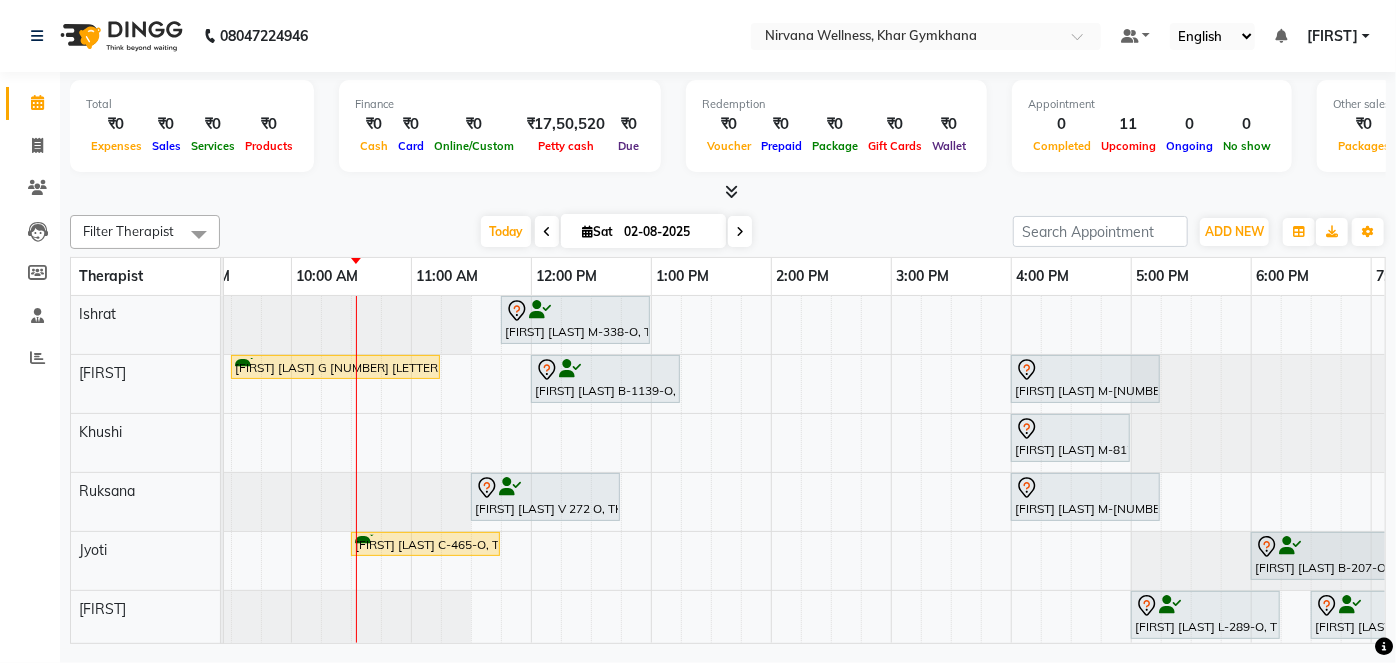 type on "03-08-2025" 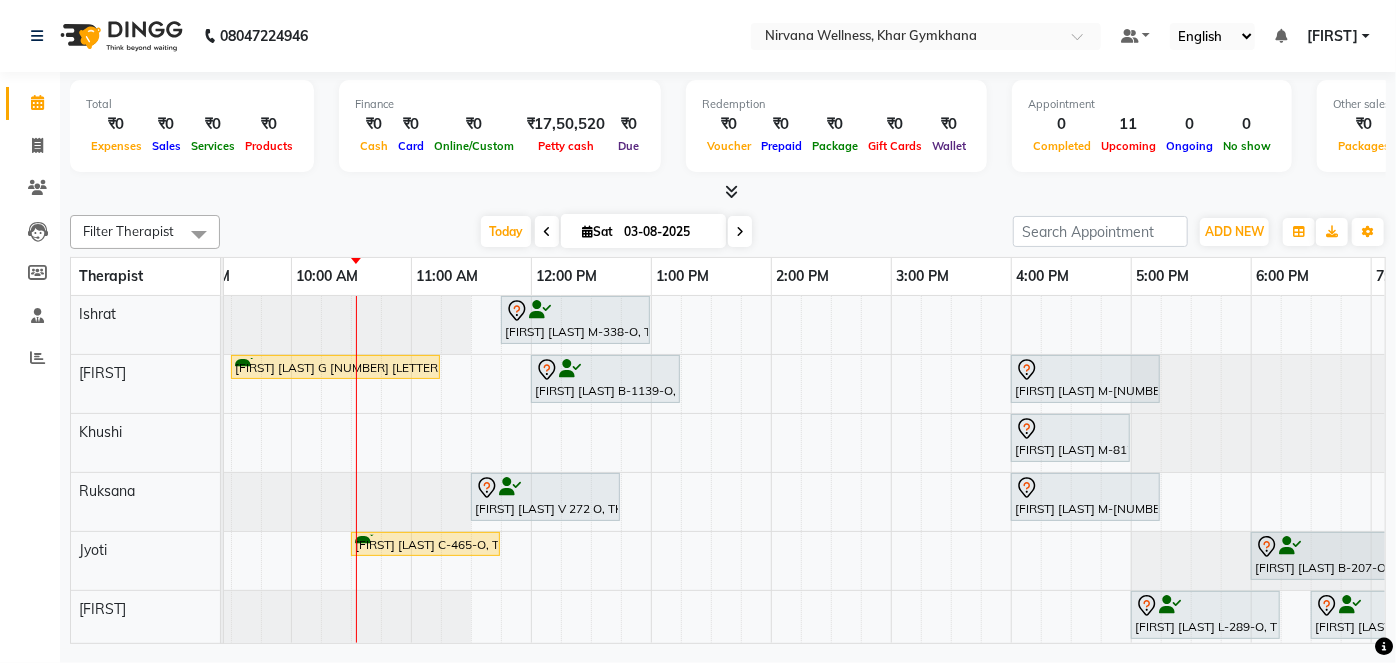 scroll, scrollTop: 0, scrollLeft: 360, axis: horizontal 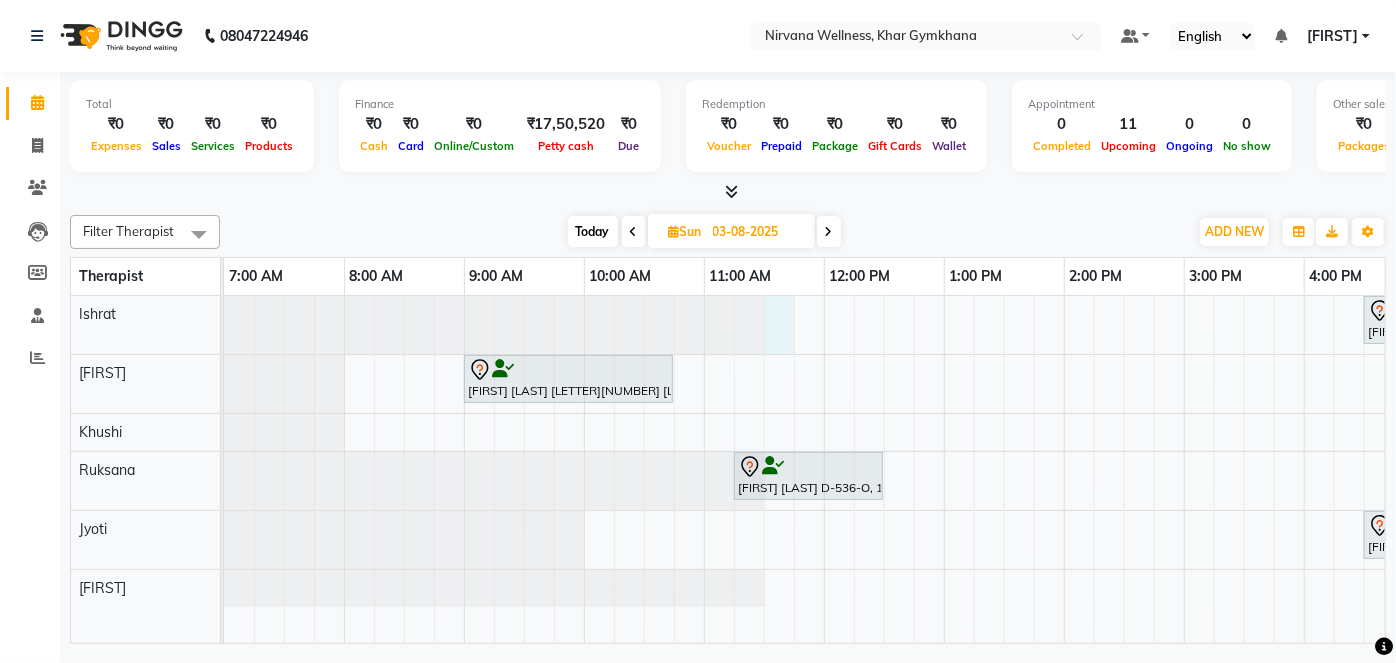 click on "[FIRST] [LAST] G-581-O, 04:30 PM-05:45 PM, Swedish / Aroma / Deep tissue- 60 min             [FIRST] [LAST] C194 O, 09:00 AM-10:45 AM, Swedish / Aroma / Deep tissue- 90 min             [FIRST] [LAST] D-536-O, 11:15 AM-12:30 PM, Swedish / Aroma / Deep tissue- 60 min             [FIRST] [LAST] D-654-O, 04:30 PM-05:45 PM, Swedish / Aroma / Deep tissue- 60 min" at bounding box center (1184, 469) 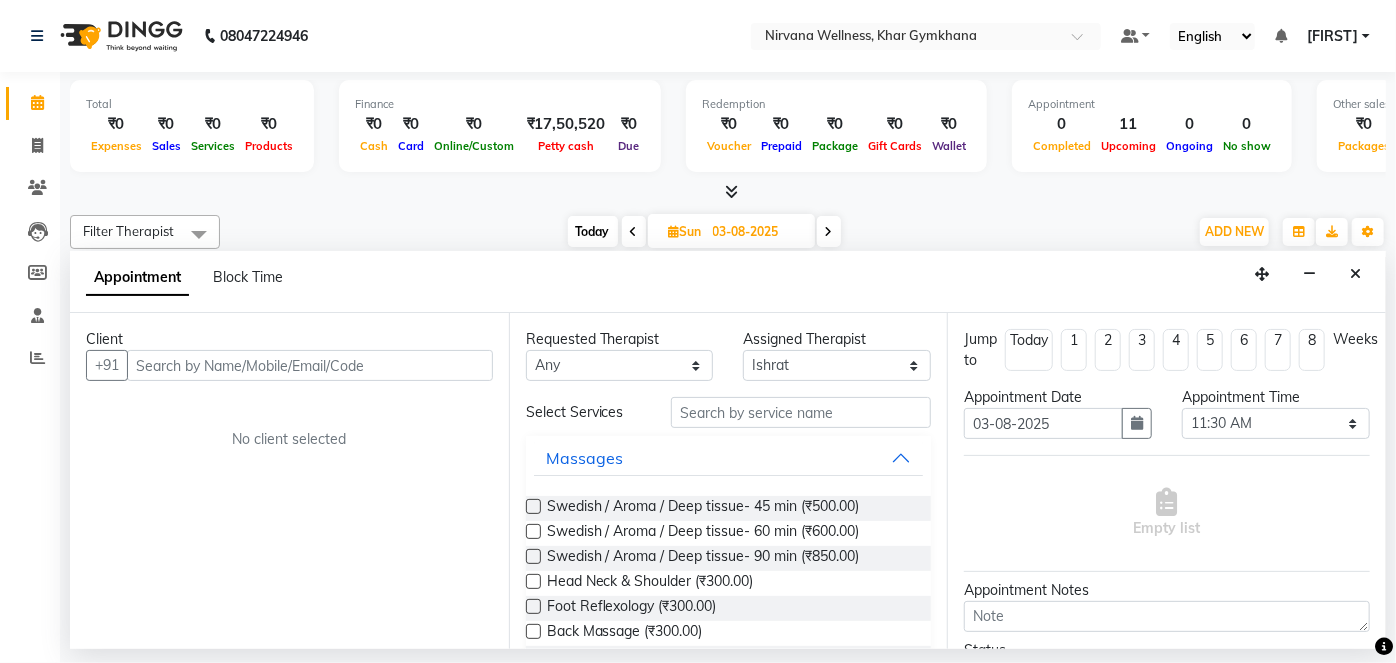 click at bounding box center [310, 365] 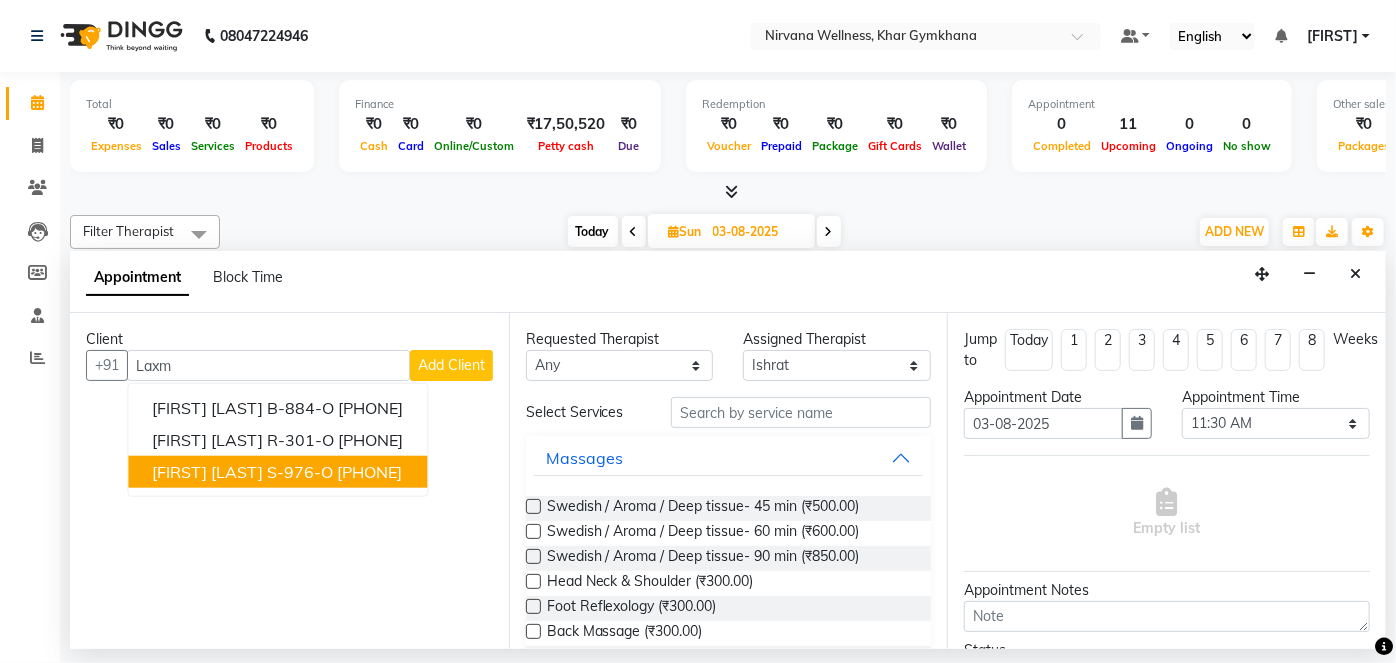 click on "[FIRST] [LAST] S-976-O" at bounding box center (242, 472) 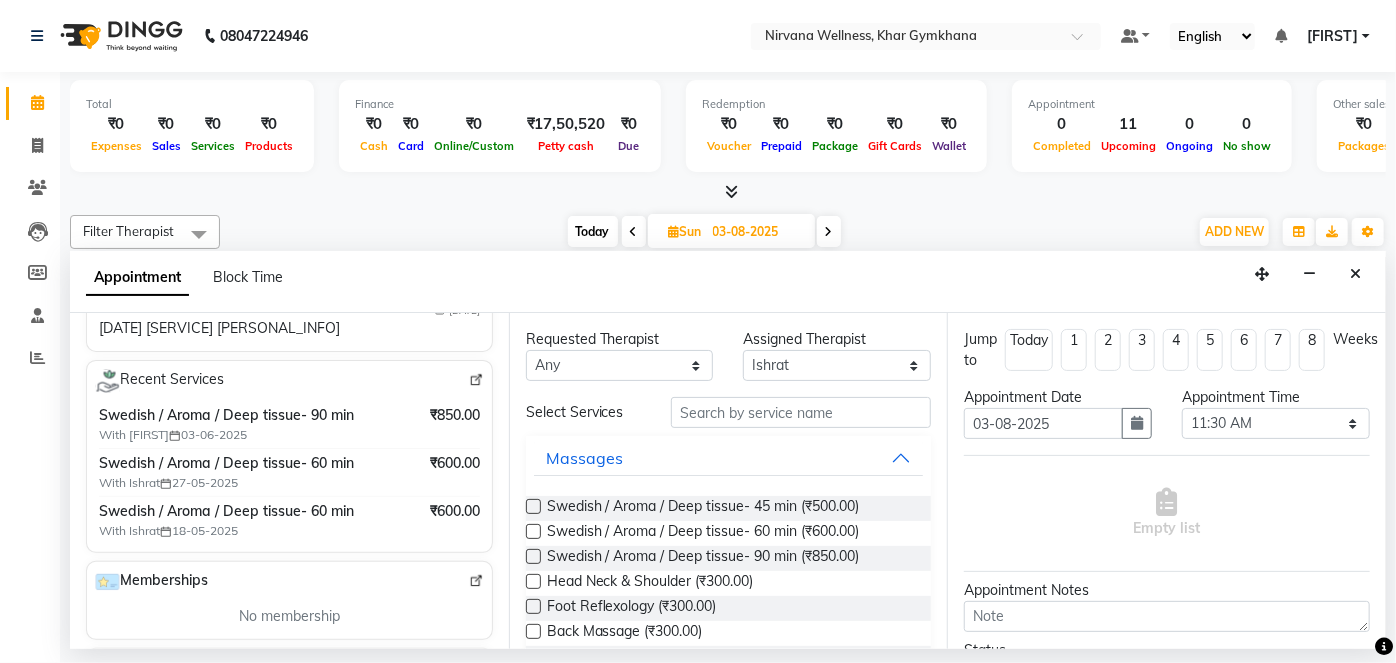 scroll, scrollTop: 363, scrollLeft: 0, axis: vertical 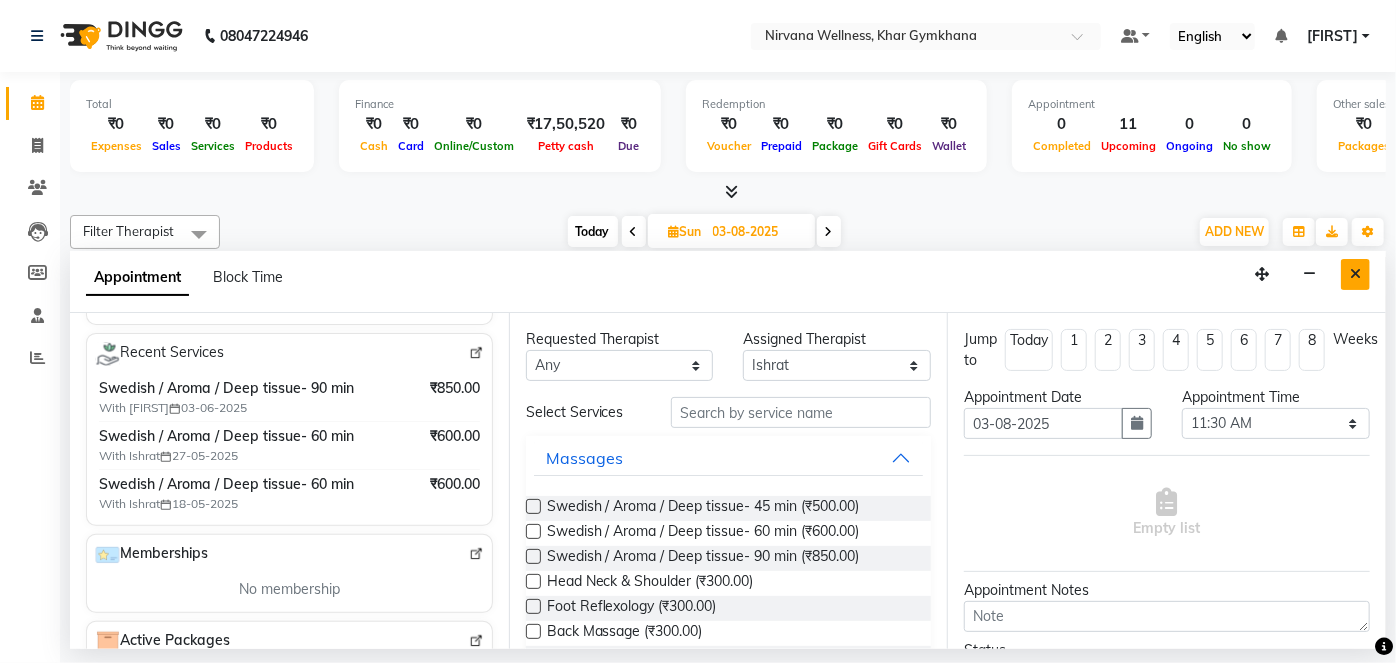 type on "[PHONE]" 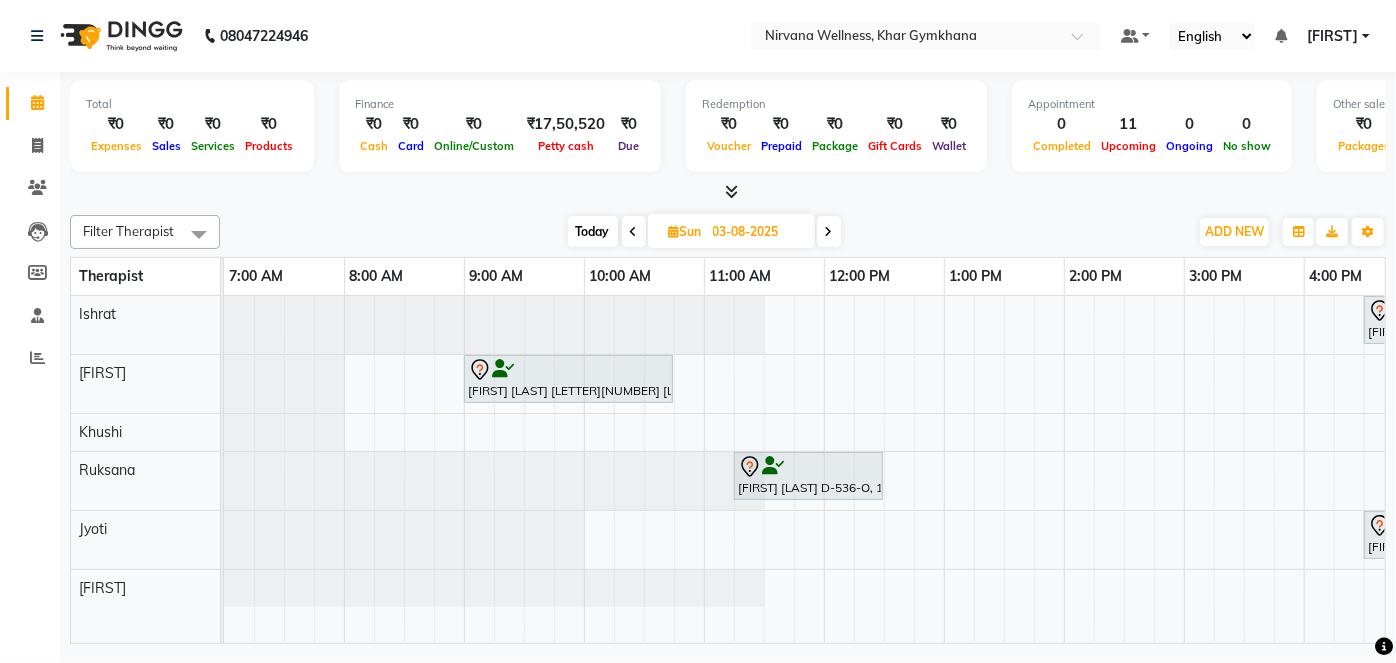 click on "[FIRST] [LAST] G-581-O, 04:30 PM-05:45 PM, Swedish / Aroma / Deep tissue- 60 min             [FIRST] [LAST] C194 O, 09:00 AM-10:45 AM, Swedish / Aroma / Deep tissue- 90 min             [FIRST] [LAST] D-536-O, 11:15 AM-12:30 PM, Swedish / Aroma / Deep tissue- 60 min             [FIRST] [LAST] D-654-O, 04:30 PM-05:45 PM, Swedish / Aroma / Deep tissue- 60 min" at bounding box center [1184, 469] 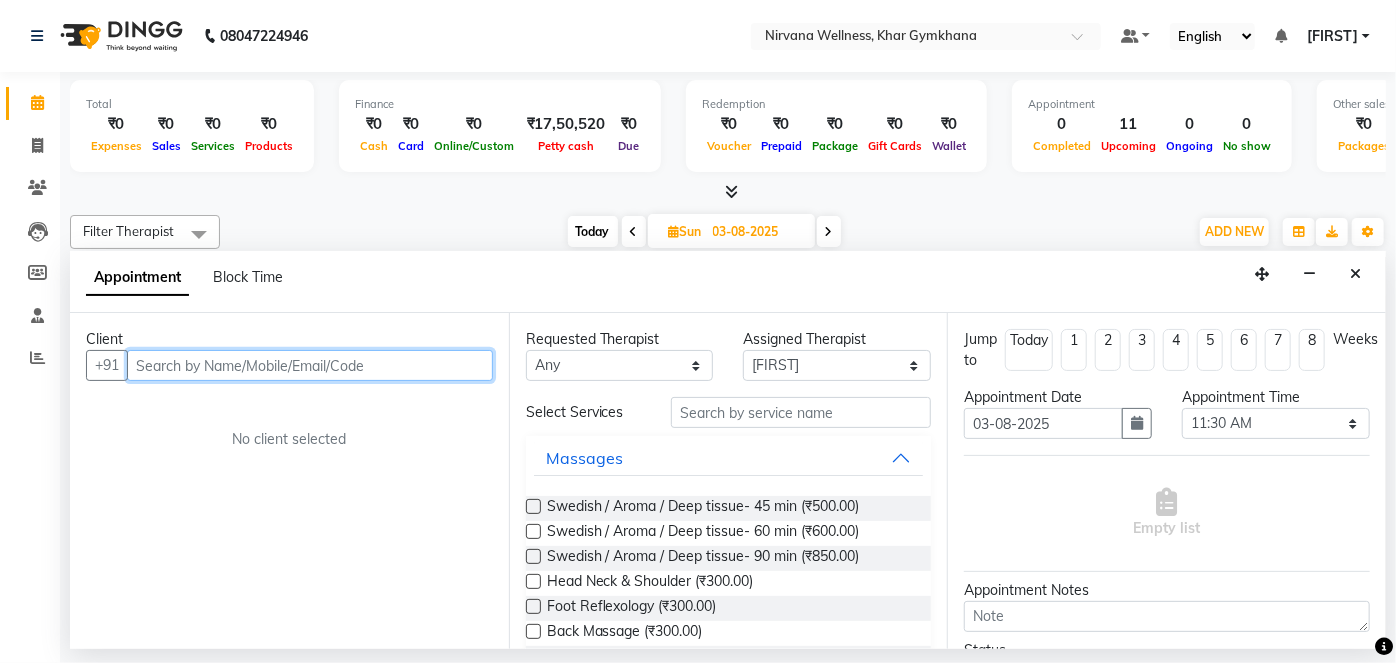 click at bounding box center [310, 365] 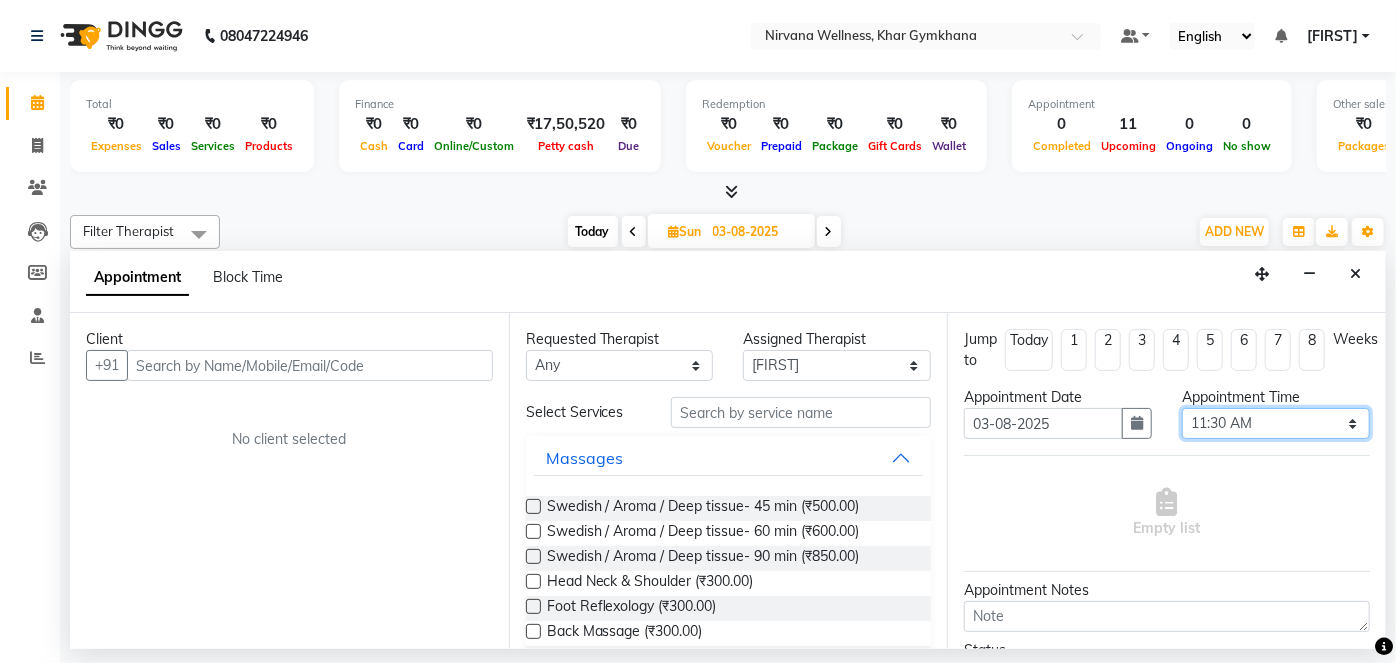 click on "Select 08:00 AM 08:15 AM 08:30 AM 08:45 AM 09:00 AM 09:15 AM 09:30 AM 09:45 AM 10:00 AM 10:15 AM 10:30 AM 10:45 AM 11:00 AM 11:15 AM 11:30 AM 11:45 AM 12:00 PM 12:15 PM 12:30 PM 12:45 PM 01:00 PM 01:15 PM 01:30 PM 01:45 PM 02:00 PM 02:15 PM 02:30 PM 02:45 PM 03:00 PM 03:15 PM 03:30 PM 03:45 PM 04:00 PM 04:15 PM 04:30 PM 04:45 PM 05:00 PM 05:15 PM 05:30 PM 05:45 PM 06:00 PM 06:15 PM 06:30 PM 06:45 PM 07:00 PM 07:15 PM 07:30 PM 07:45 PM 08:00 PM 08:15 PM 08:30 PM 08:45 PM 09:00 PM 09:15 PM 09:30 PM 09:45 PM 10:00 PM" at bounding box center (1276, 423) 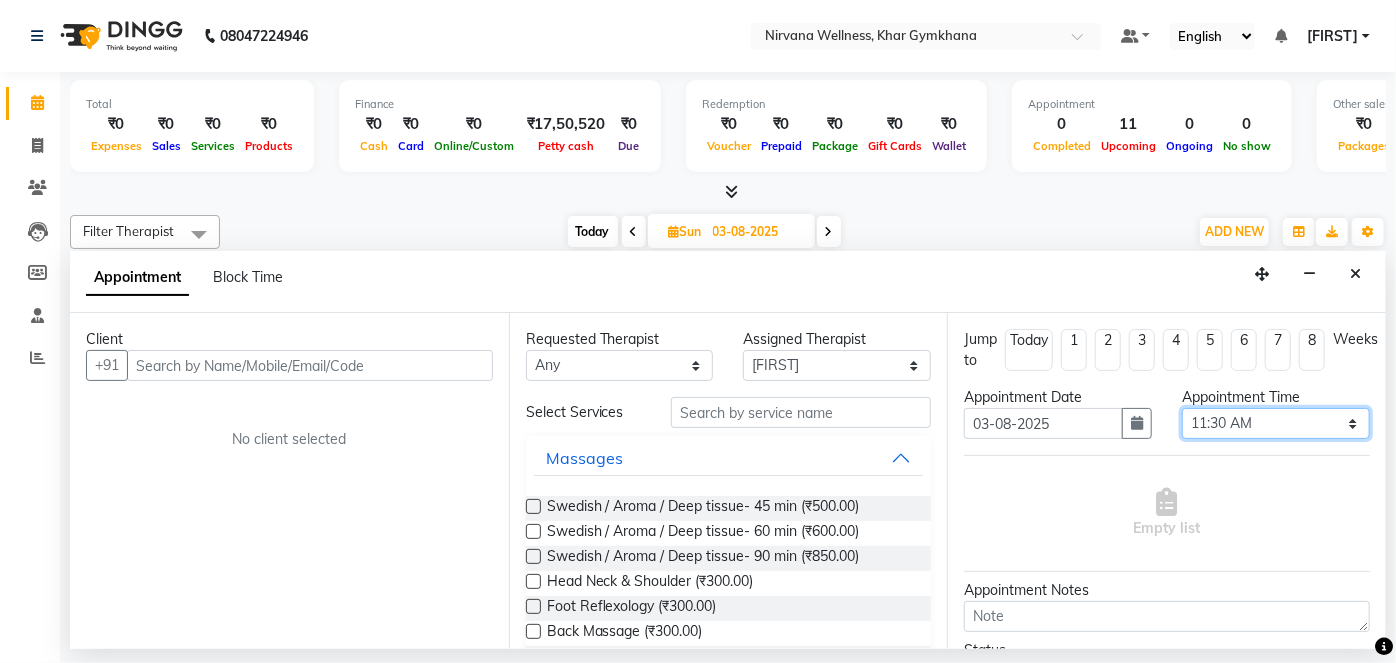 select on "705" 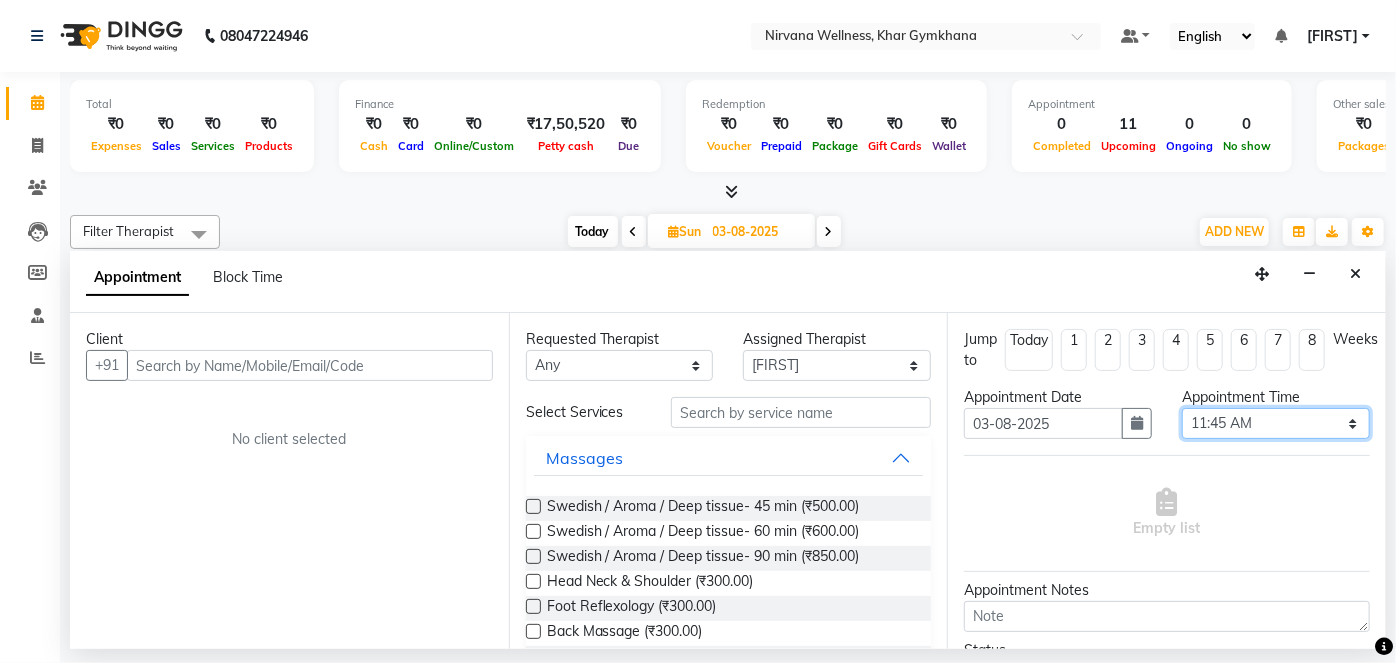 click on "Select 08:00 AM 08:15 AM 08:30 AM 08:45 AM 09:00 AM 09:15 AM 09:30 AM 09:45 AM 10:00 AM 10:15 AM 10:30 AM 10:45 AM 11:00 AM 11:15 AM 11:30 AM 11:45 AM 12:00 PM 12:15 PM 12:30 PM 12:45 PM 01:00 PM 01:15 PM 01:30 PM 01:45 PM 02:00 PM 02:15 PM 02:30 PM 02:45 PM 03:00 PM 03:15 PM 03:30 PM 03:45 PM 04:00 PM 04:15 PM 04:30 PM 04:45 PM 05:00 PM 05:15 PM 05:30 PM 05:45 PM 06:00 PM 06:15 PM 06:30 PM 06:45 PM 07:00 PM 07:15 PM 07:30 PM 07:45 PM 08:00 PM 08:15 PM 08:30 PM 08:45 PM 09:00 PM 09:15 PM 09:30 PM 09:45 PM 10:00 PM" at bounding box center [1276, 423] 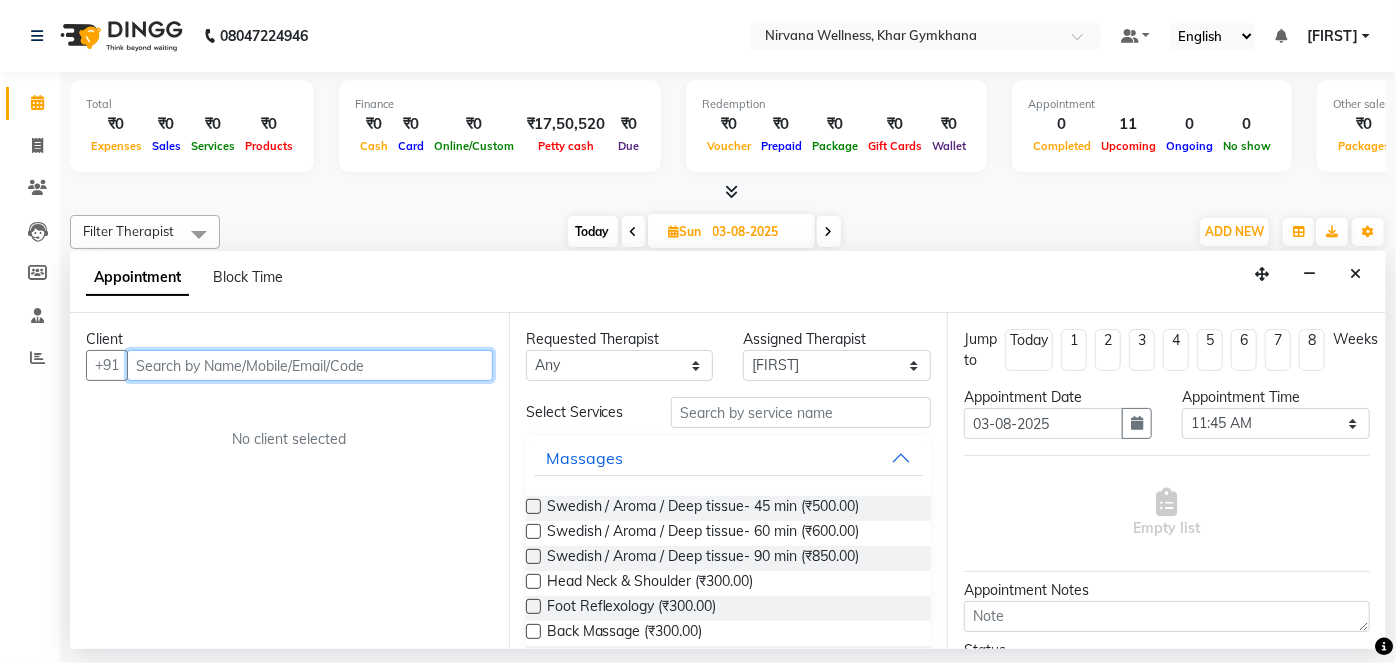 click at bounding box center (310, 365) 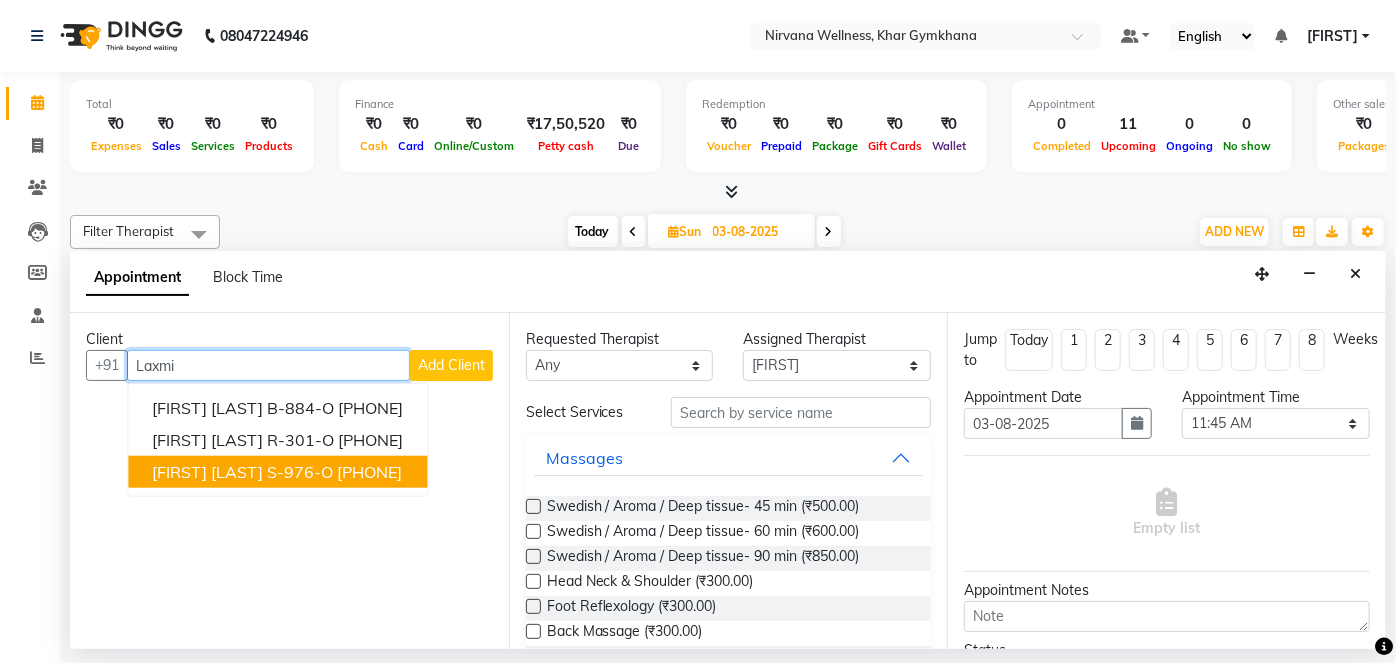 click on "[PHONE]" at bounding box center [369, 472] 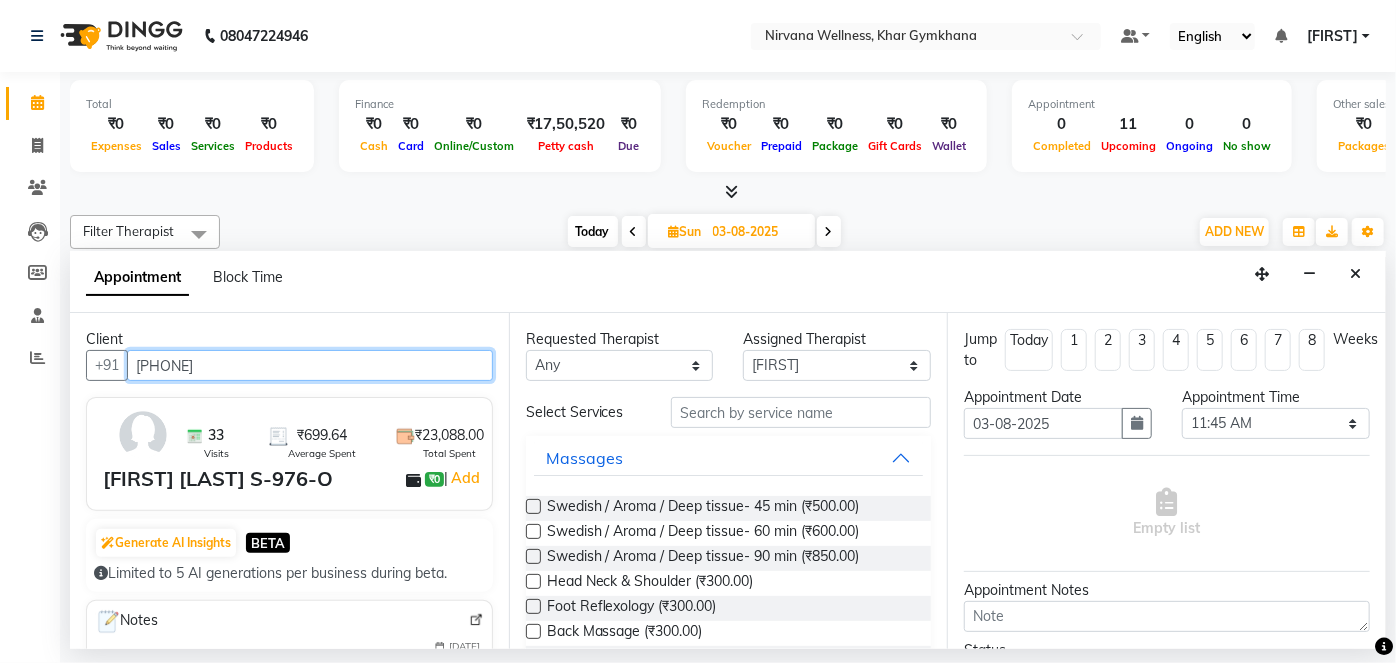 type on "[PHONE]" 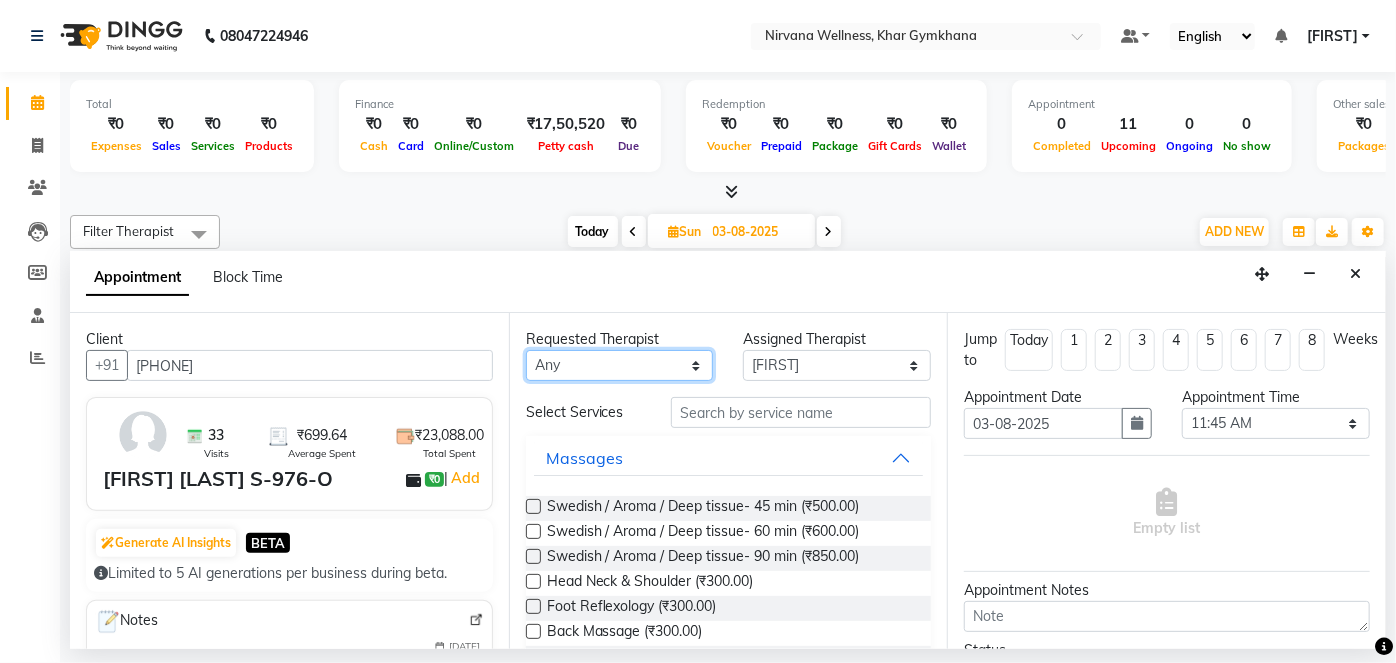 click on "Any [FIRST] [FIRST] [FIRST] [FIRST] [FIRST] [FIRST]" at bounding box center (620, 365) 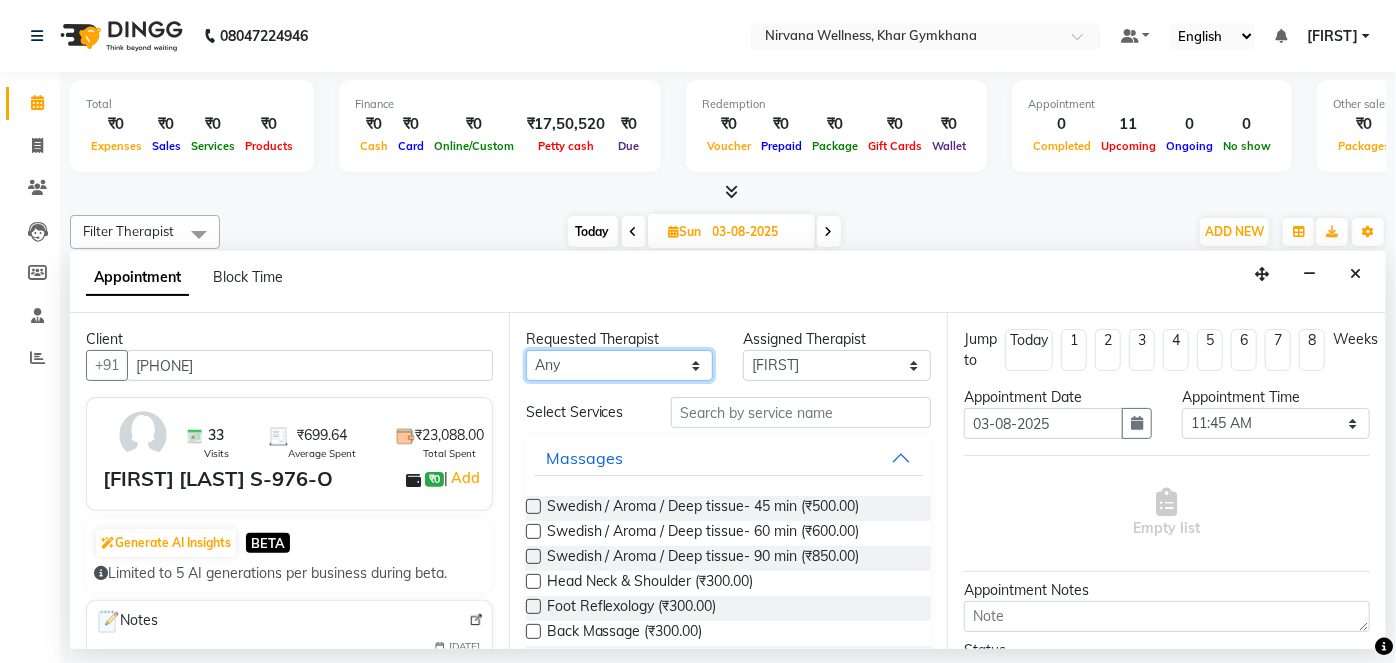 select on "79305" 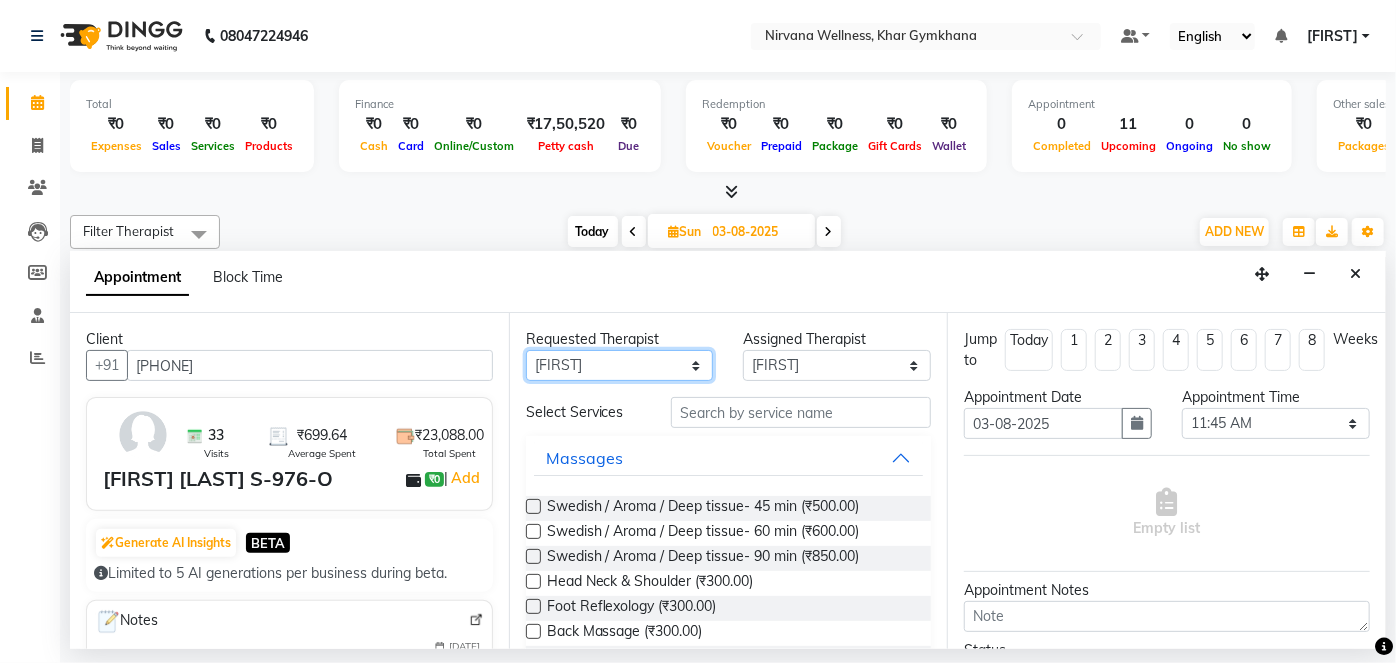 click on "Any [FIRST] [FIRST] [FIRST] [FIRST] [FIRST] [FIRST]" at bounding box center [620, 365] 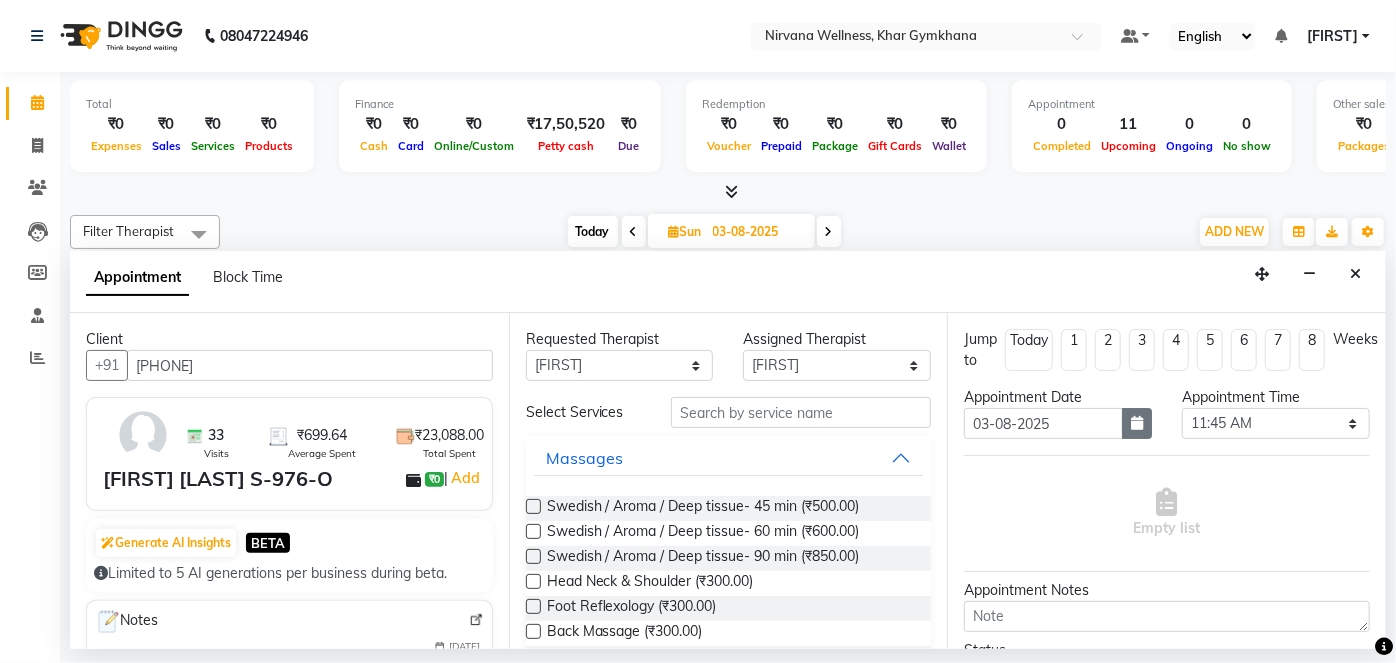 click at bounding box center [1137, 423] 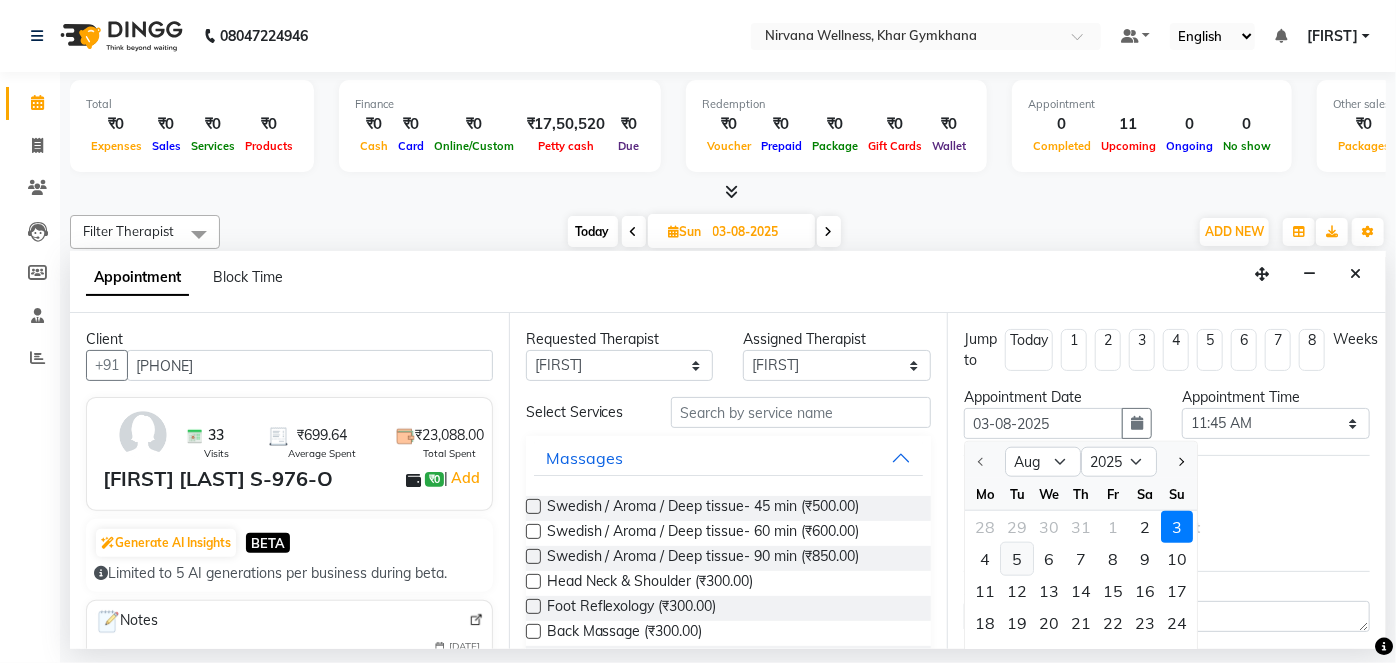 click on "5" at bounding box center (1017, 559) 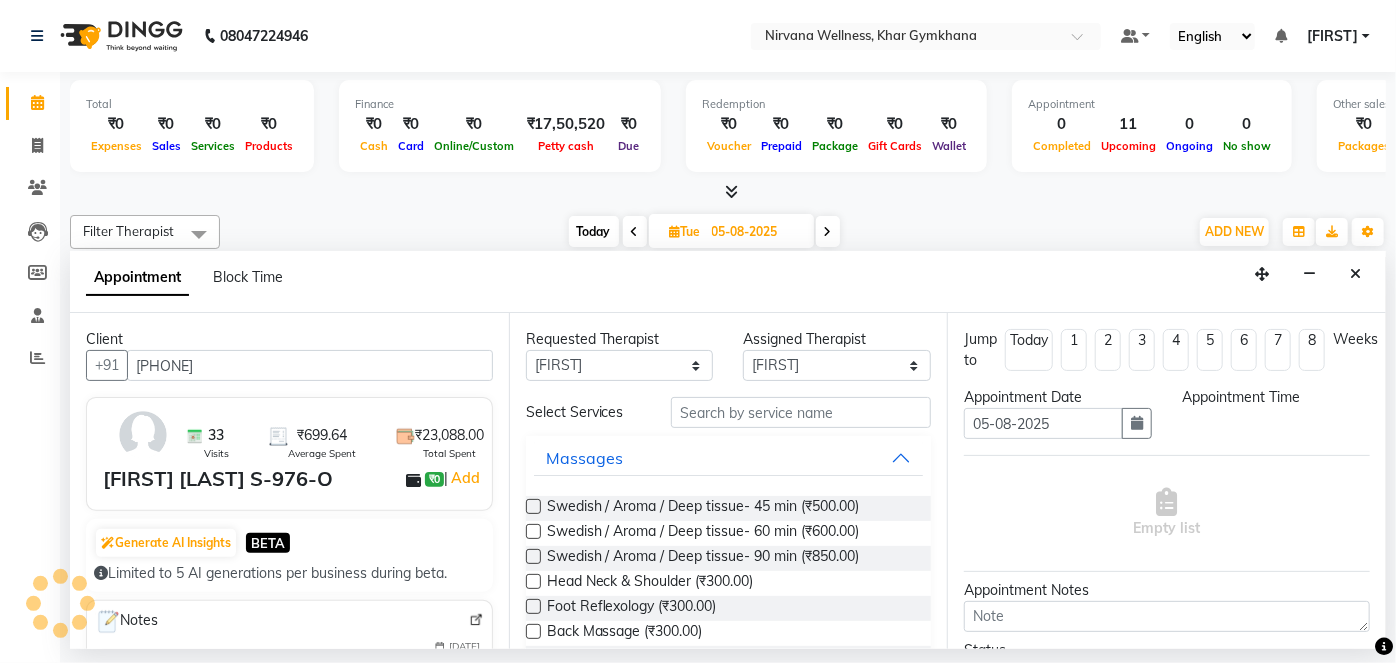 scroll, scrollTop: 0, scrollLeft: 360, axis: horizontal 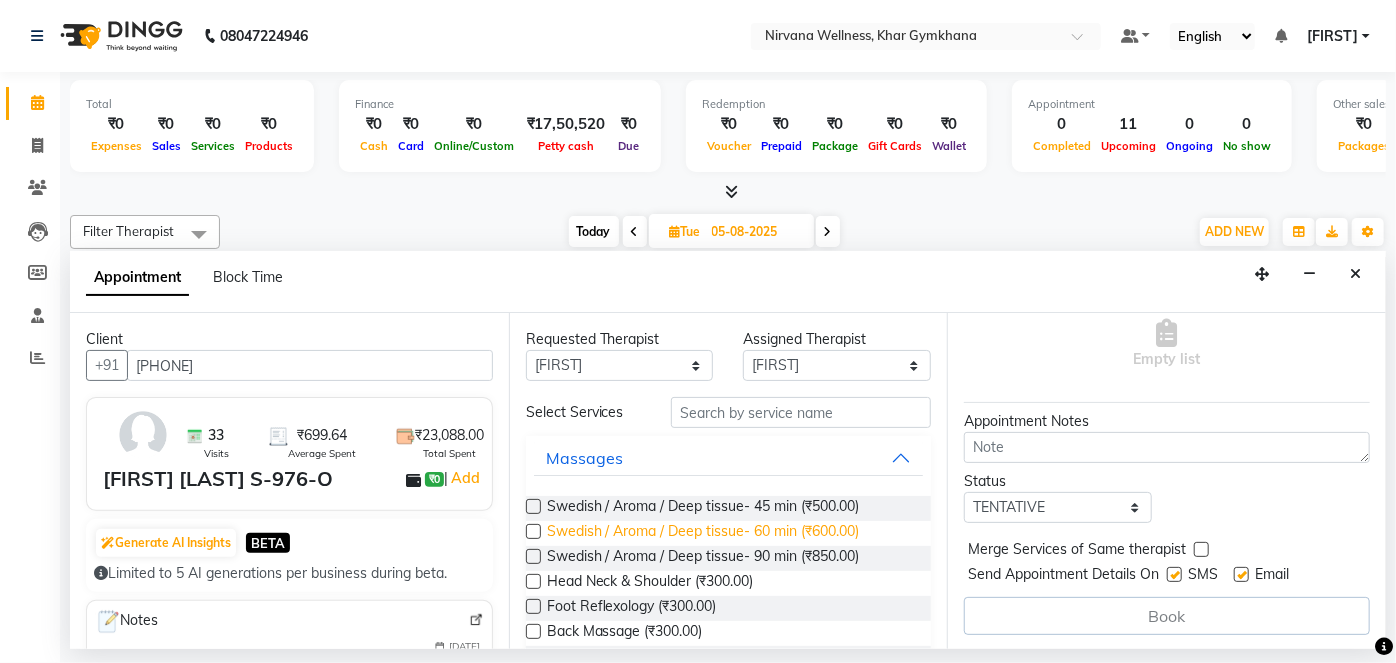 click on "Swedish / Aroma / Deep tissue- 60 min (₹600.00)" at bounding box center [703, 533] 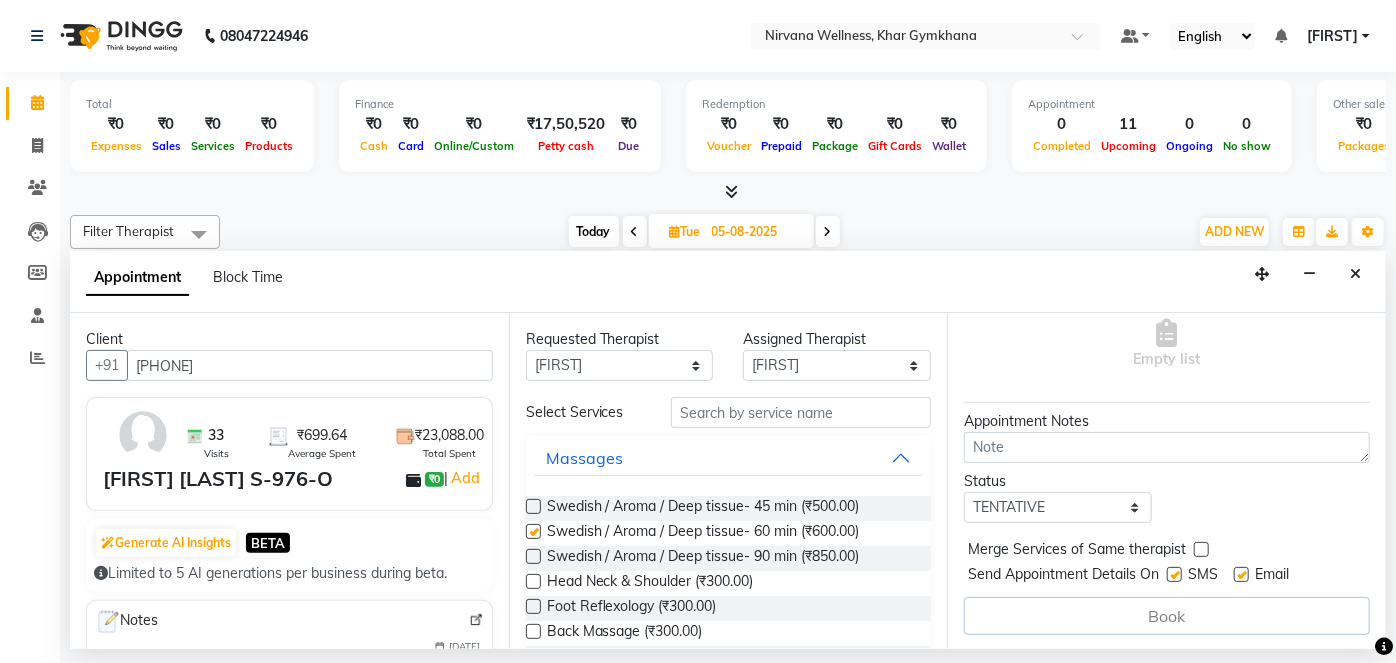 checkbox on "false" 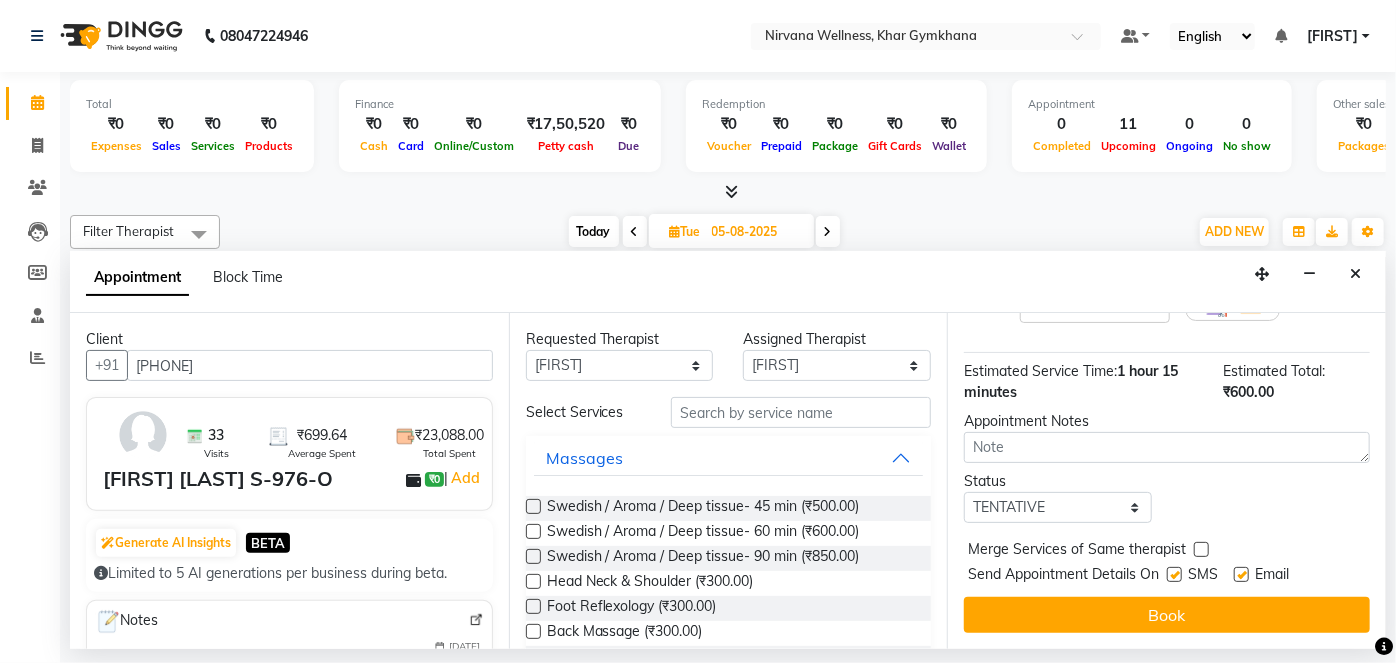 scroll, scrollTop: 231, scrollLeft: 0, axis: vertical 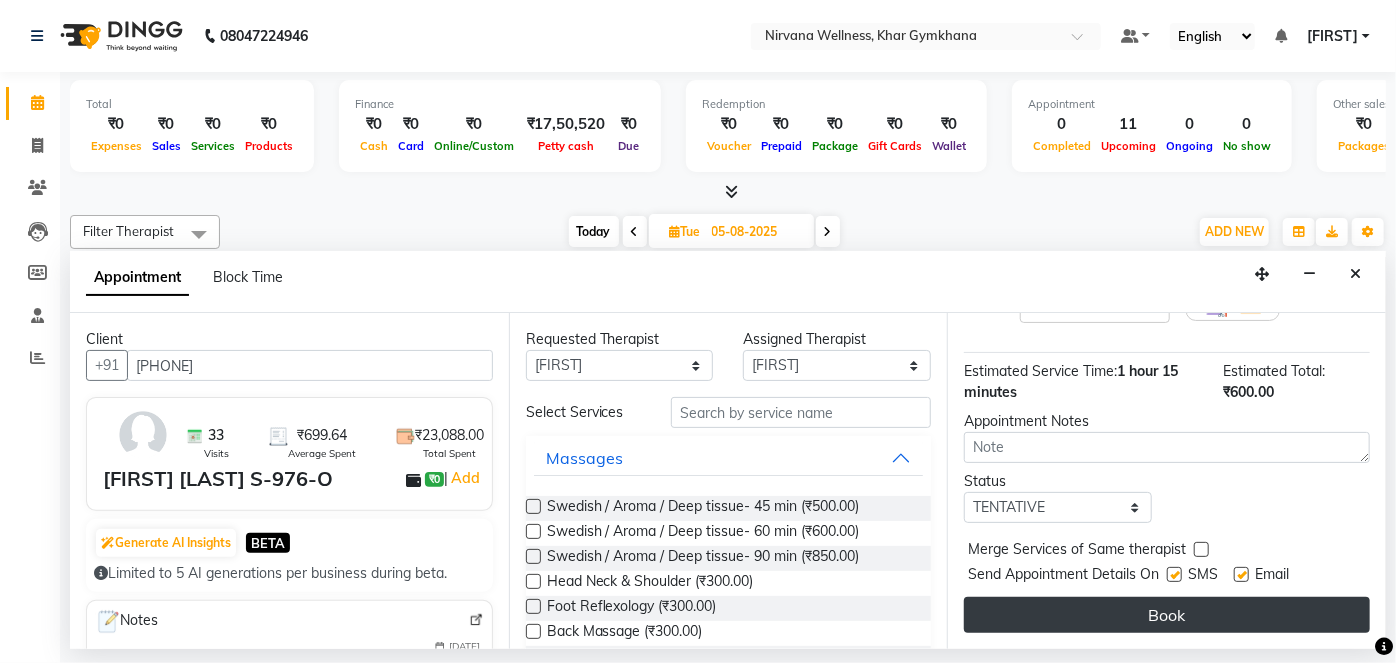 click on "Book" at bounding box center [1167, 615] 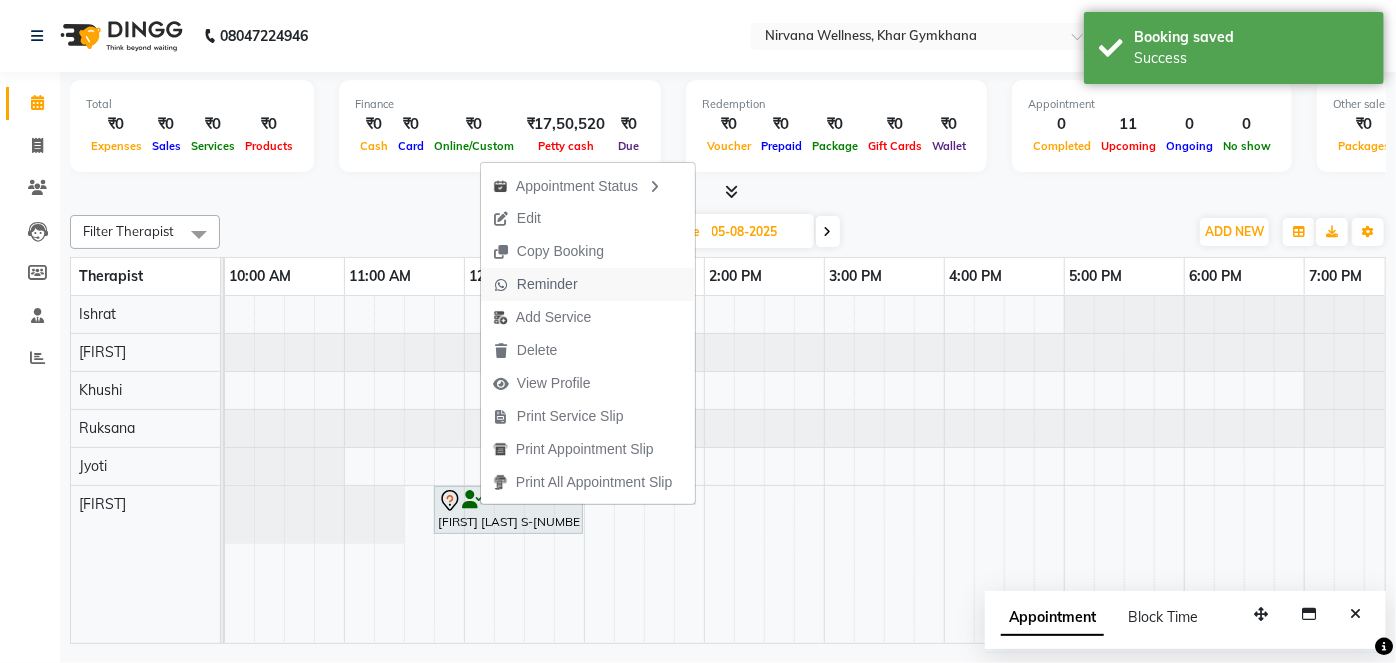 click on "Reminder" at bounding box center (547, 284) 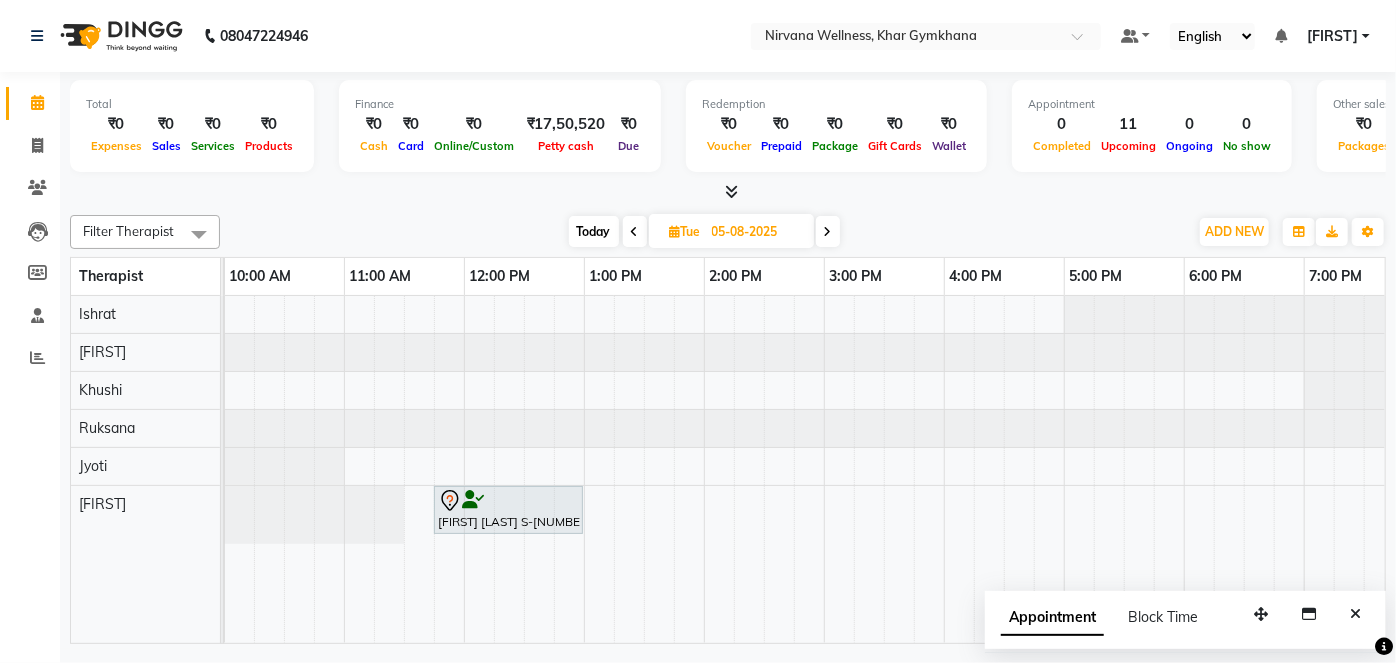 click on "Today" at bounding box center [594, 231] 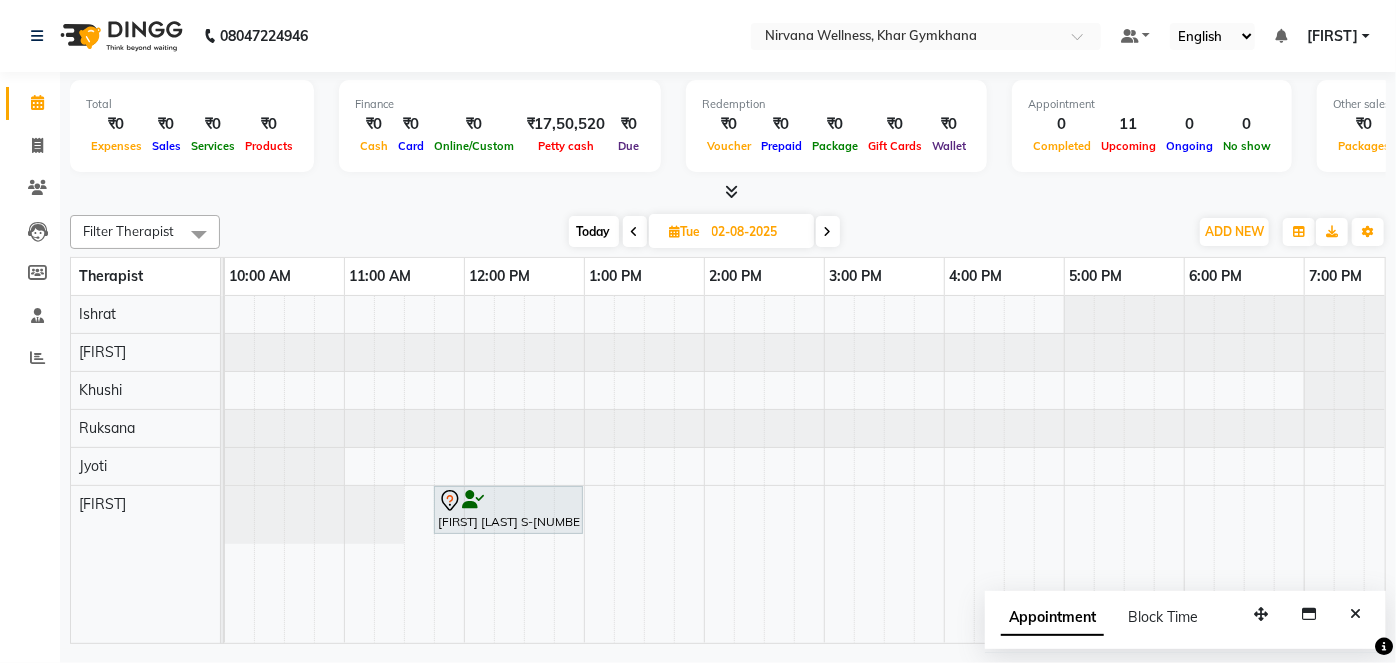 scroll, scrollTop: 0, scrollLeft: 0, axis: both 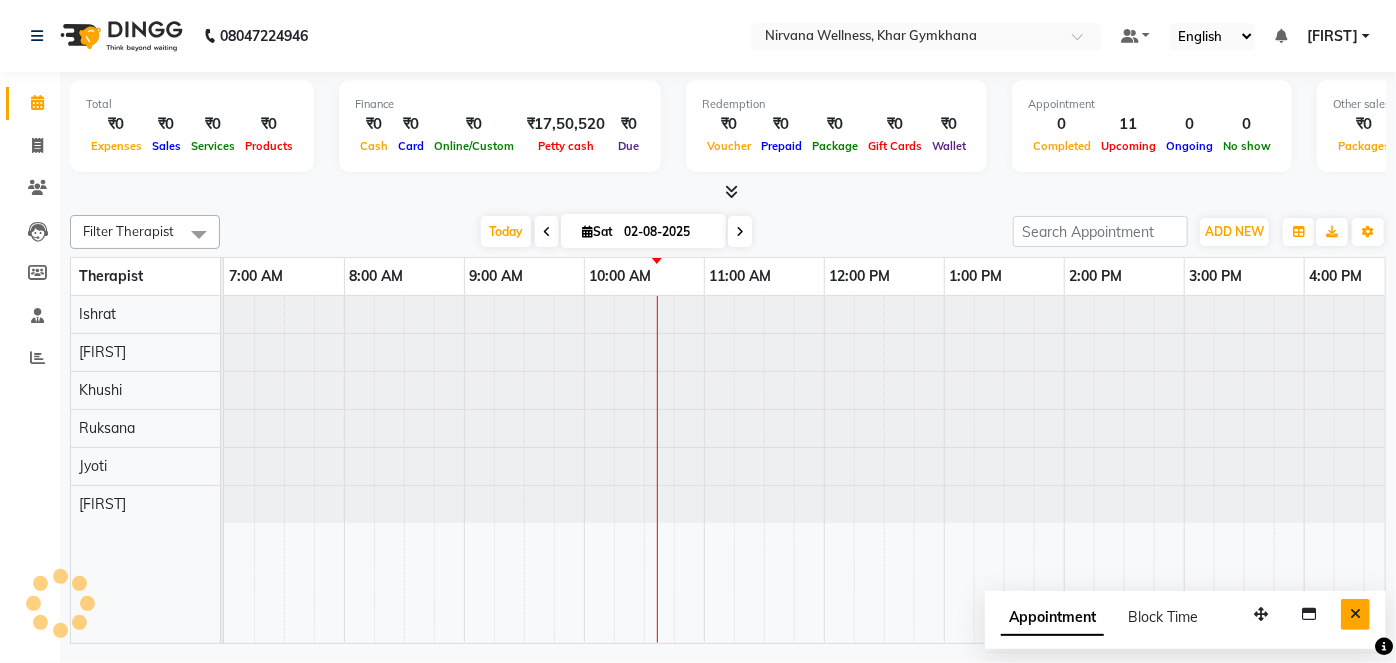 click at bounding box center [1355, 614] 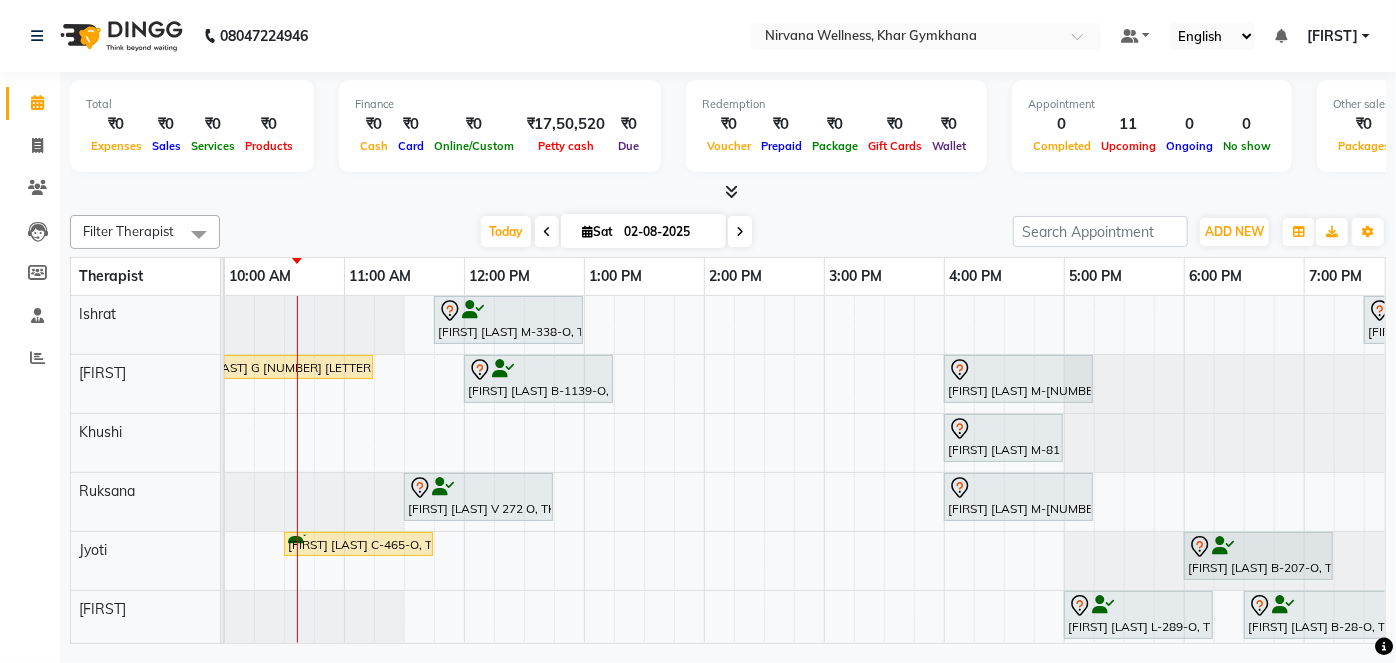 scroll, scrollTop: 0, scrollLeft: 284, axis: horizontal 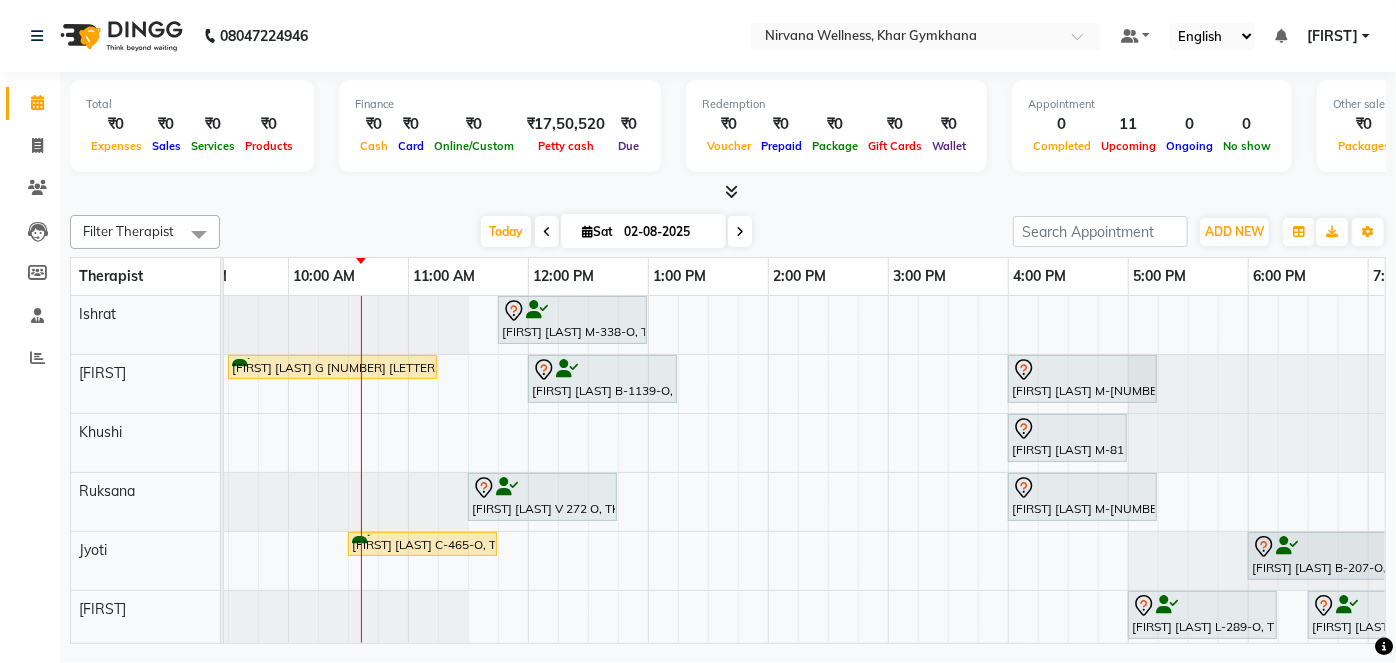 click at bounding box center [740, 231] 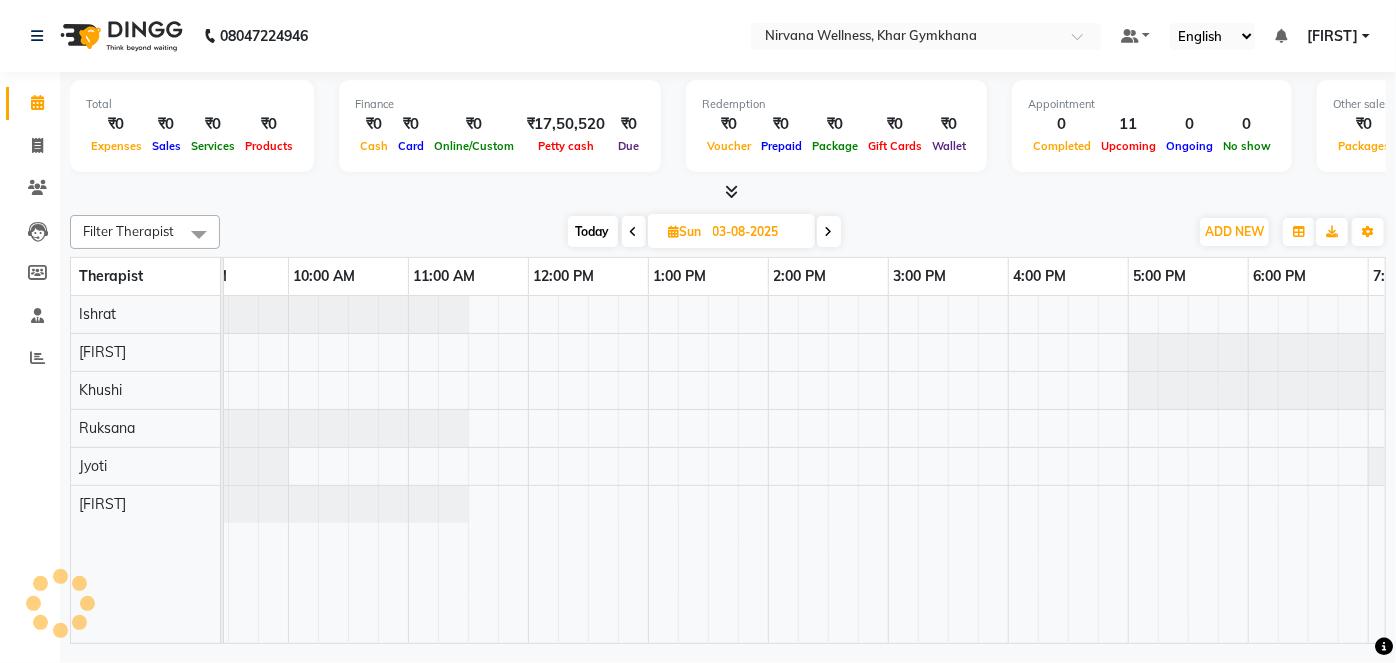scroll, scrollTop: 0, scrollLeft: 360, axis: horizontal 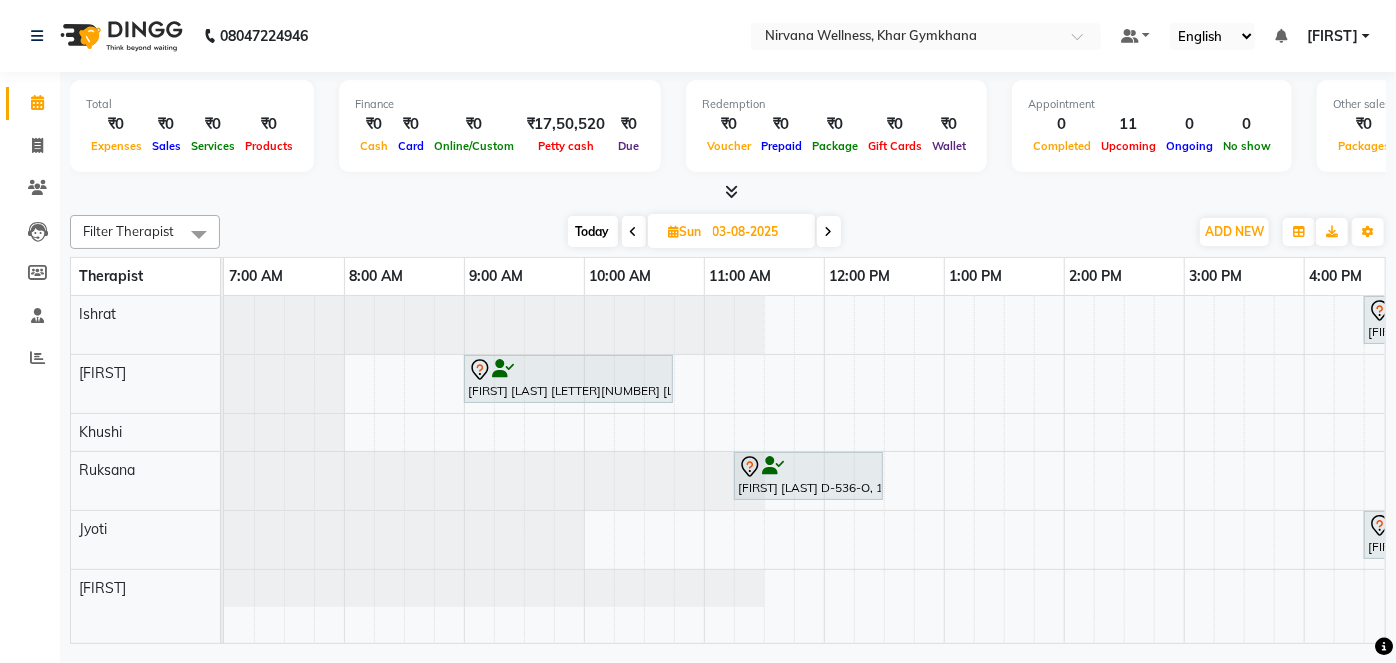 click on "[FIRST] [LAST] G-581-O, 04:30 PM-05:45 PM, Swedish / Aroma / Deep tissue- 60 min             [FIRST] [LAST] C194 O, 09:00 AM-10:45 AM, Swedish / Aroma / Deep tissue- 90 min             [FIRST] [LAST] D-536-O, 11:15 AM-12:30 PM, Swedish / Aroma / Deep tissue- 60 min             [FIRST] [LAST] D-654-O, 04:30 PM-05:45 PM, Swedish / Aroma / Deep tissue- 60 min" at bounding box center (1184, 469) 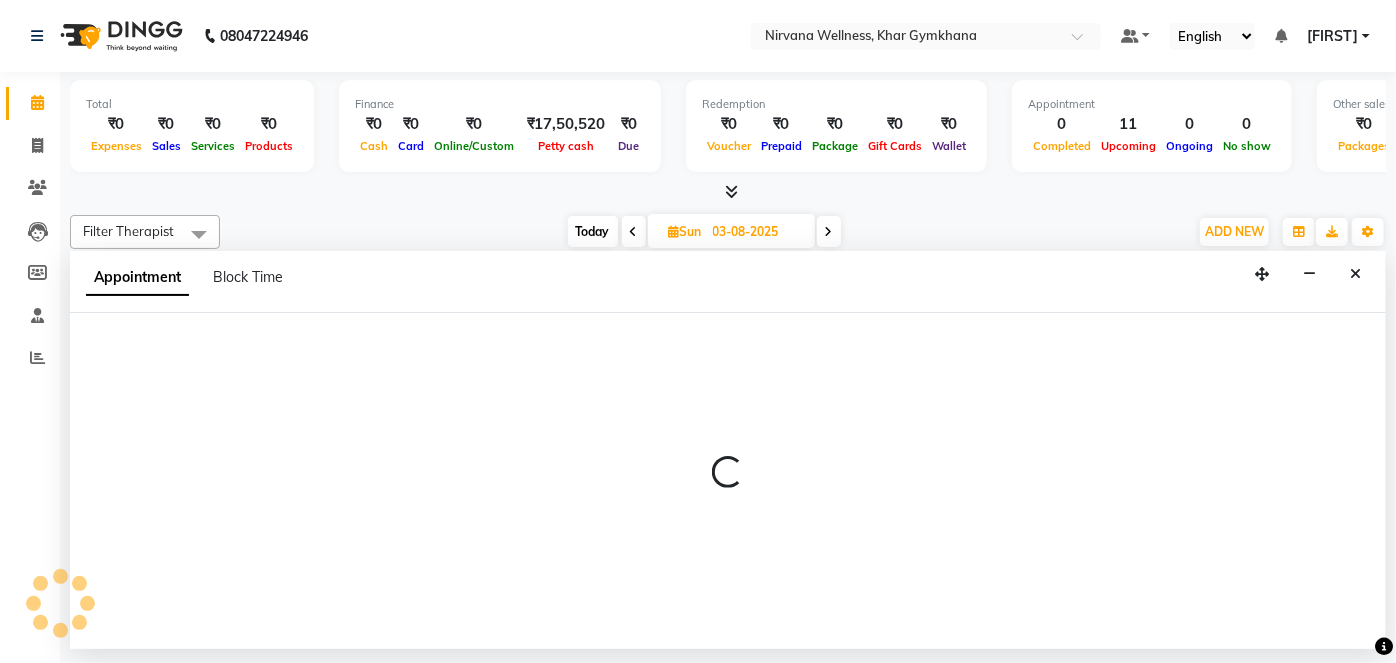select on "78895" 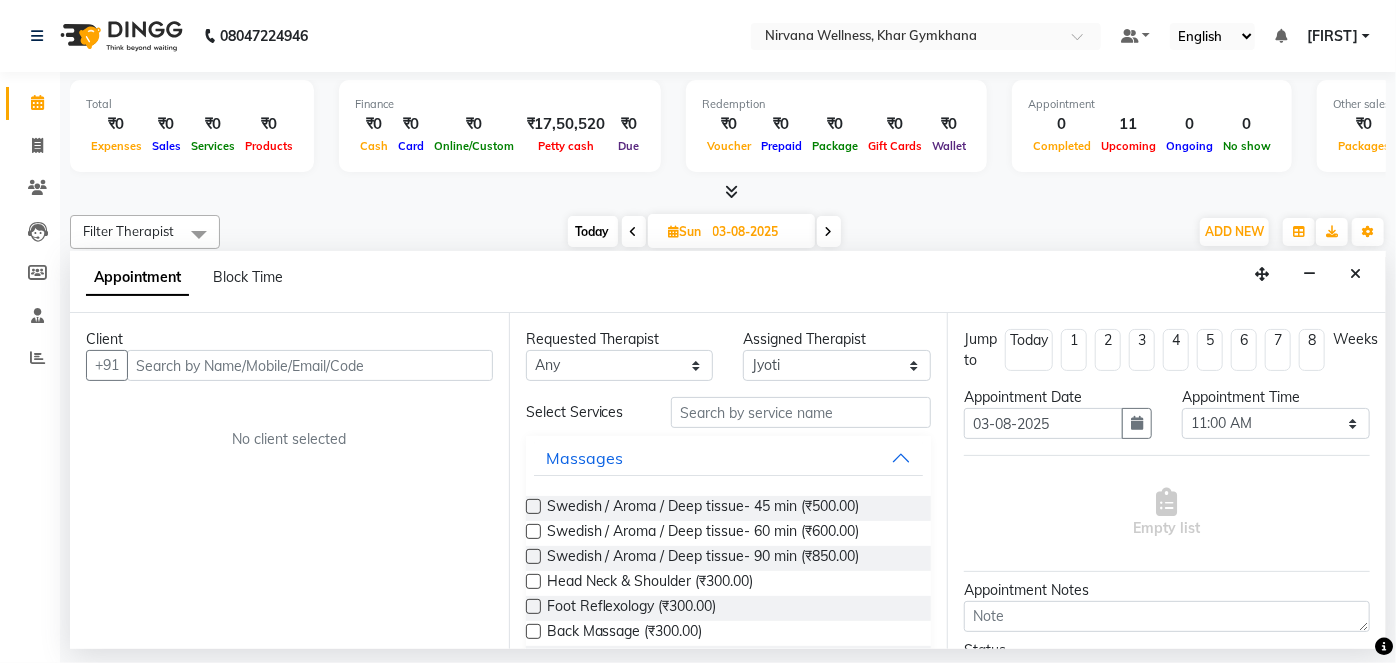 click at bounding box center (310, 365) 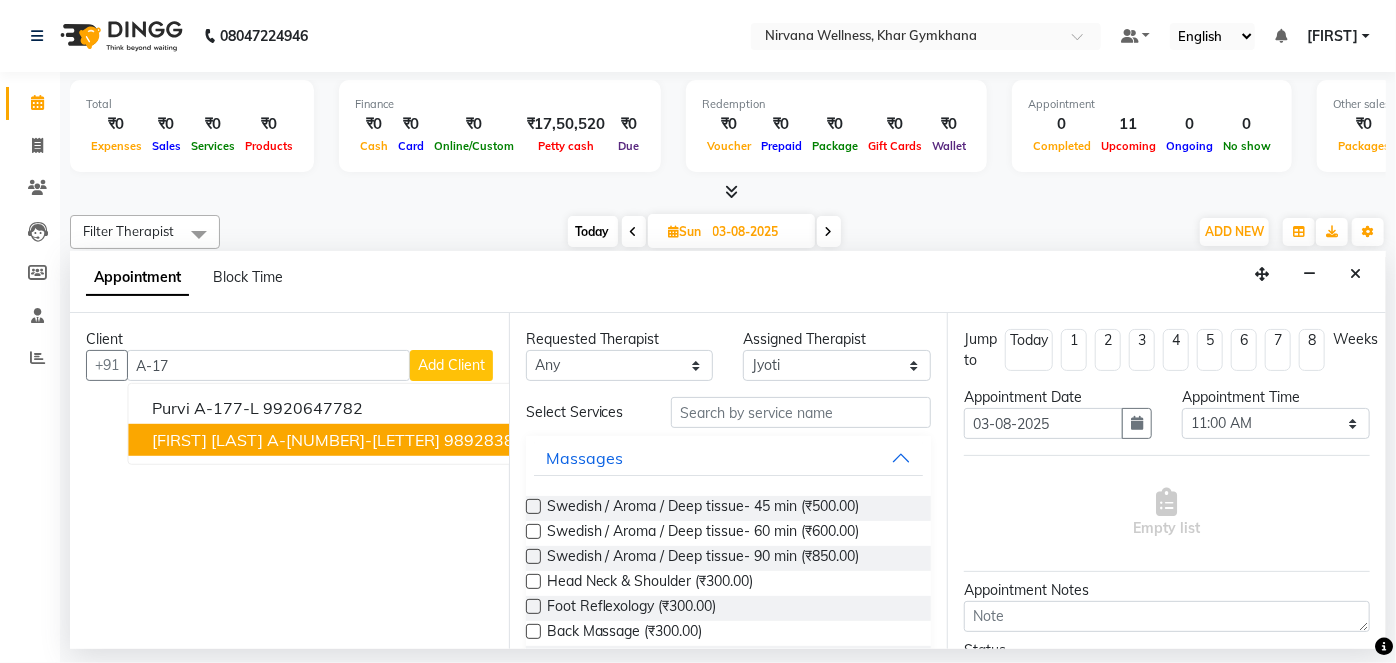 click on "9892838452" at bounding box center (494, 440) 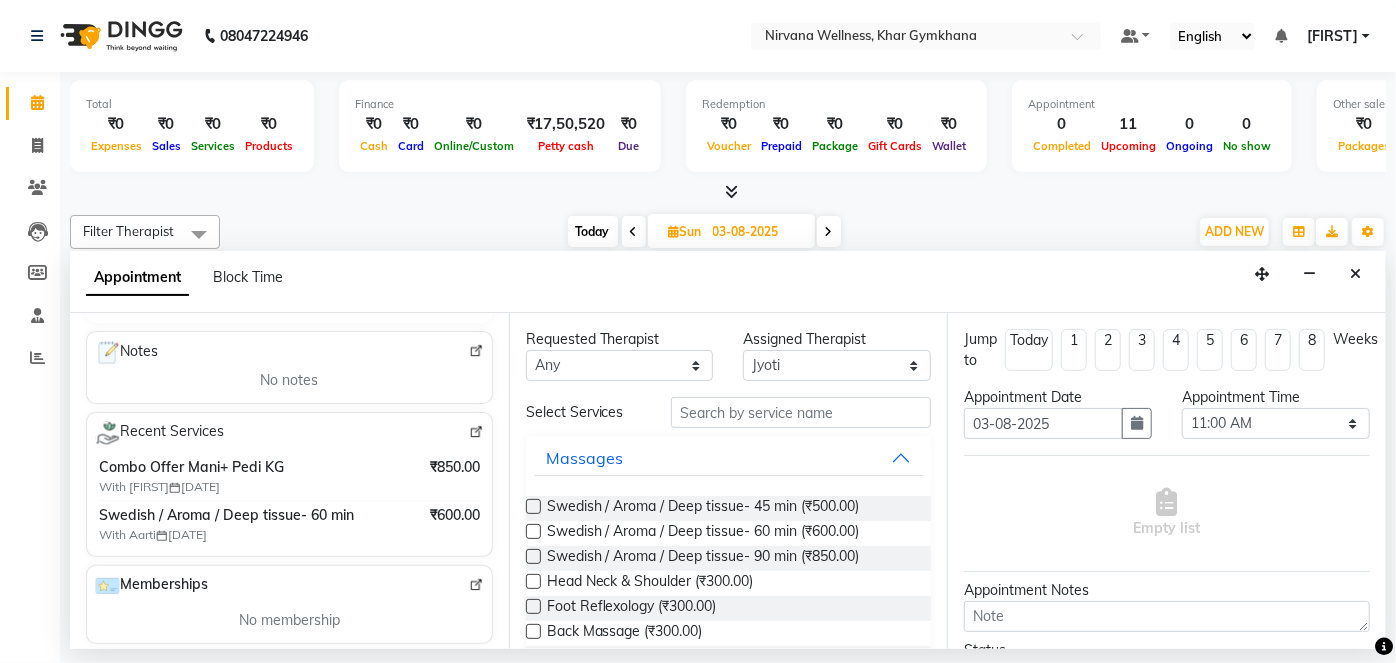 scroll, scrollTop: 262, scrollLeft: 0, axis: vertical 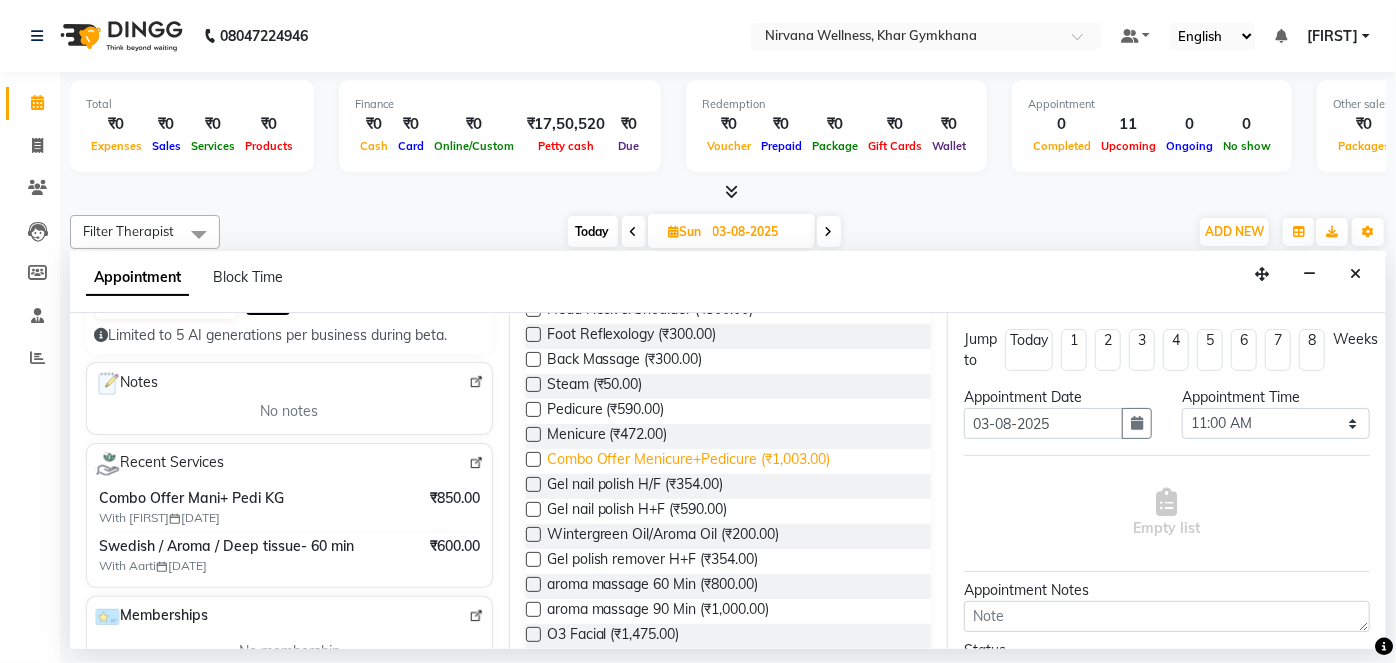 type on "9892838452" 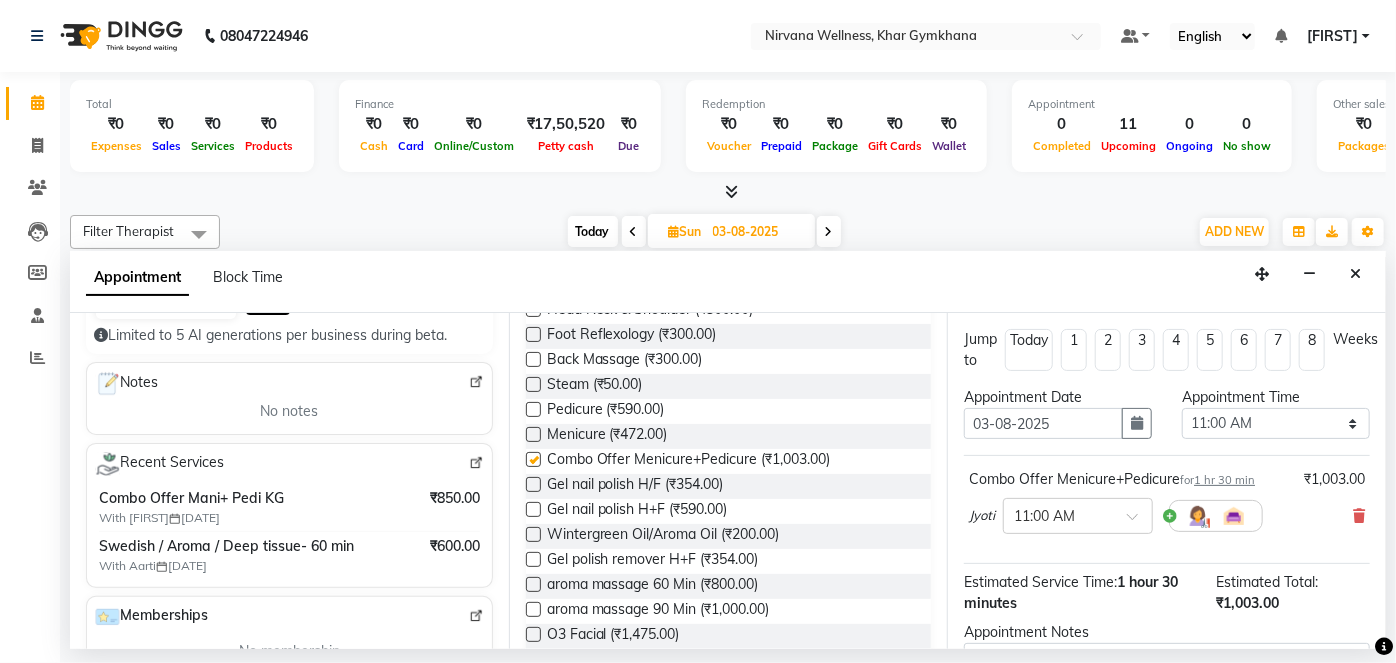checkbox on "false" 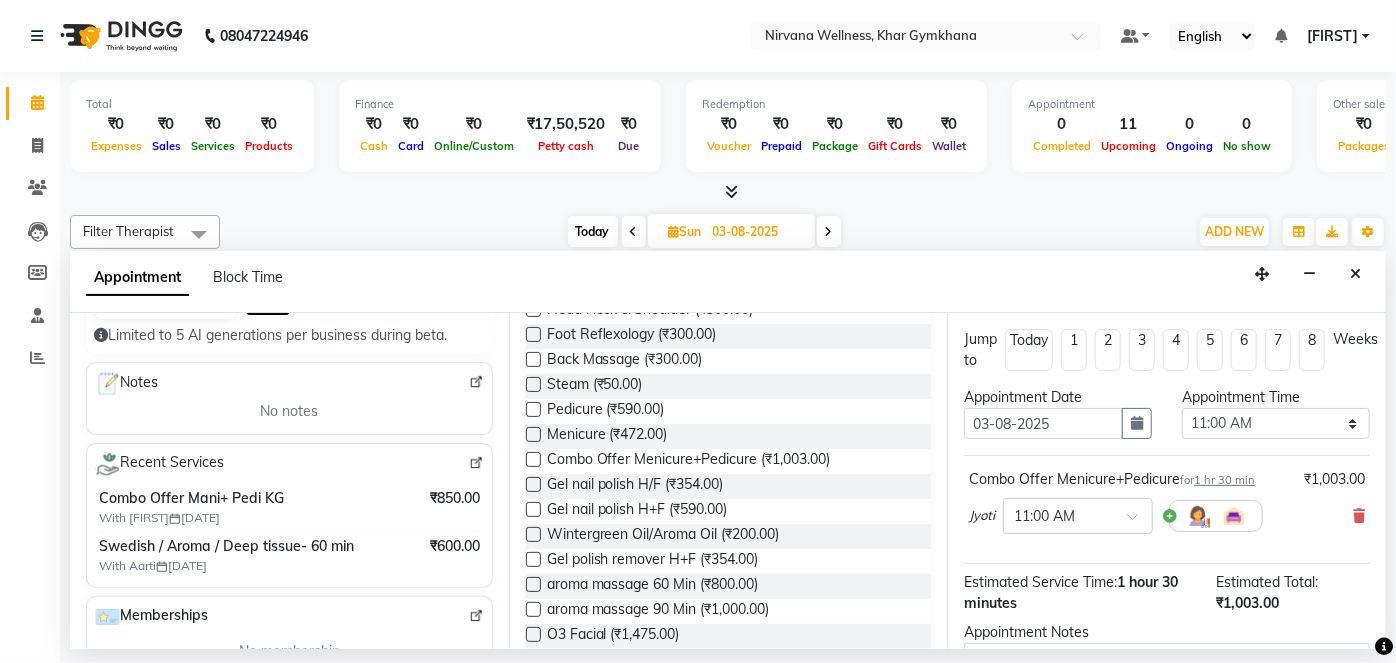 scroll, scrollTop: 210, scrollLeft: 0, axis: vertical 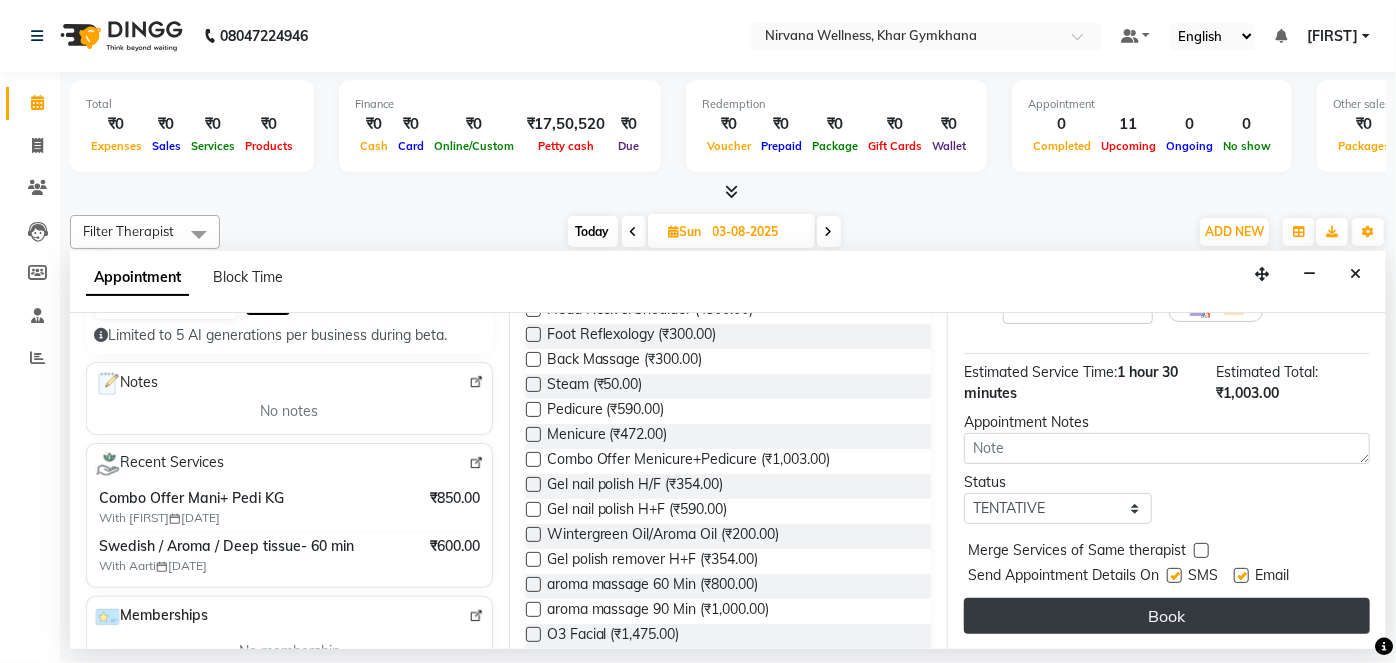 click on "Book" at bounding box center [1167, 616] 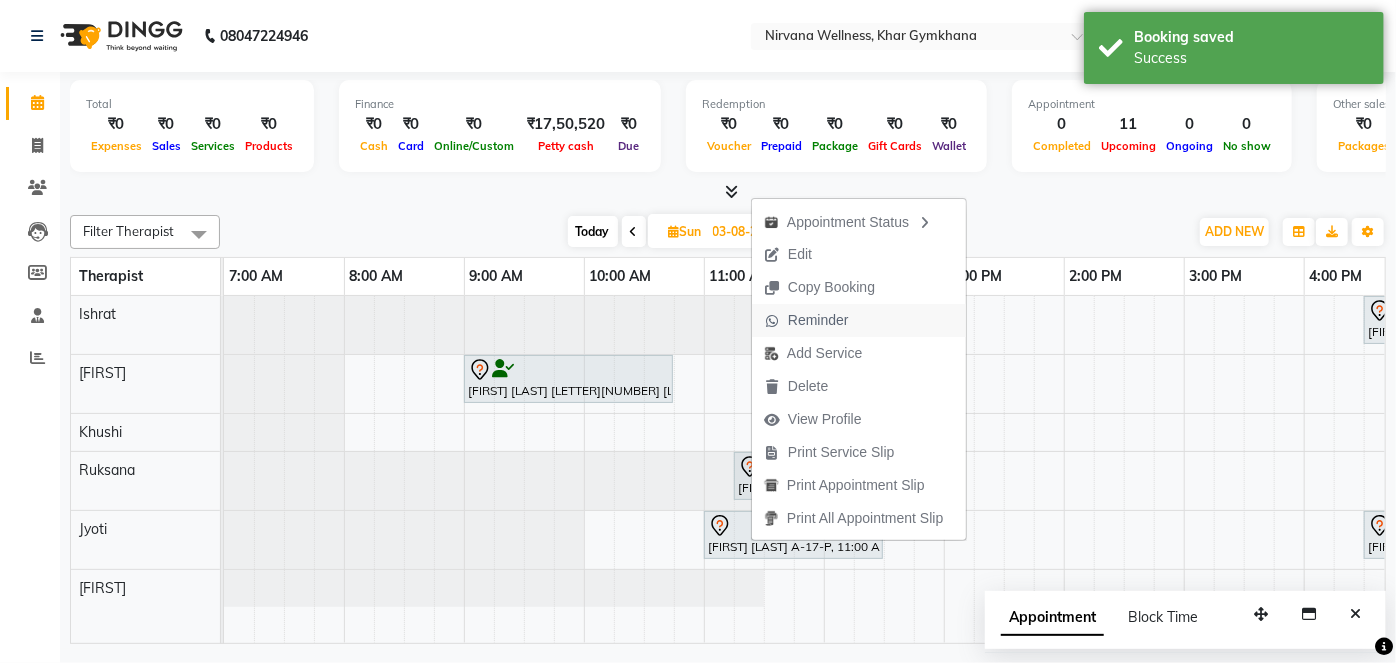 click on "Reminder" at bounding box center (818, 320) 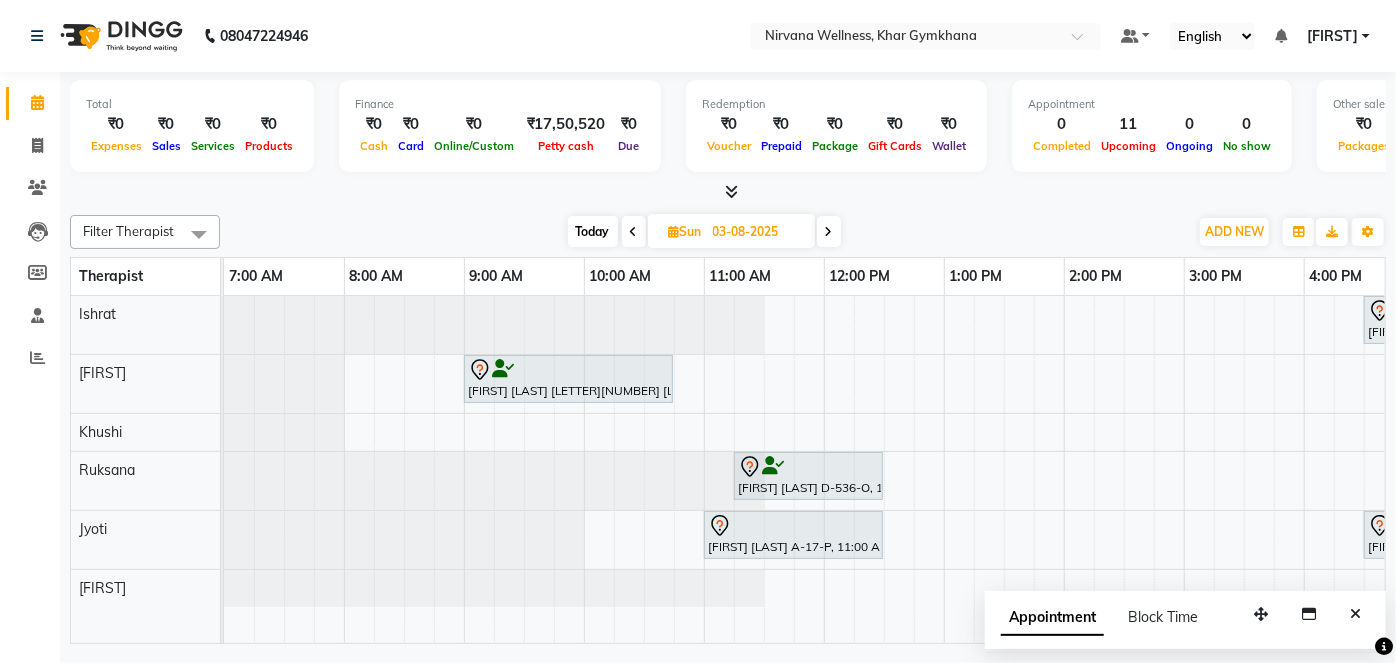 scroll, scrollTop: 0, scrollLeft: 193, axis: horizontal 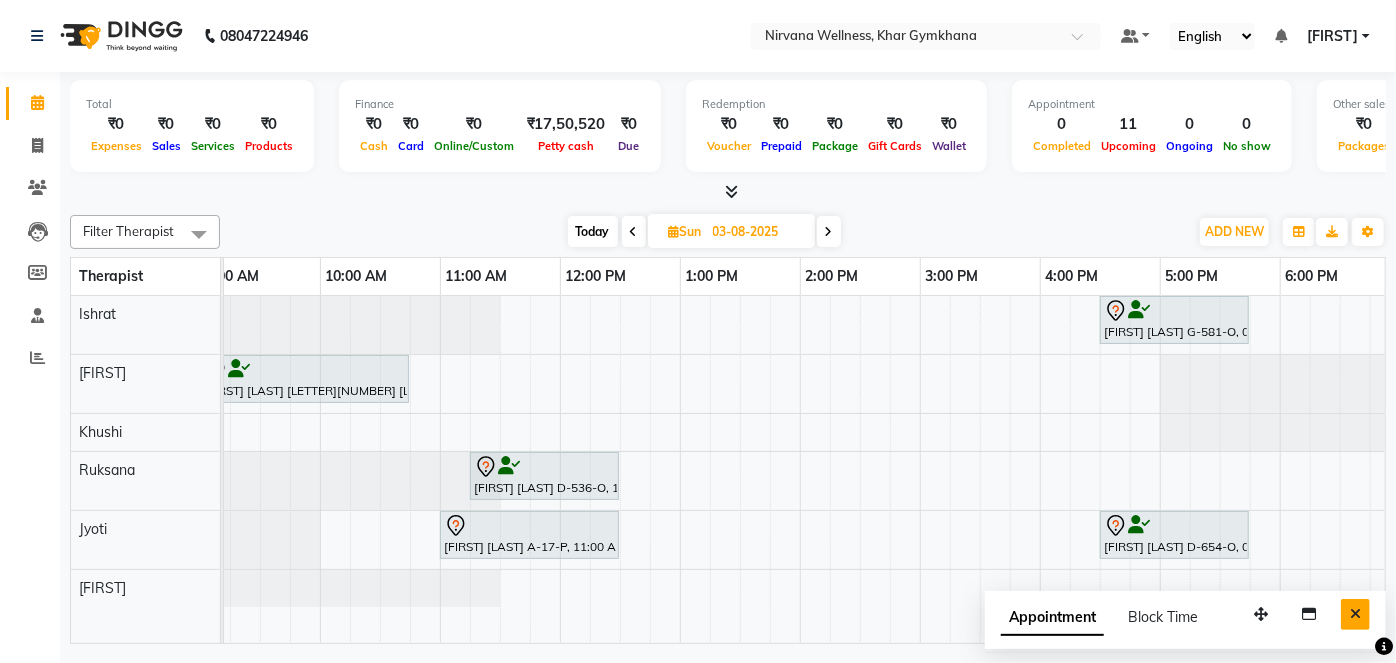 drag, startPoint x: 1372, startPoint y: 612, endPoint x: 1347, endPoint y: 612, distance: 25 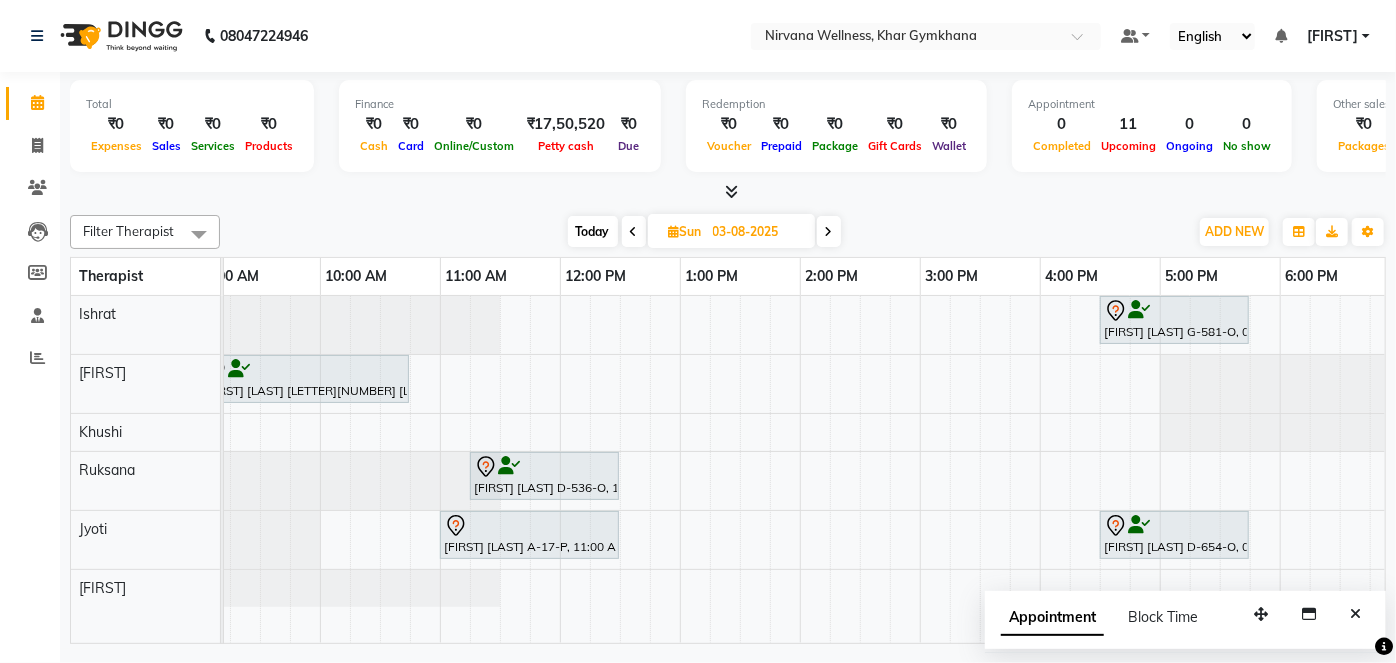 click at bounding box center (1355, 614) 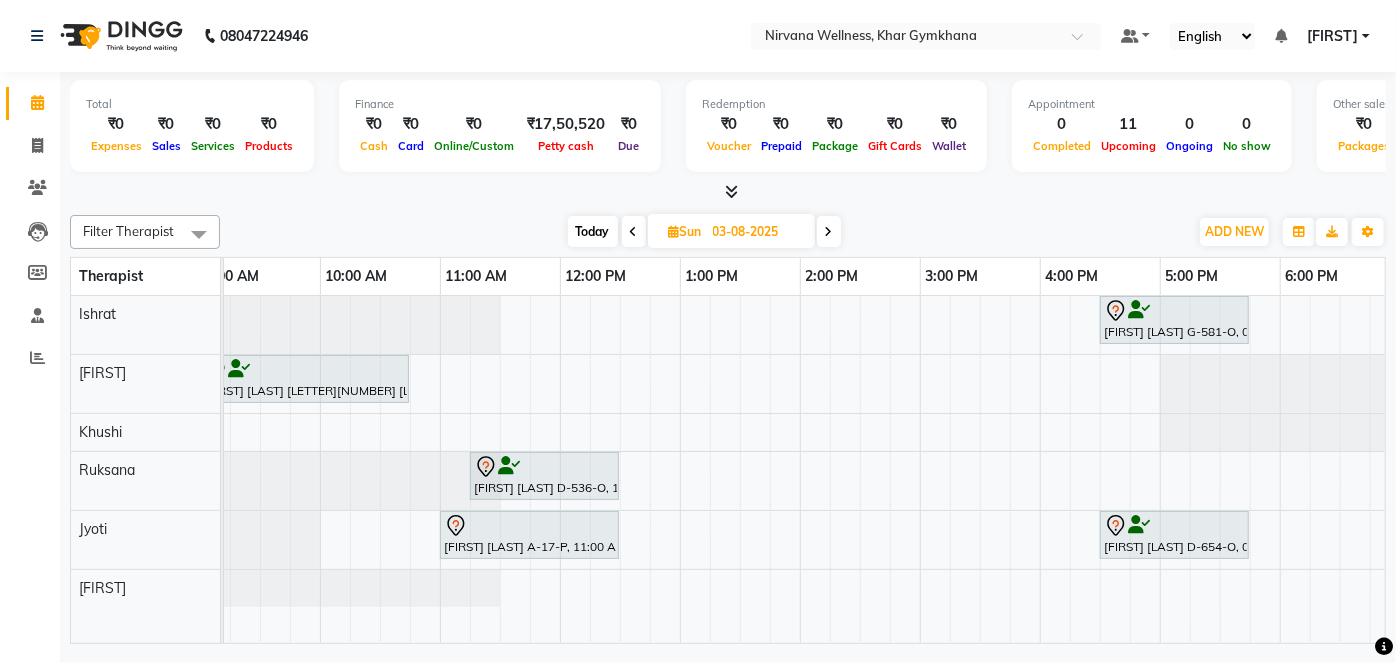 scroll, scrollTop: 0, scrollLeft: 53, axis: horizontal 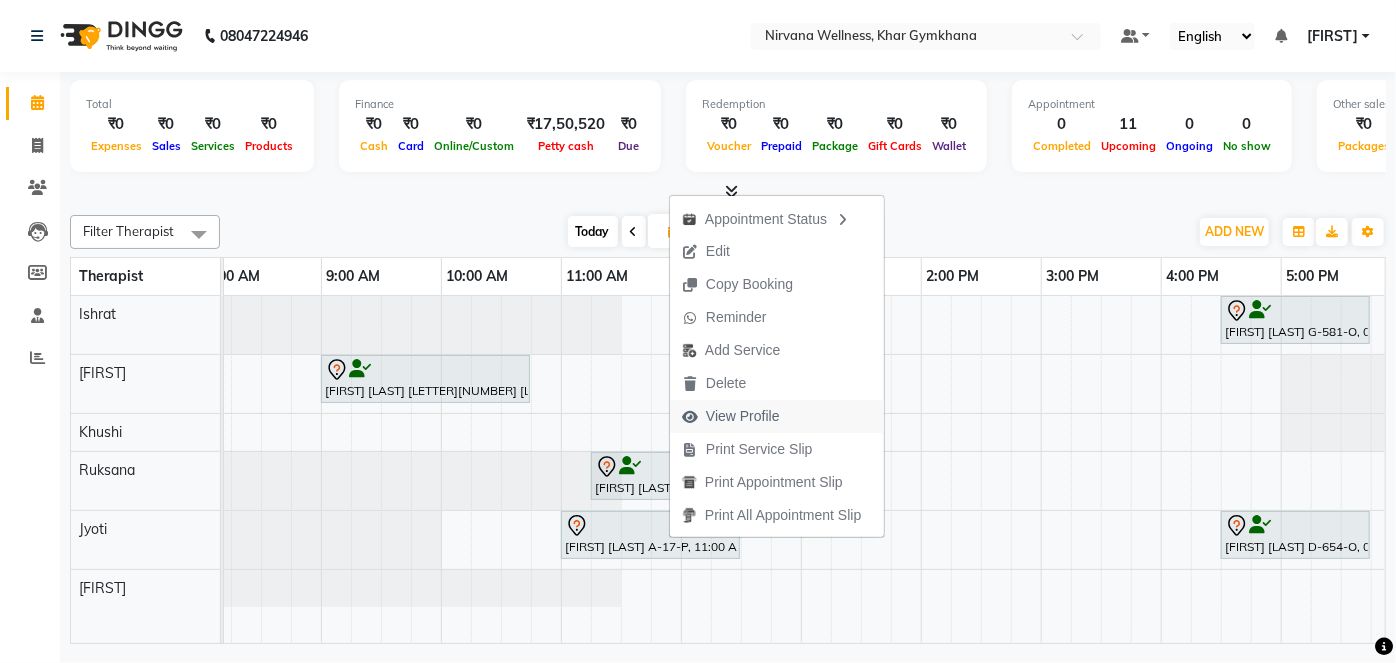click on "View Profile" at bounding box center [743, 416] 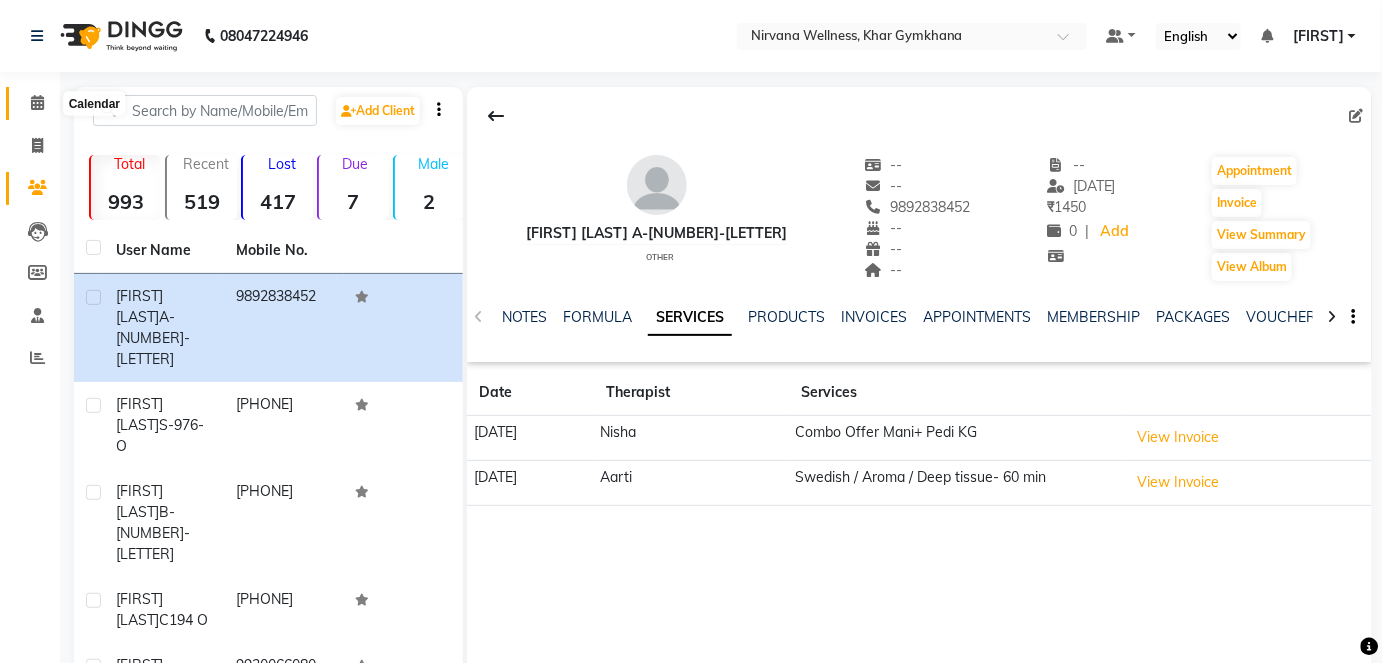 click 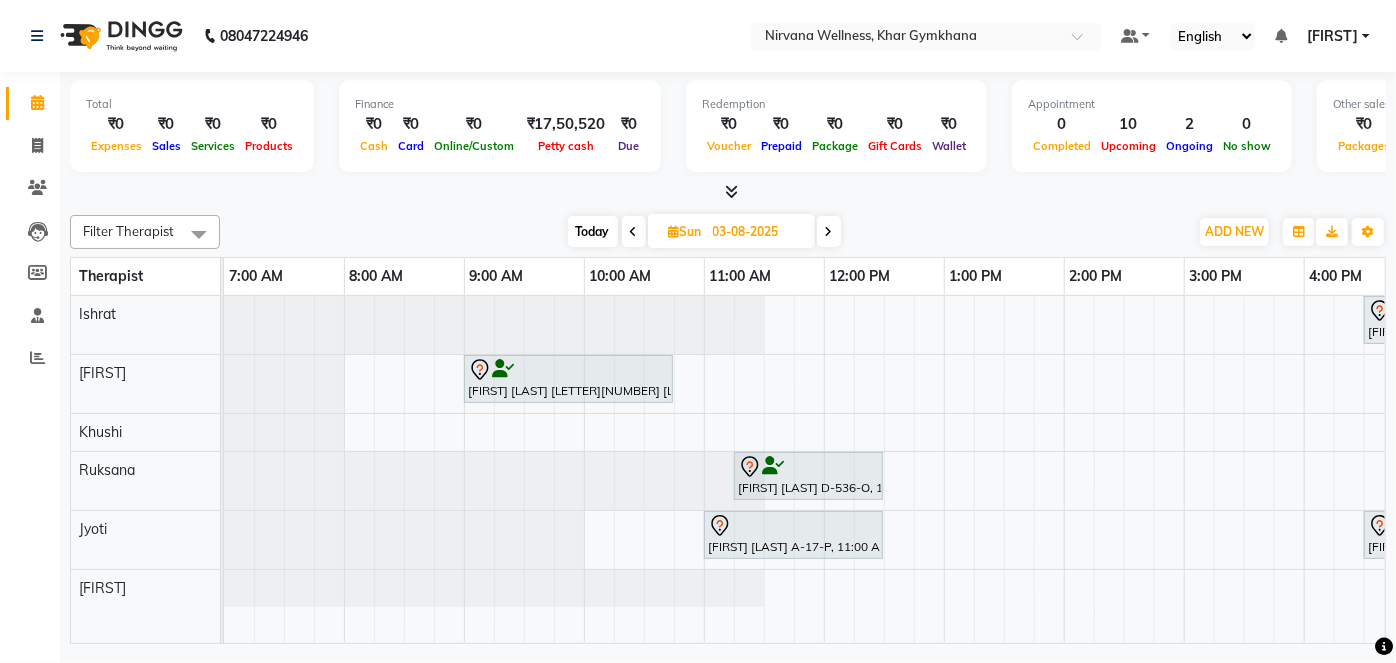 click on "Today" at bounding box center [593, 231] 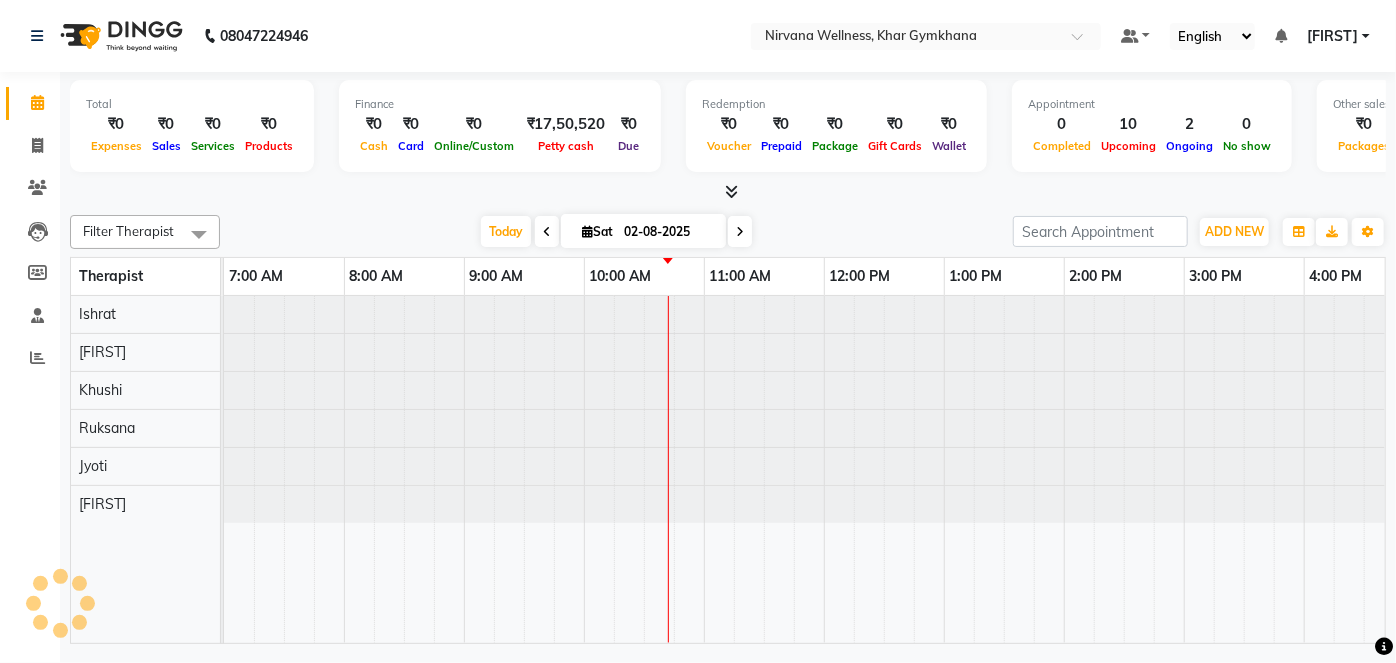 scroll, scrollTop: 0, scrollLeft: 360, axis: horizontal 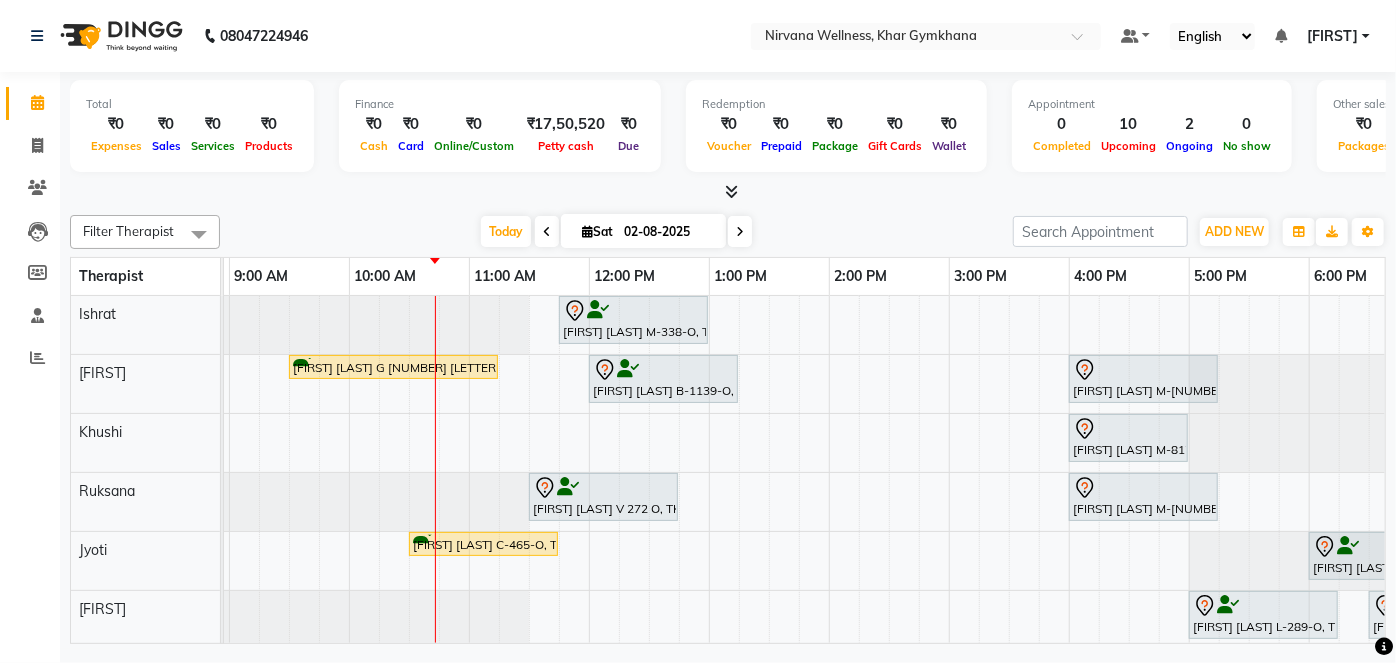 click at bounding box center [740, 231] 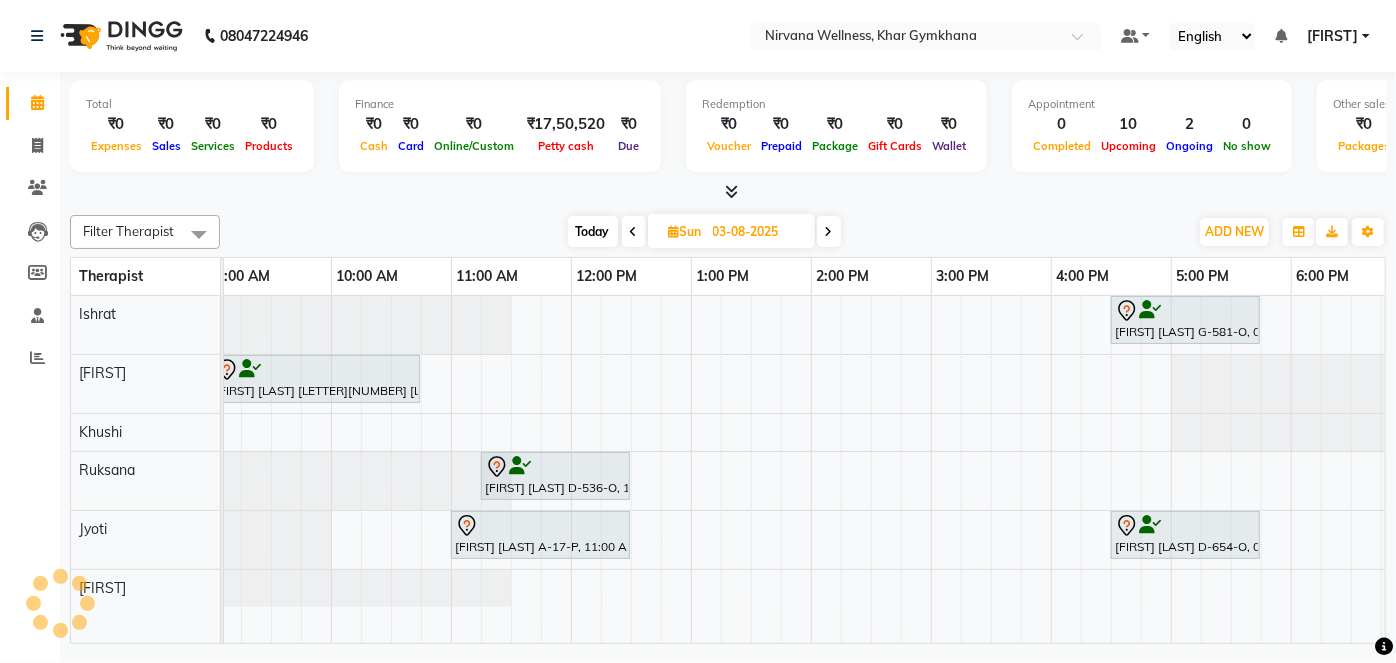 click on "Today" at bounding box center [593, 231] 